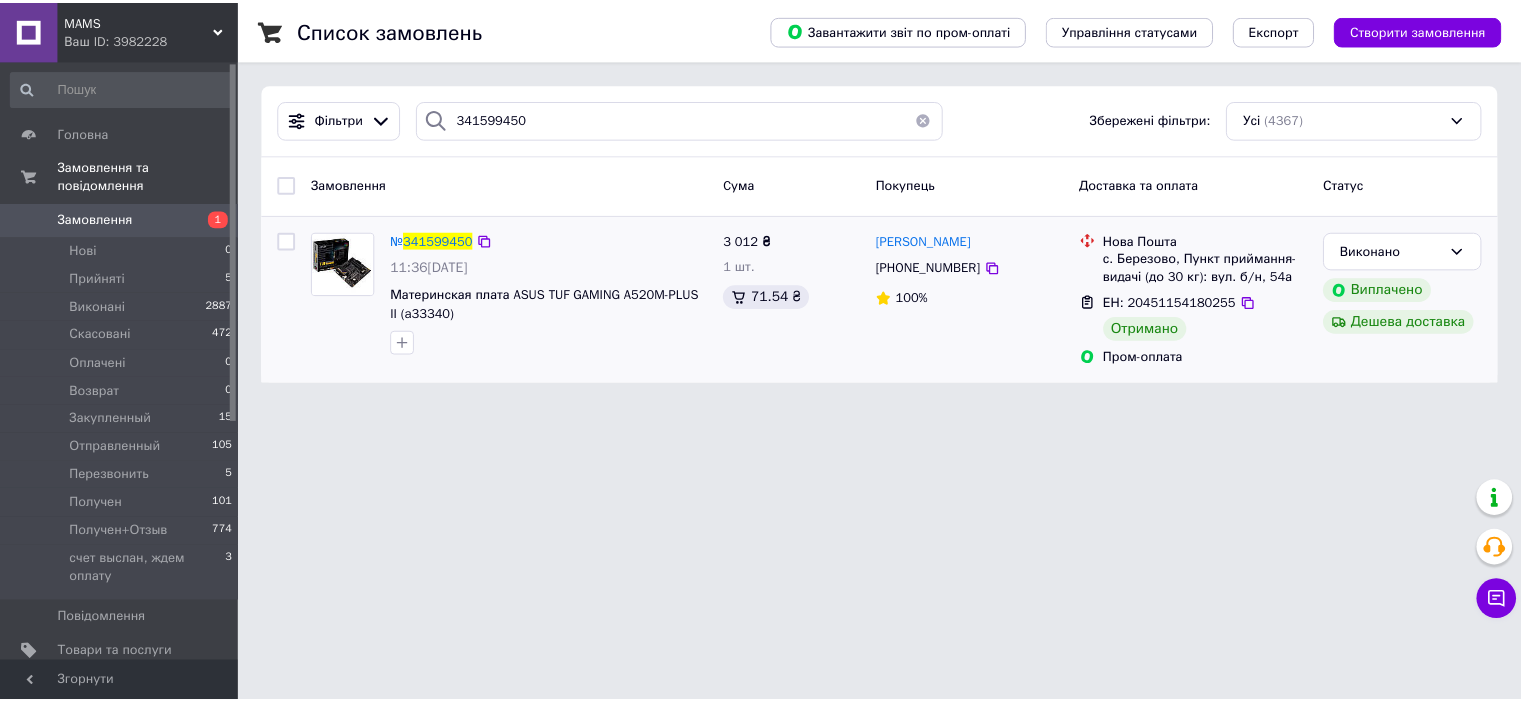 scroll, scrollTop: 0, scrollLeft: 0, axis: both 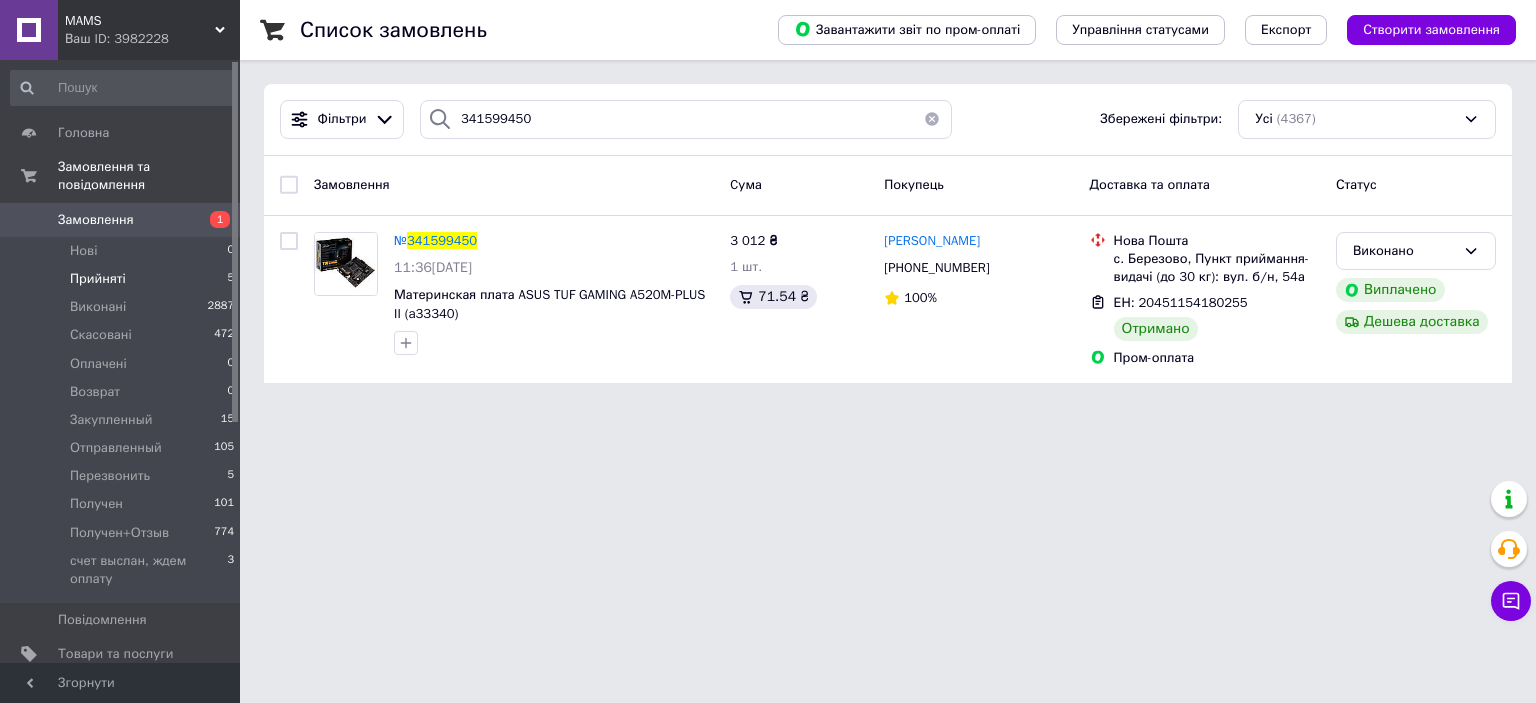 click on "Прийняті" at bounding box center (98, 279) 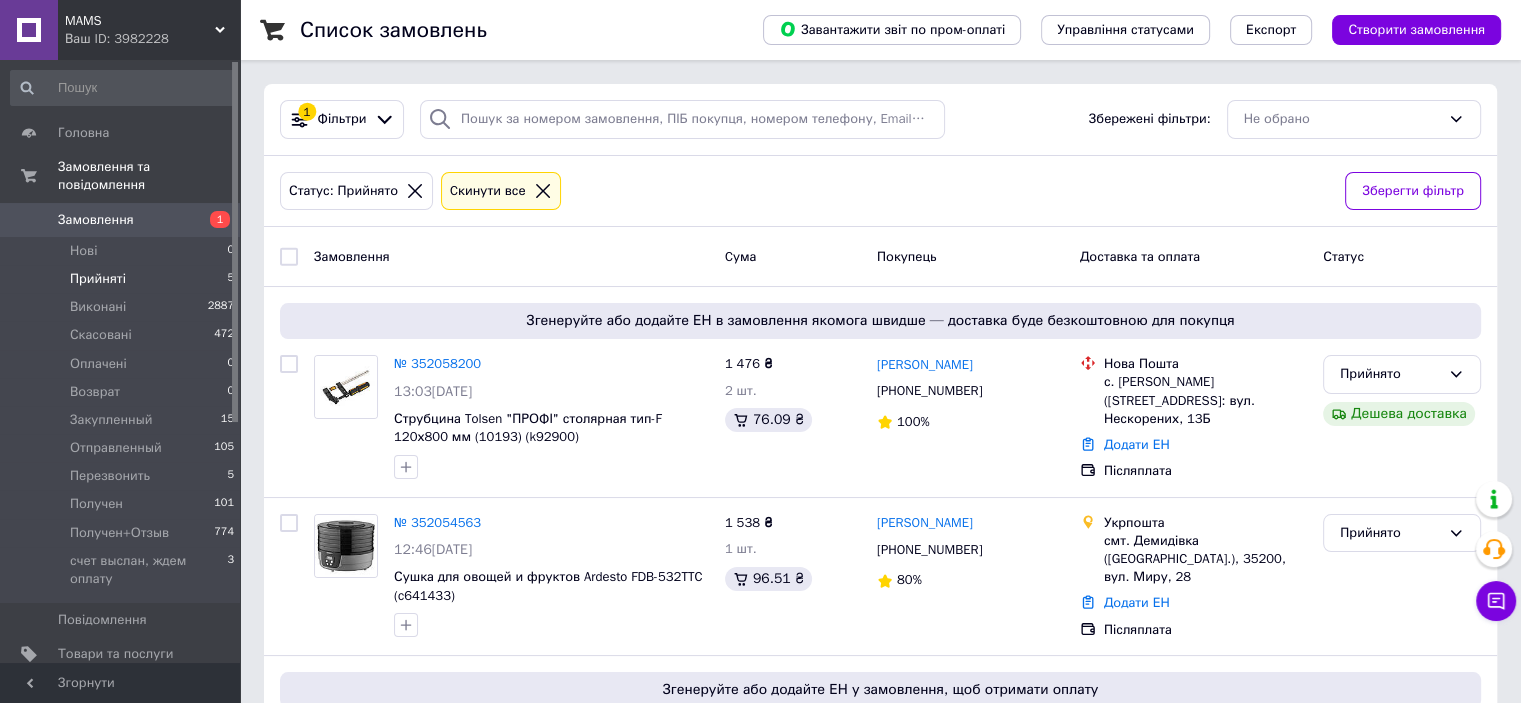 click on "Прийняті" at bounding box center [98, 279] 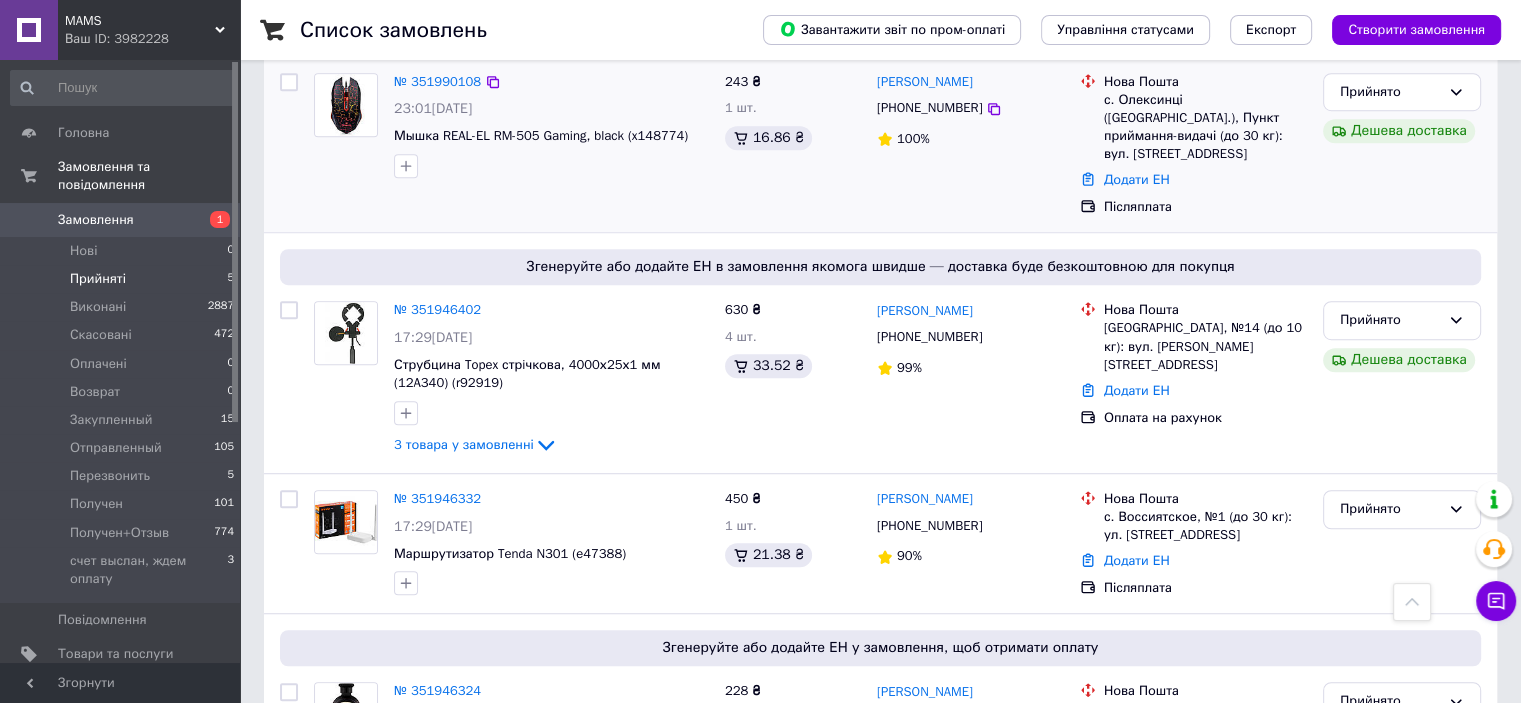scroll, scrollTop: 1485, scrollLeft: 0, axis: vertical 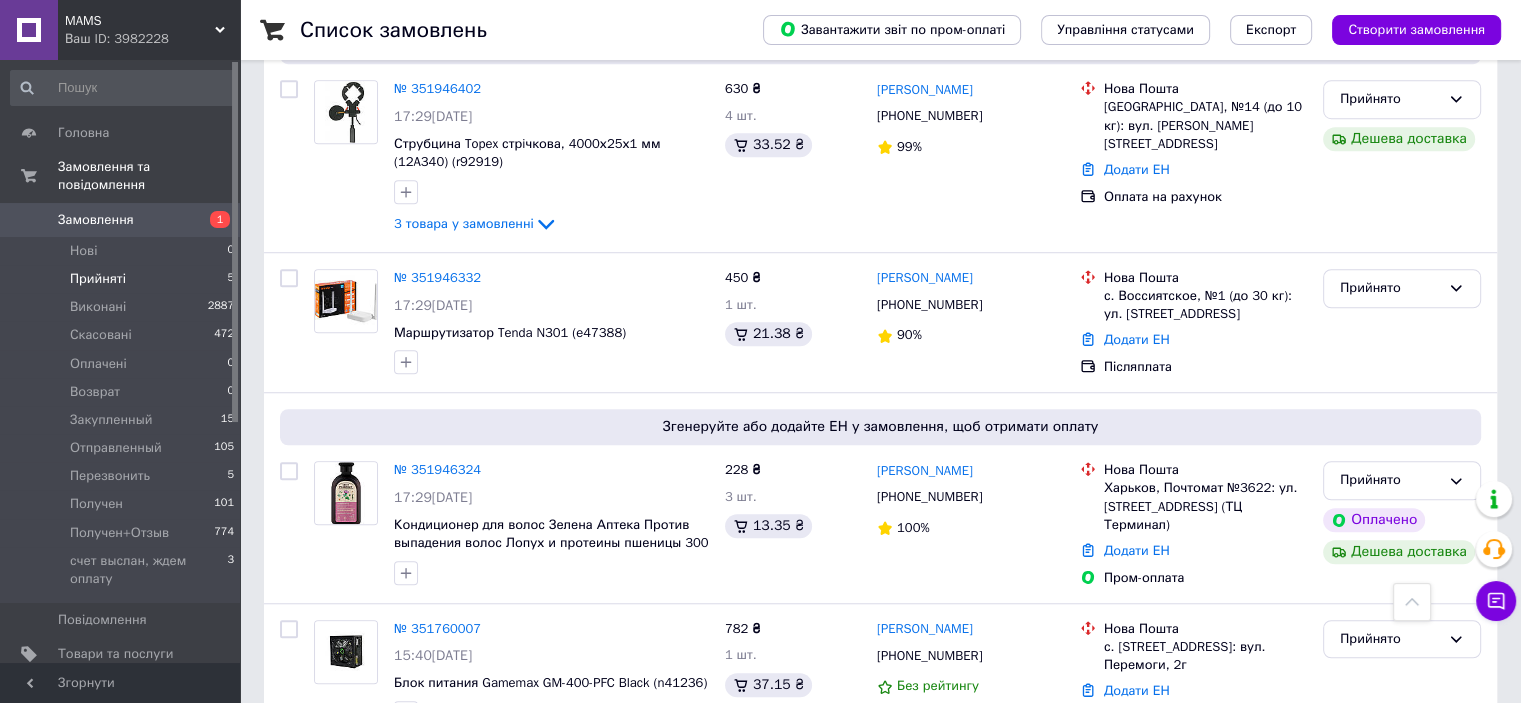 click on "Прийняті" at bounding box center (98, 279) 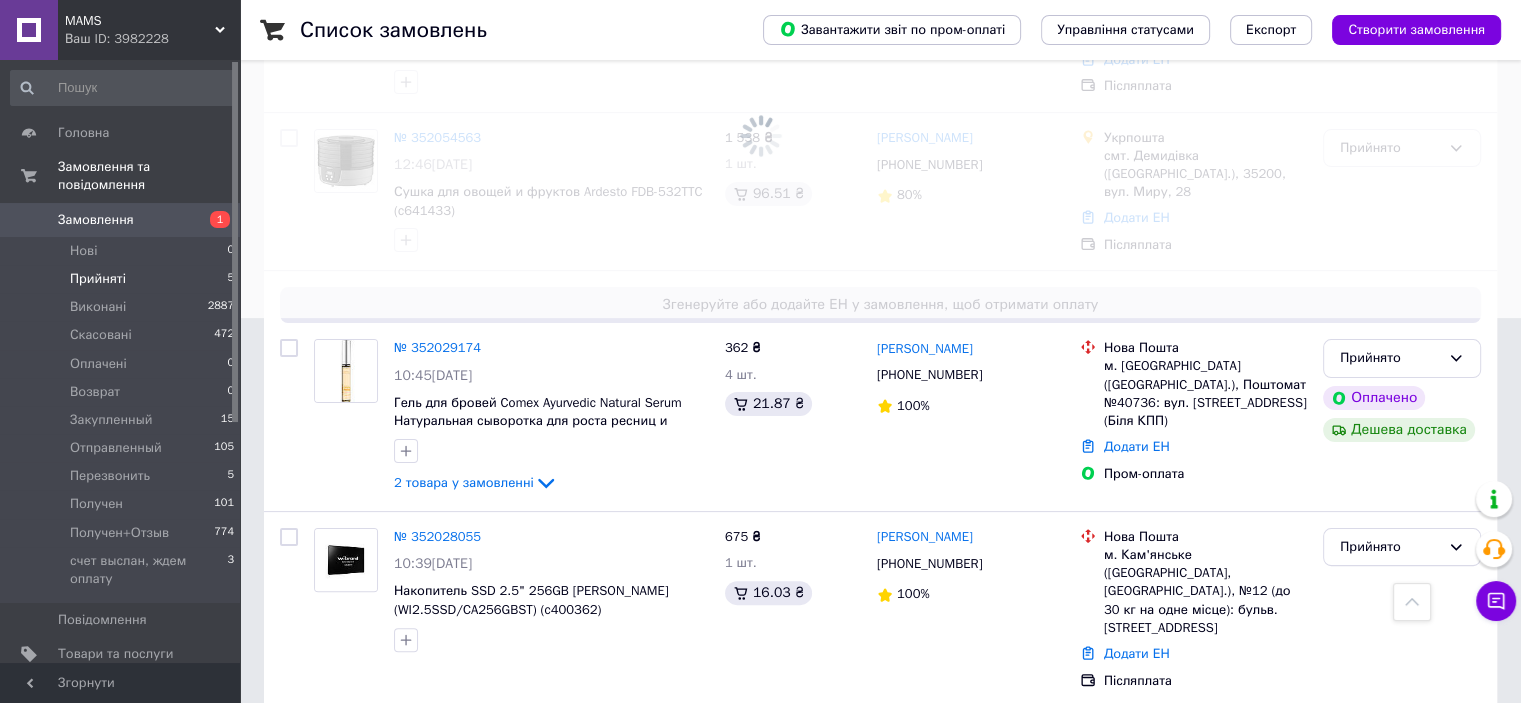 scroll, scrollTop: 0, scrollLeft: 0, axis: both 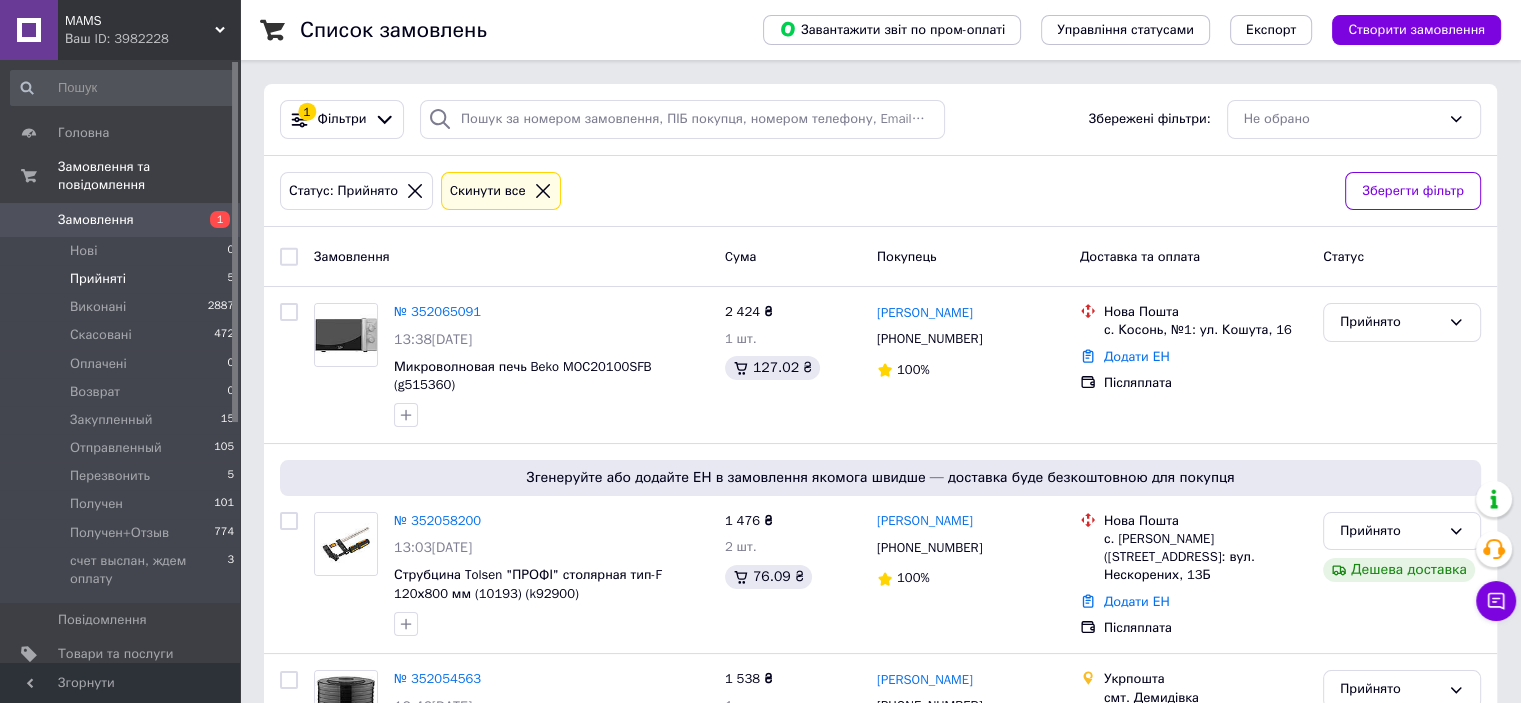 click on "Прийняті 5" at bounding box center (123, 279) 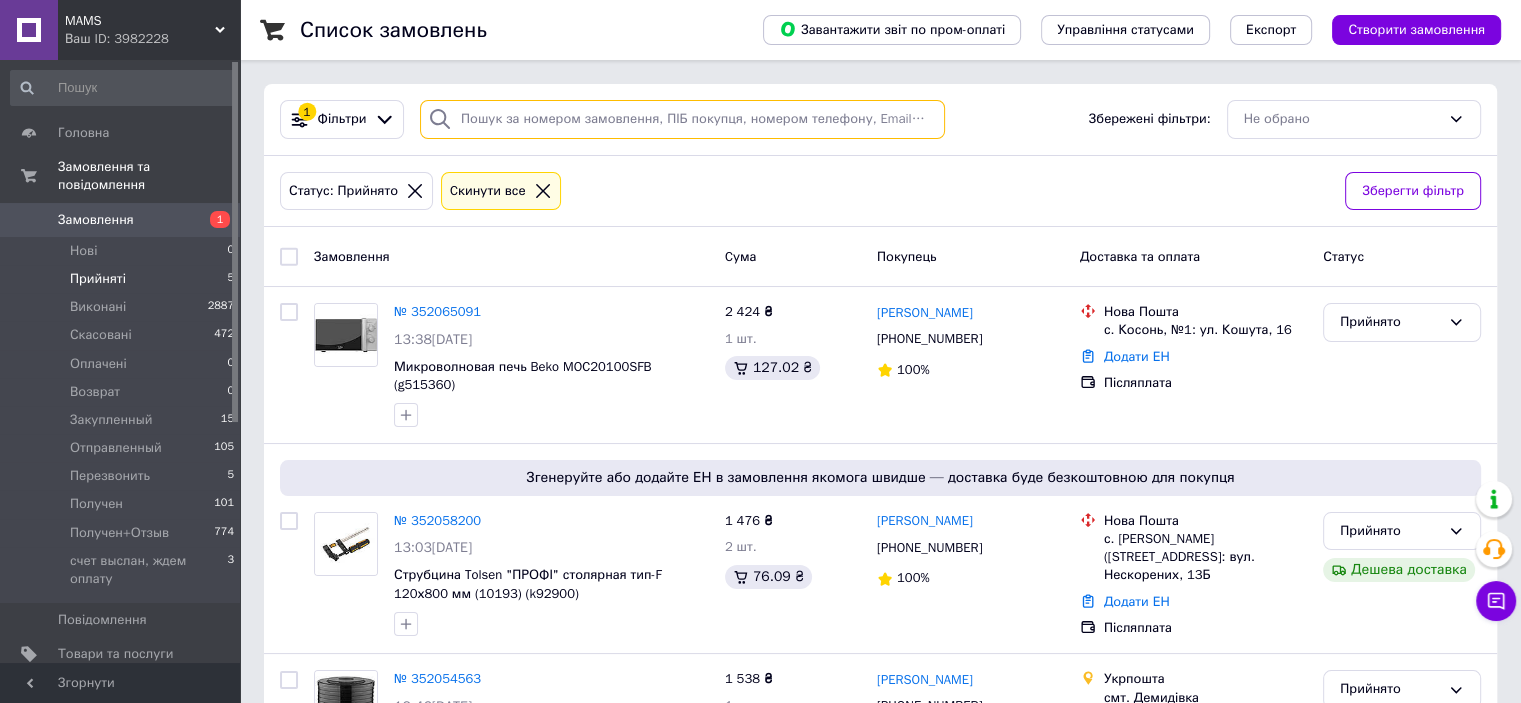 click at bounding box center (682, 119) 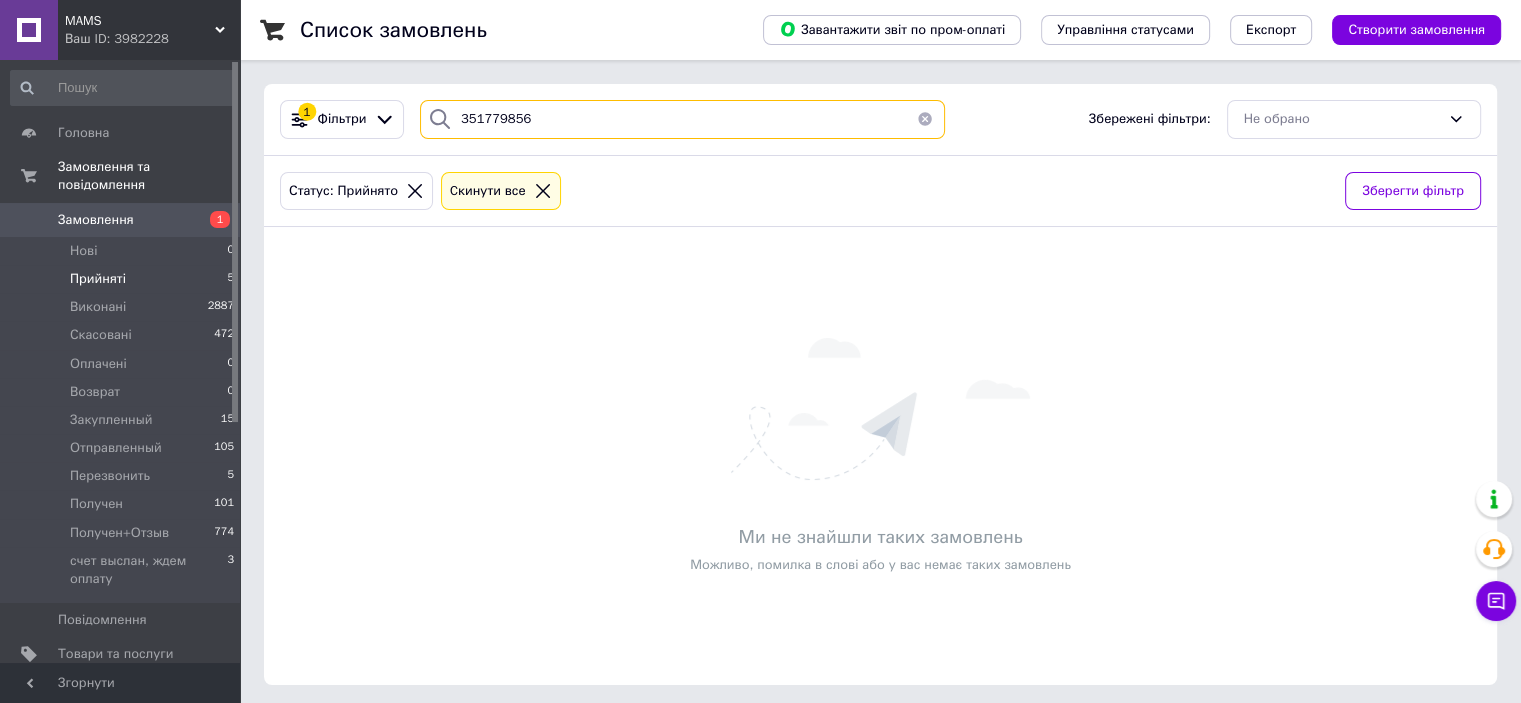 type on "351779856" 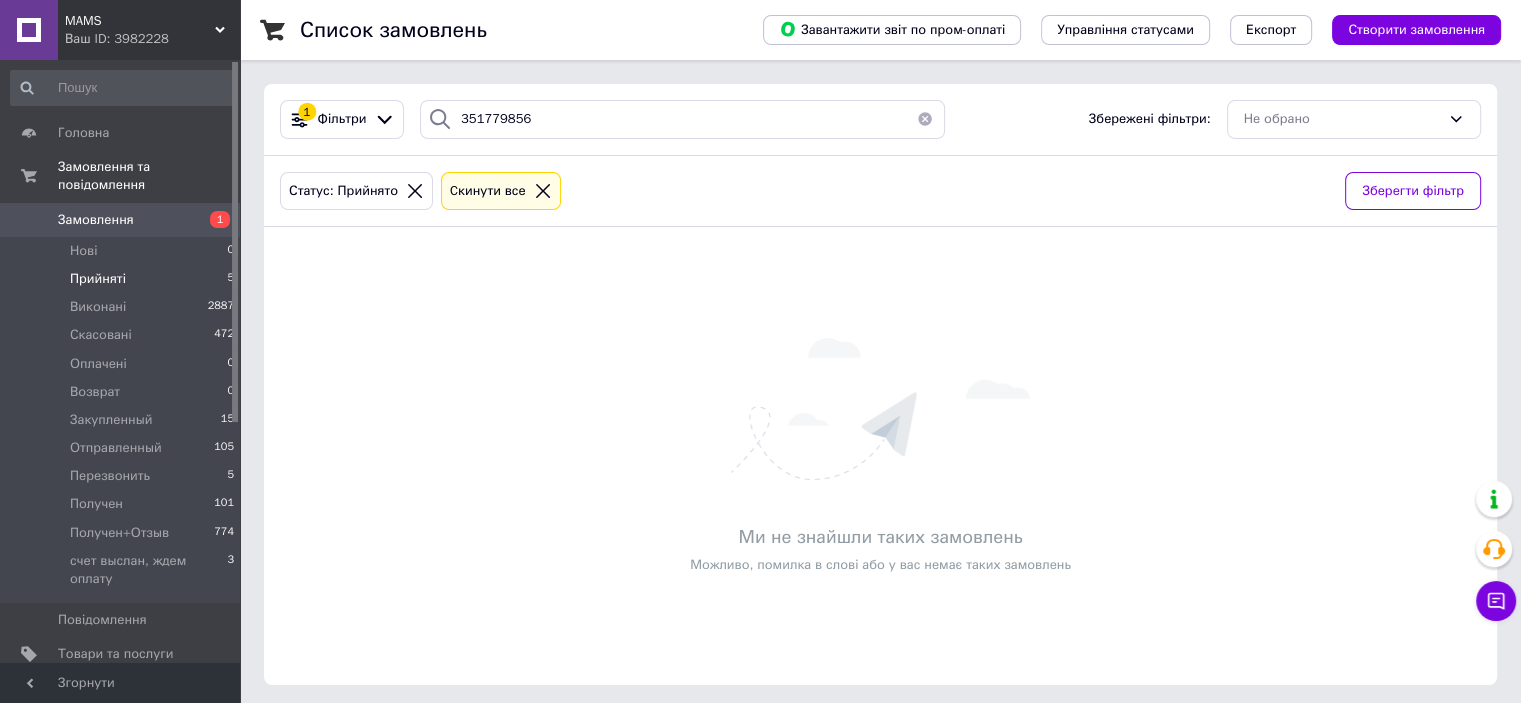click on "Замовлення" at bounding box center [96, 220] 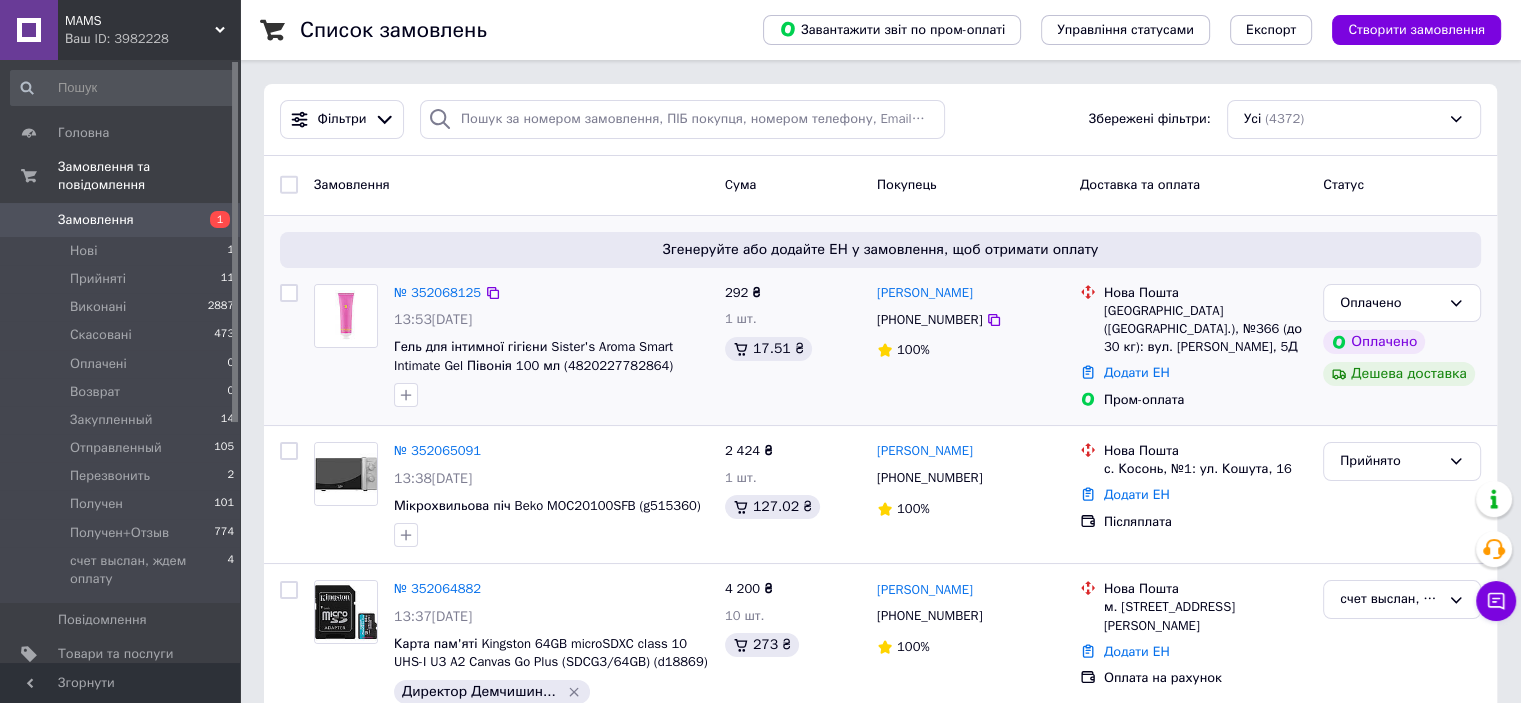 scroll, scrollTop: 7816, scrollLeft: 0, axis: vertical 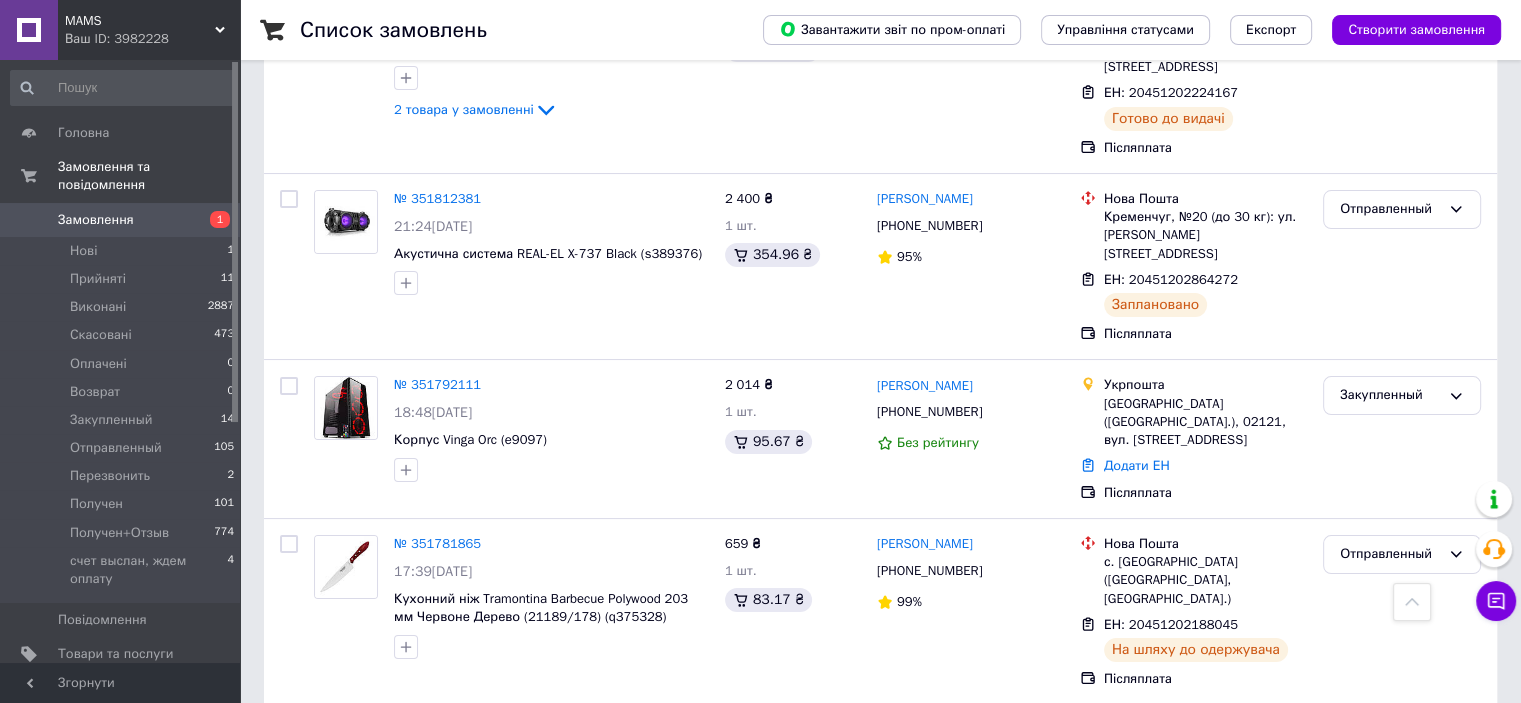 drag, startPoint x: 385, startPoint y: 429, endPoint x: 479, endPoint y: 427, distance: 94.02127 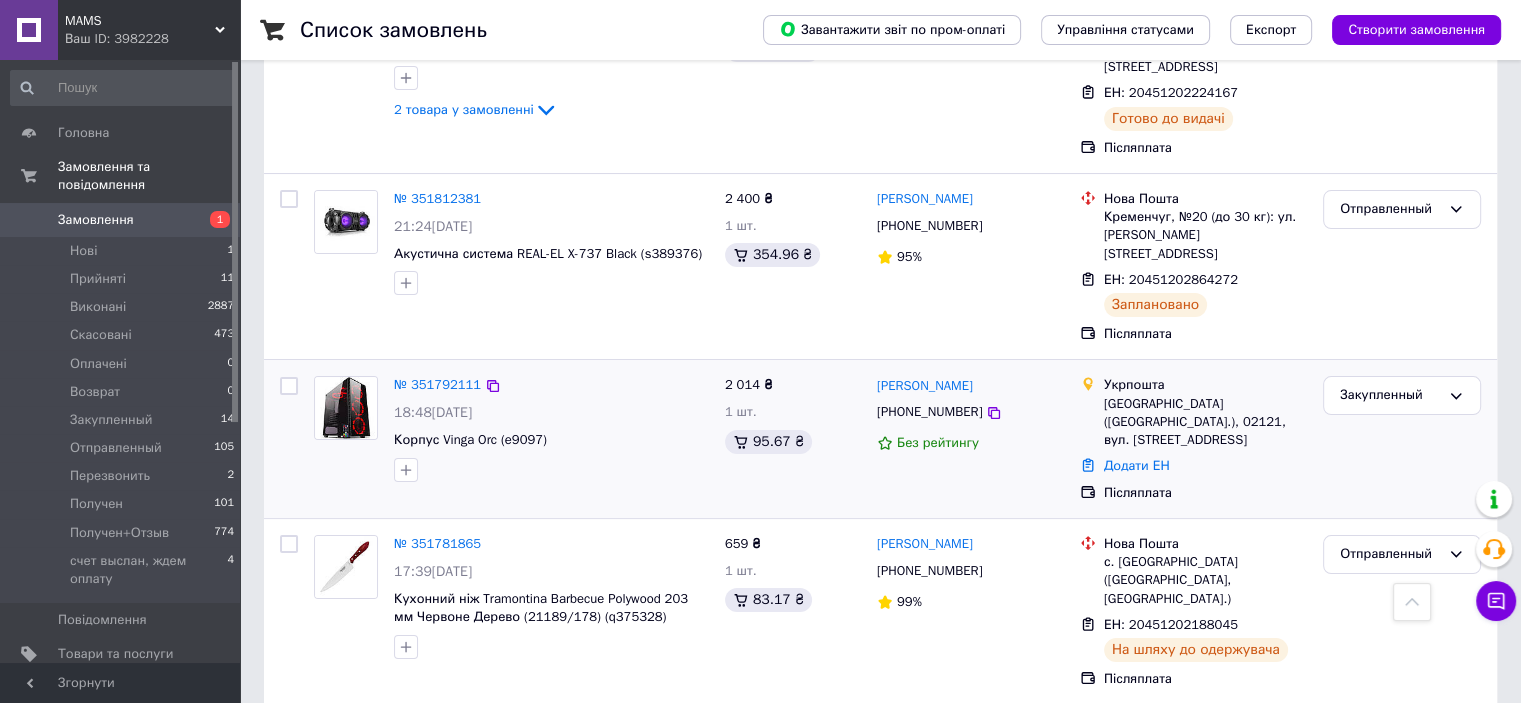 copy on "(WD5000LPCX)" 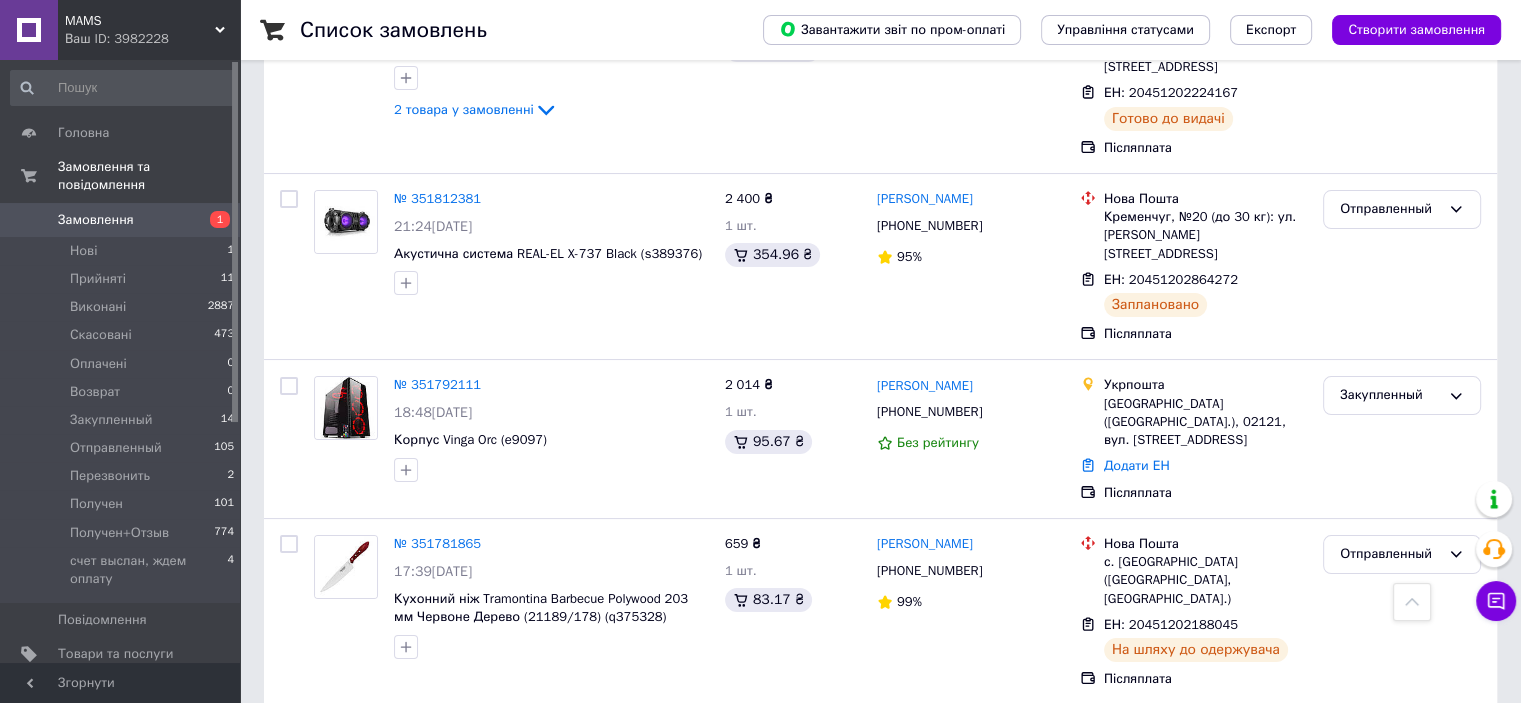 click 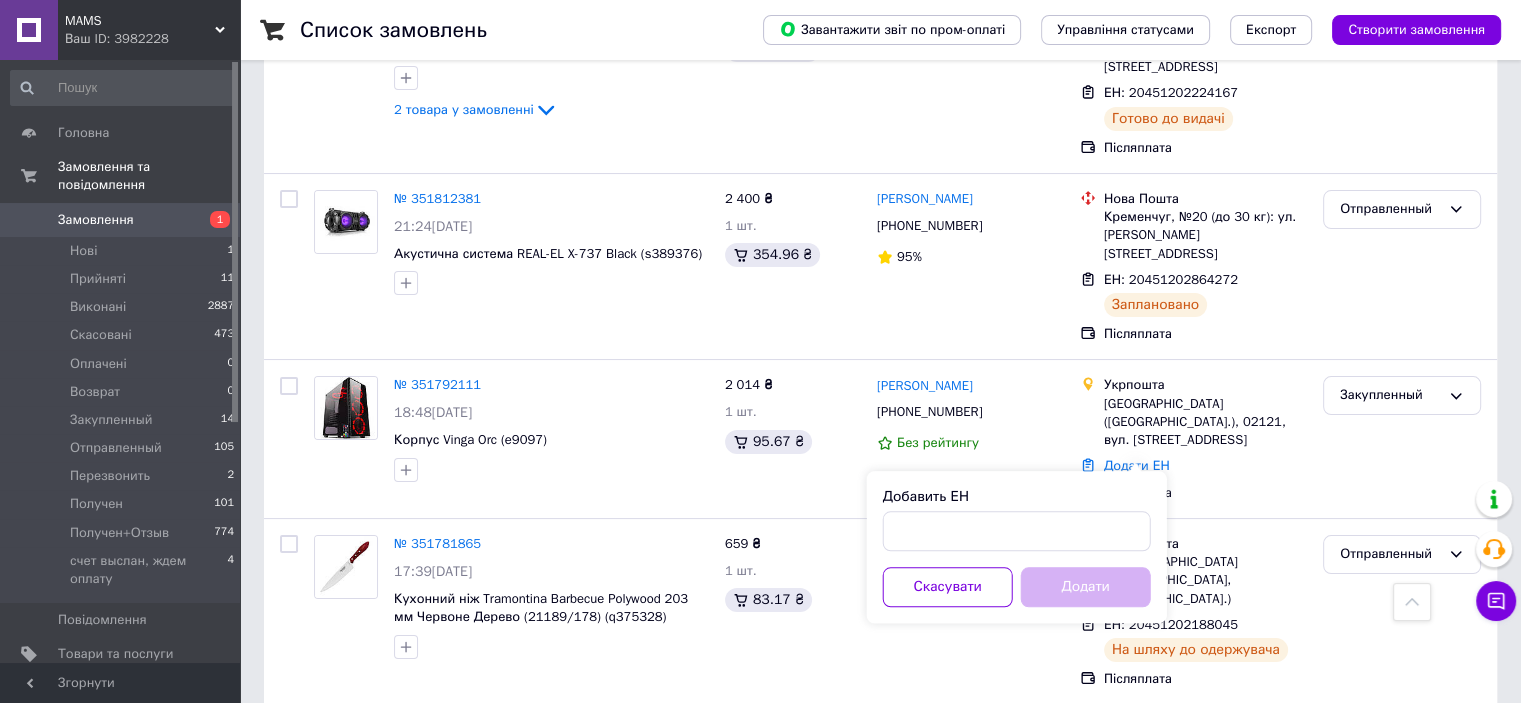 click on "Добавить ЕН" at bounding box center [1017, 519] 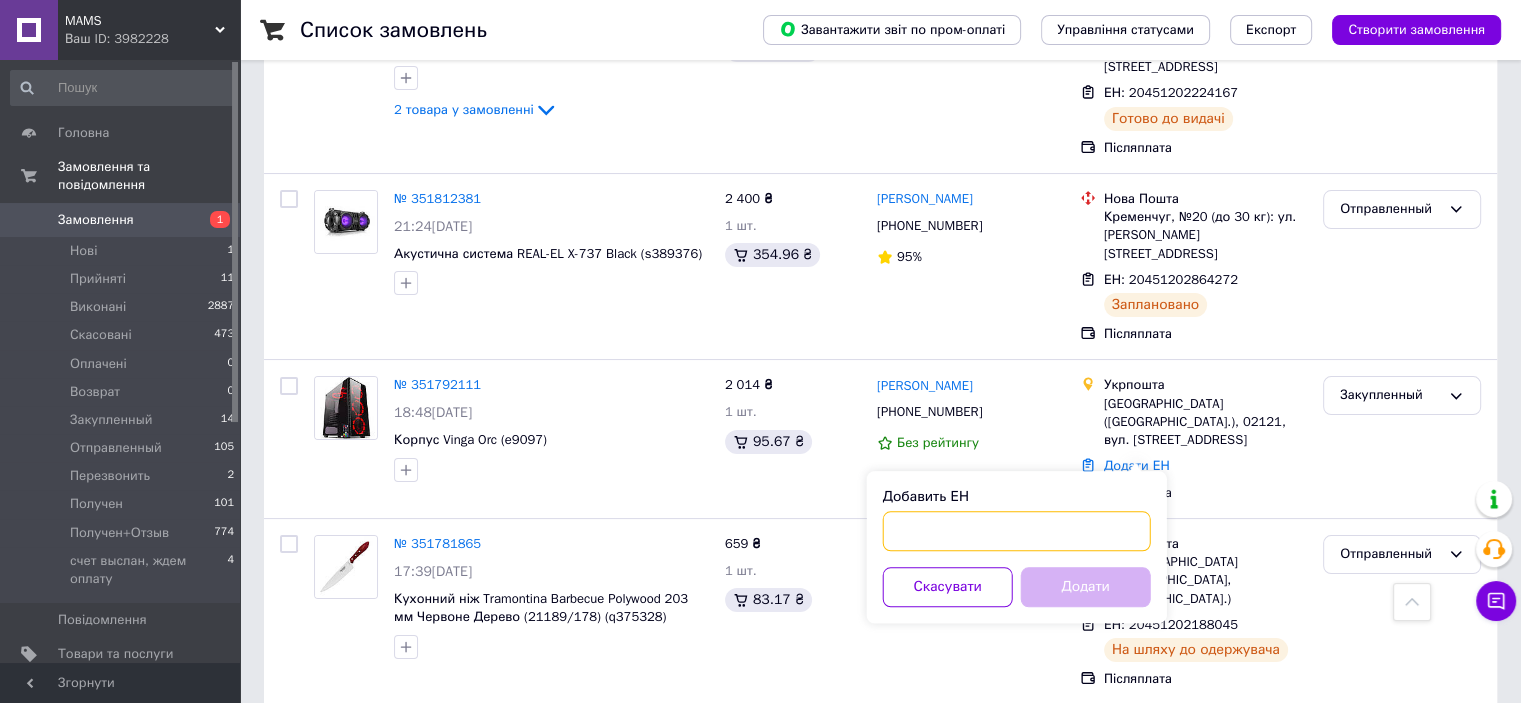 click on "Добавить ЕН" at bounding box center (1017, 531) 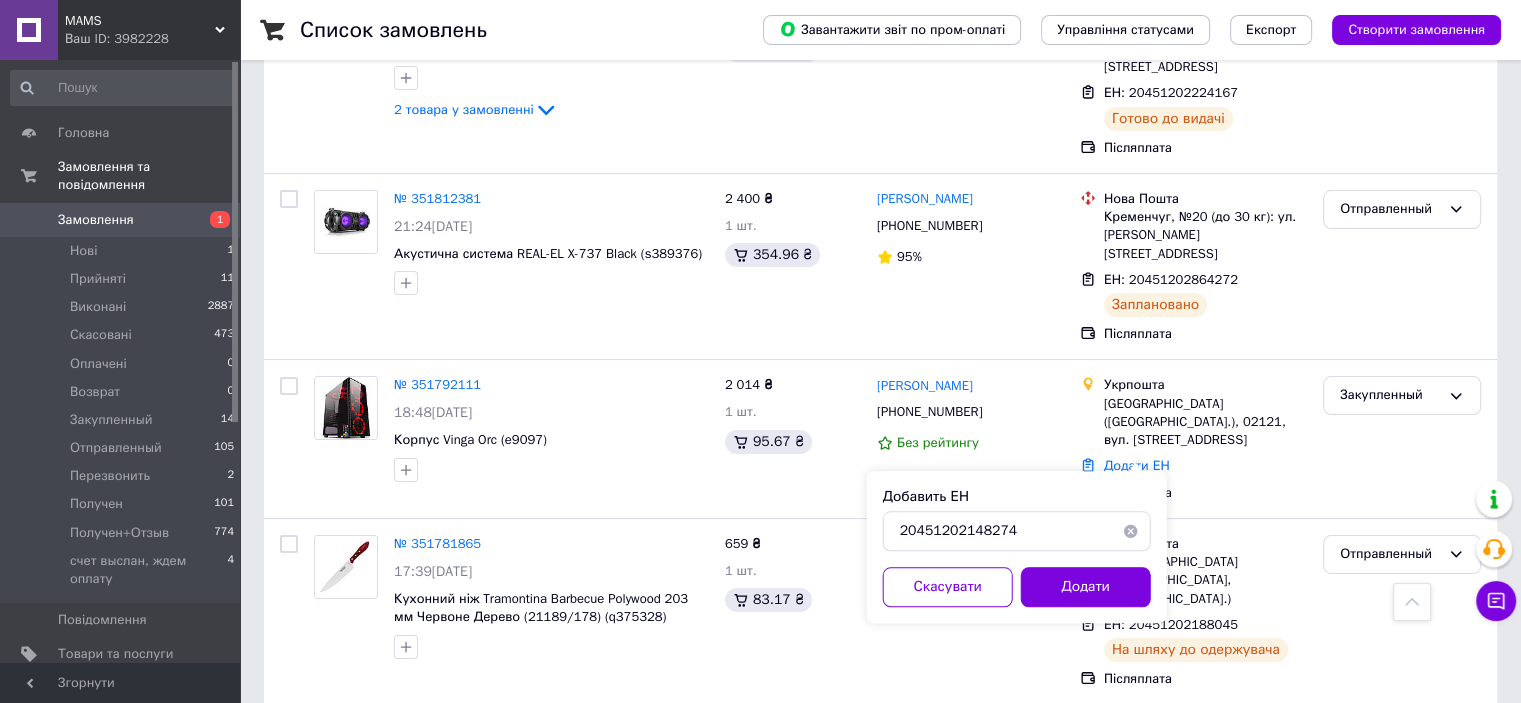 click on "Додати" at bounding box center (1086, 587) 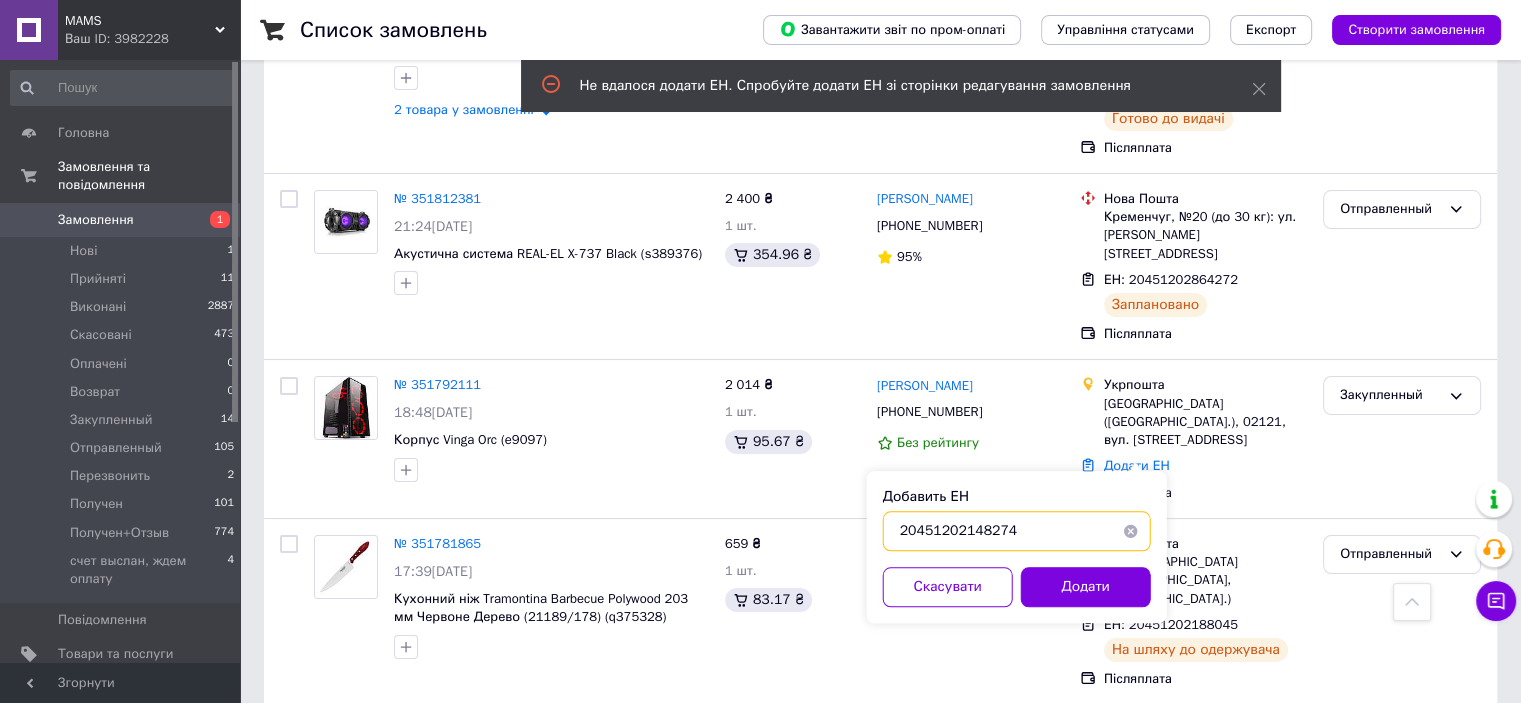 click on "20451202148274" at bounding box center (1017, 531) 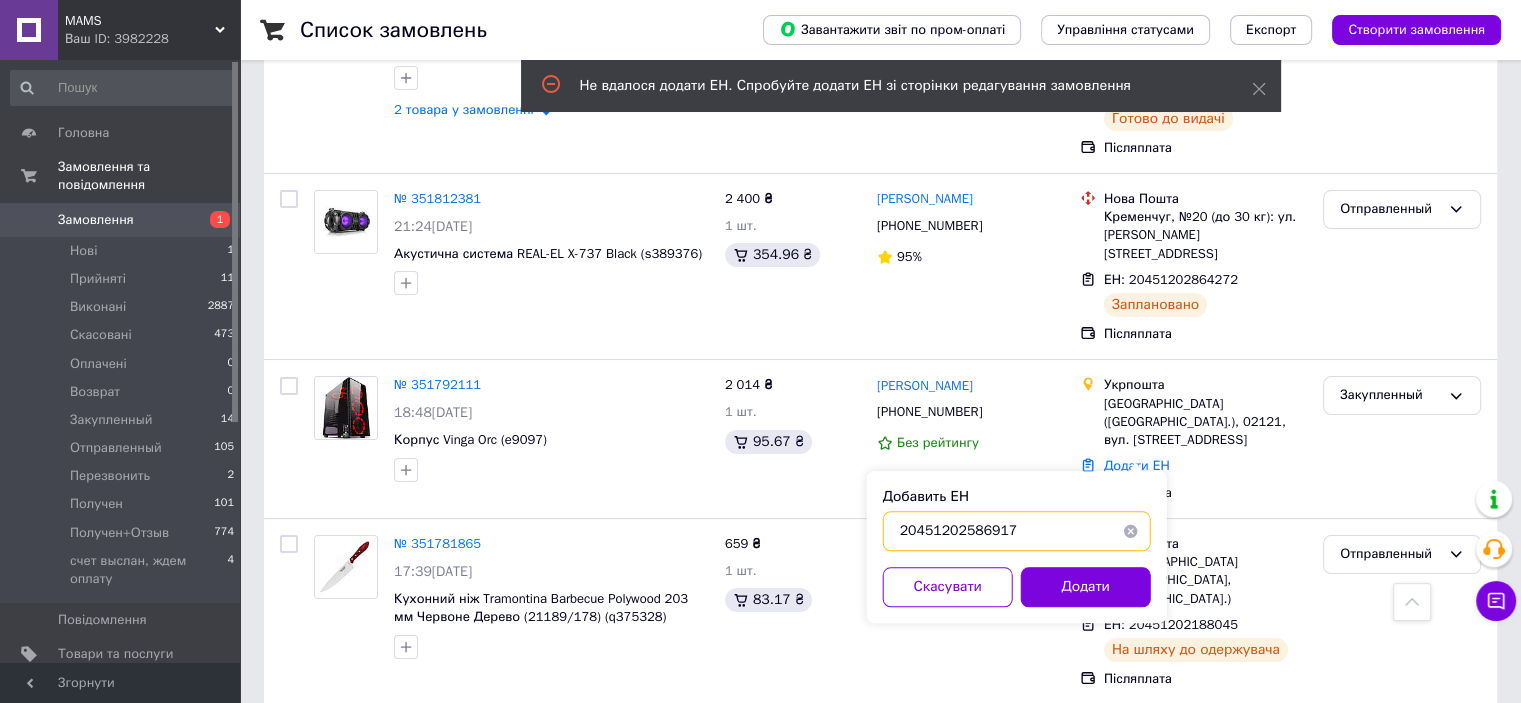 click on "20451202586917" at bounding box center [1017, 531] 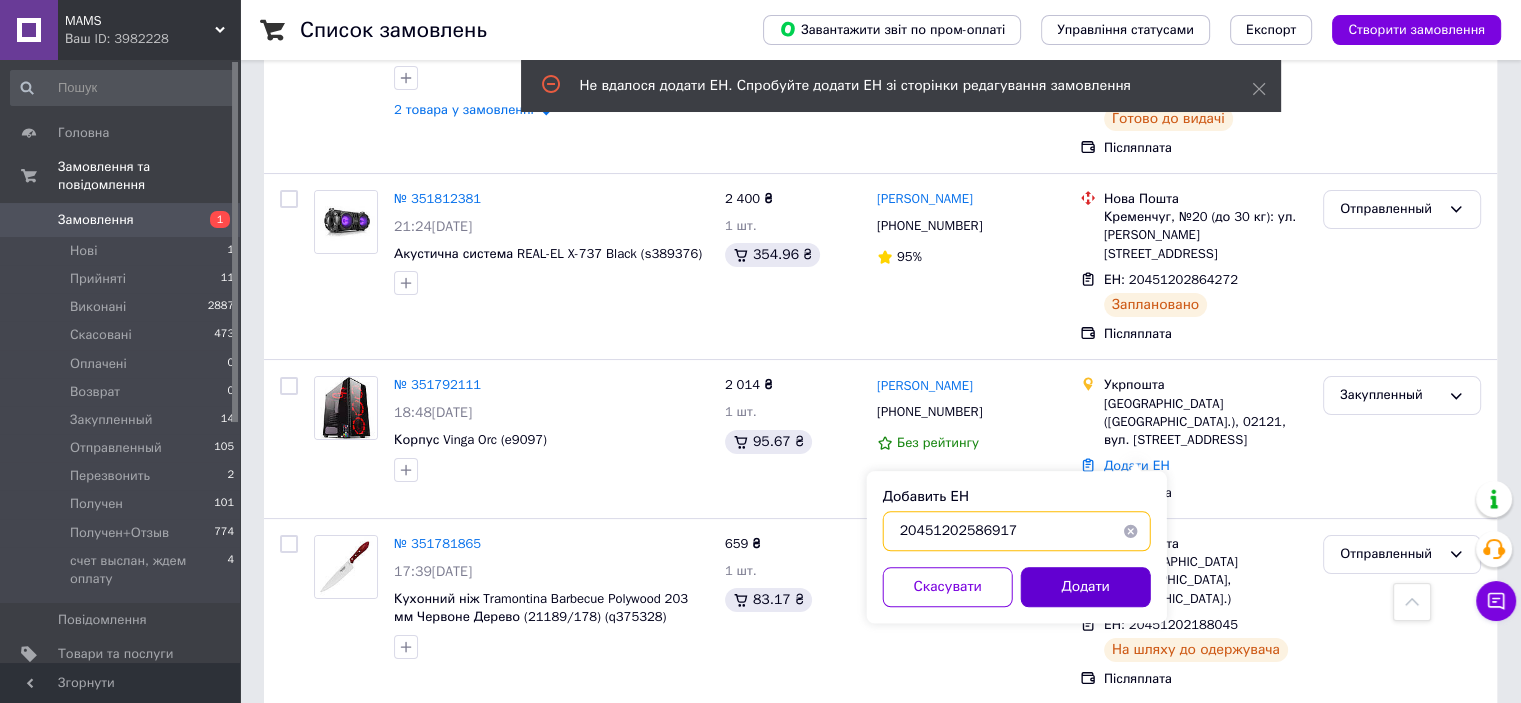 type on "20451202586917" 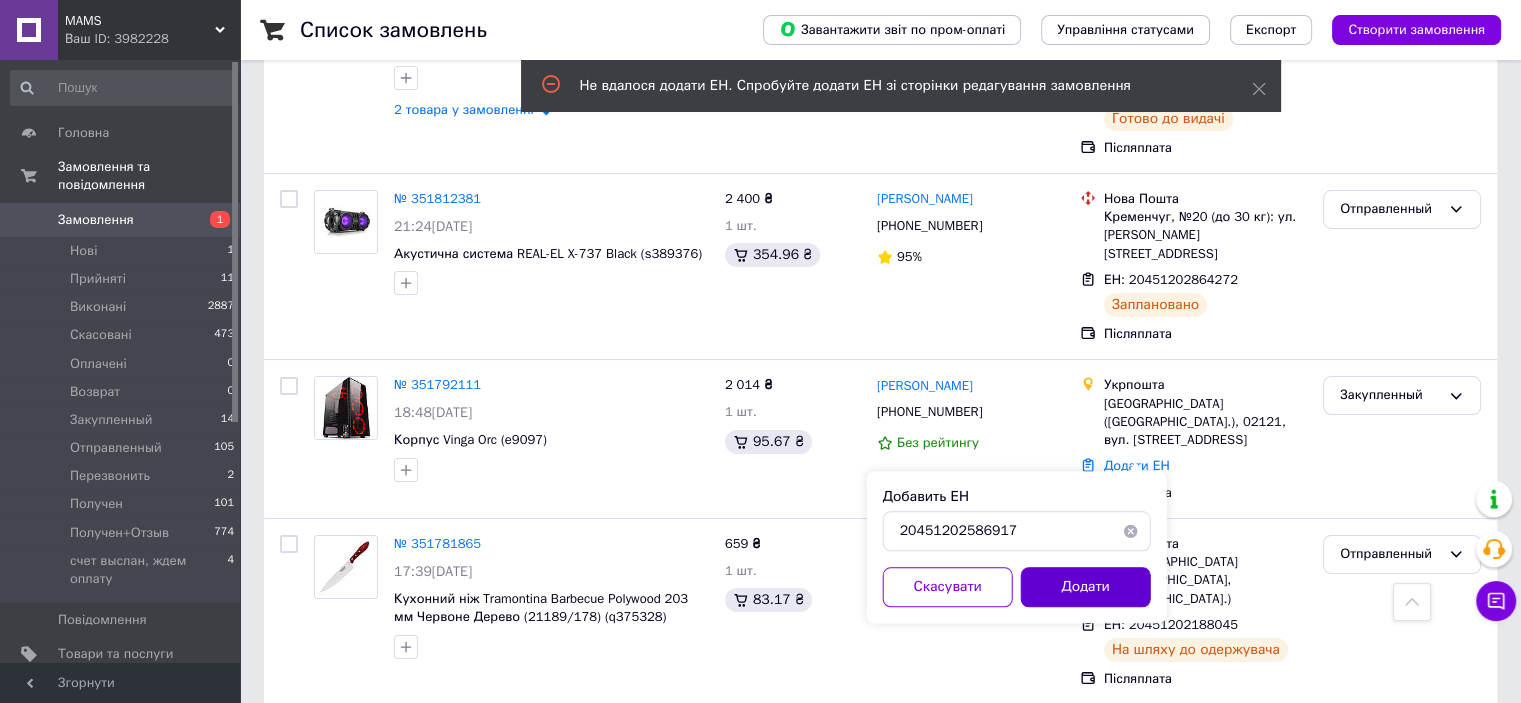 click on "Додати" at bounding box center [1086, 587] 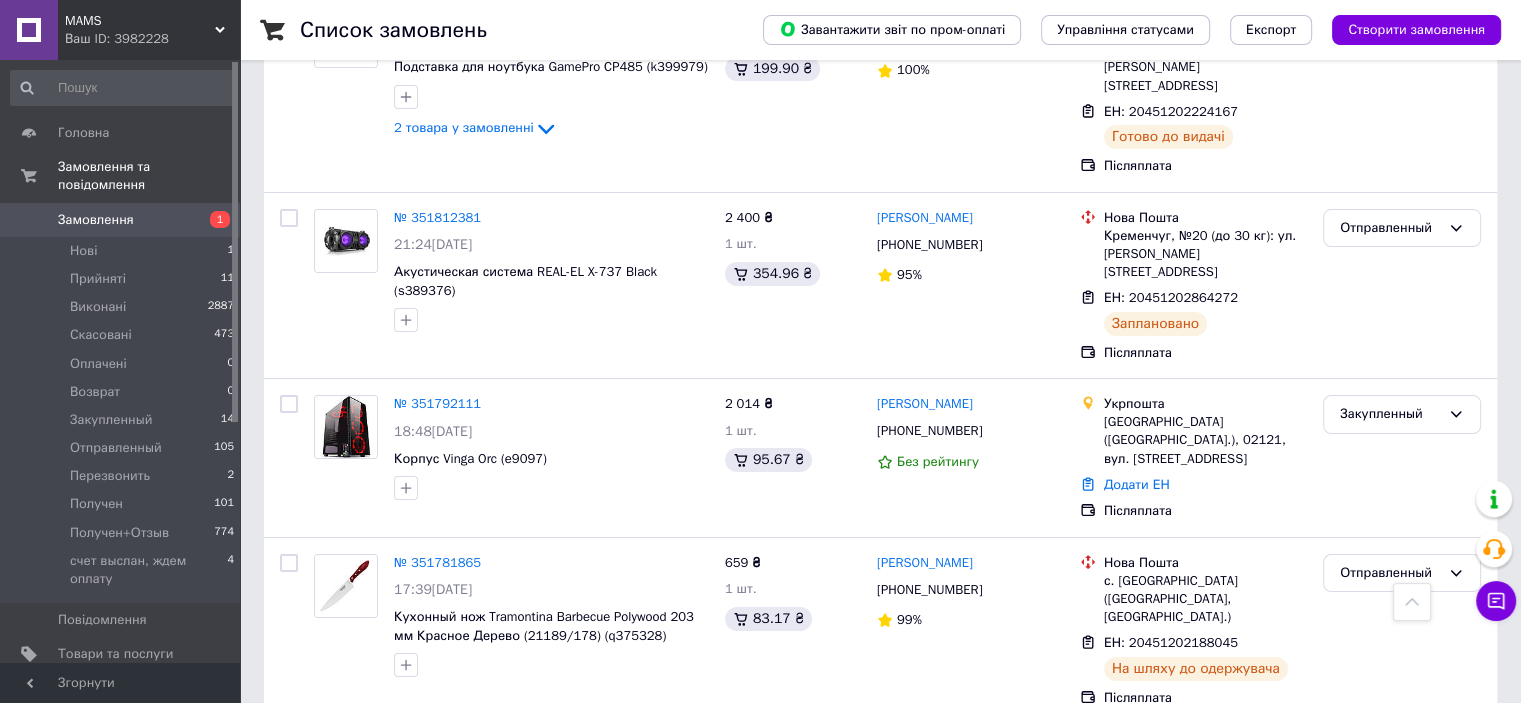 click on "№ 351779856 17:27, 08.07.2025 Жесткий диск для ноутбука 2.5" 500GB WD (WD5000LPCX) (r419263)" at bounding box center [511, 860] 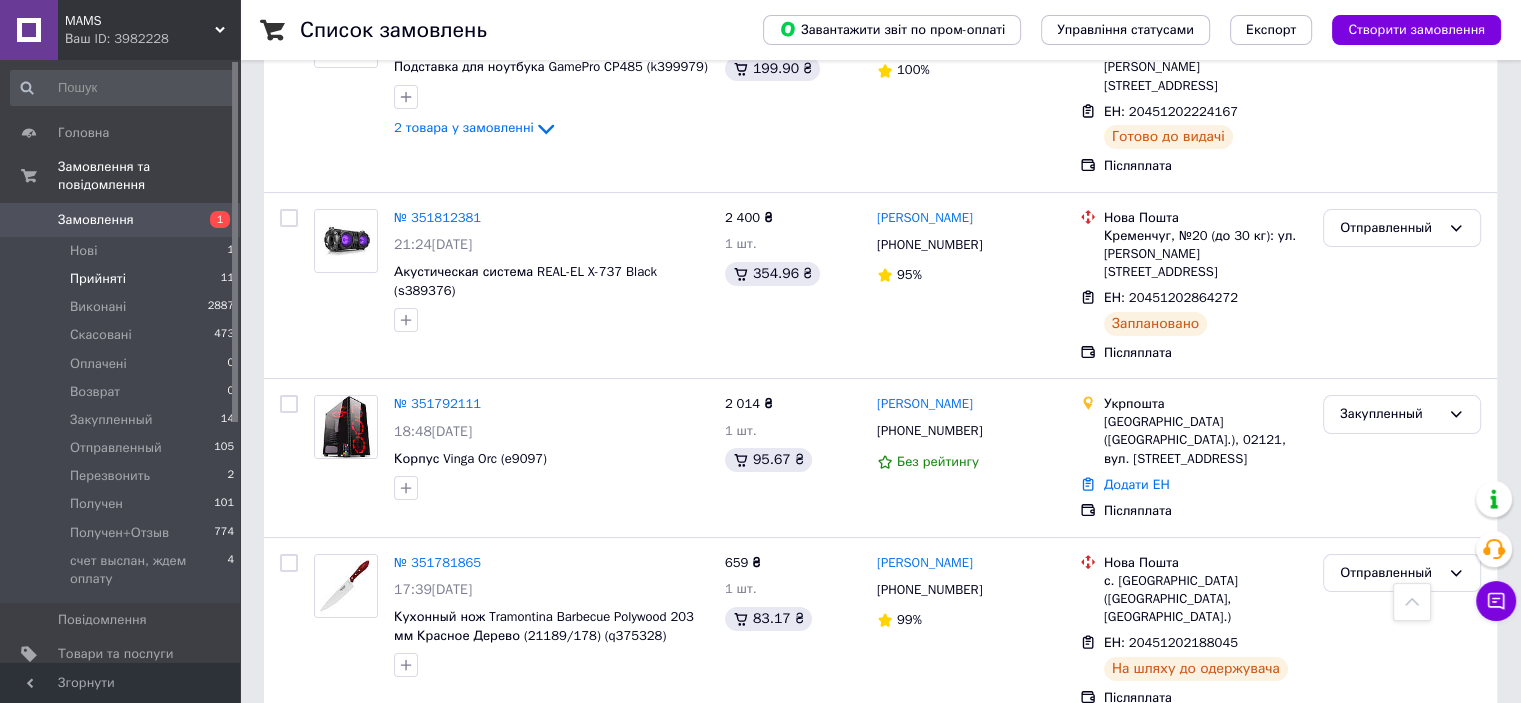 click on "Прийняті" at bounding box center [98, 279] 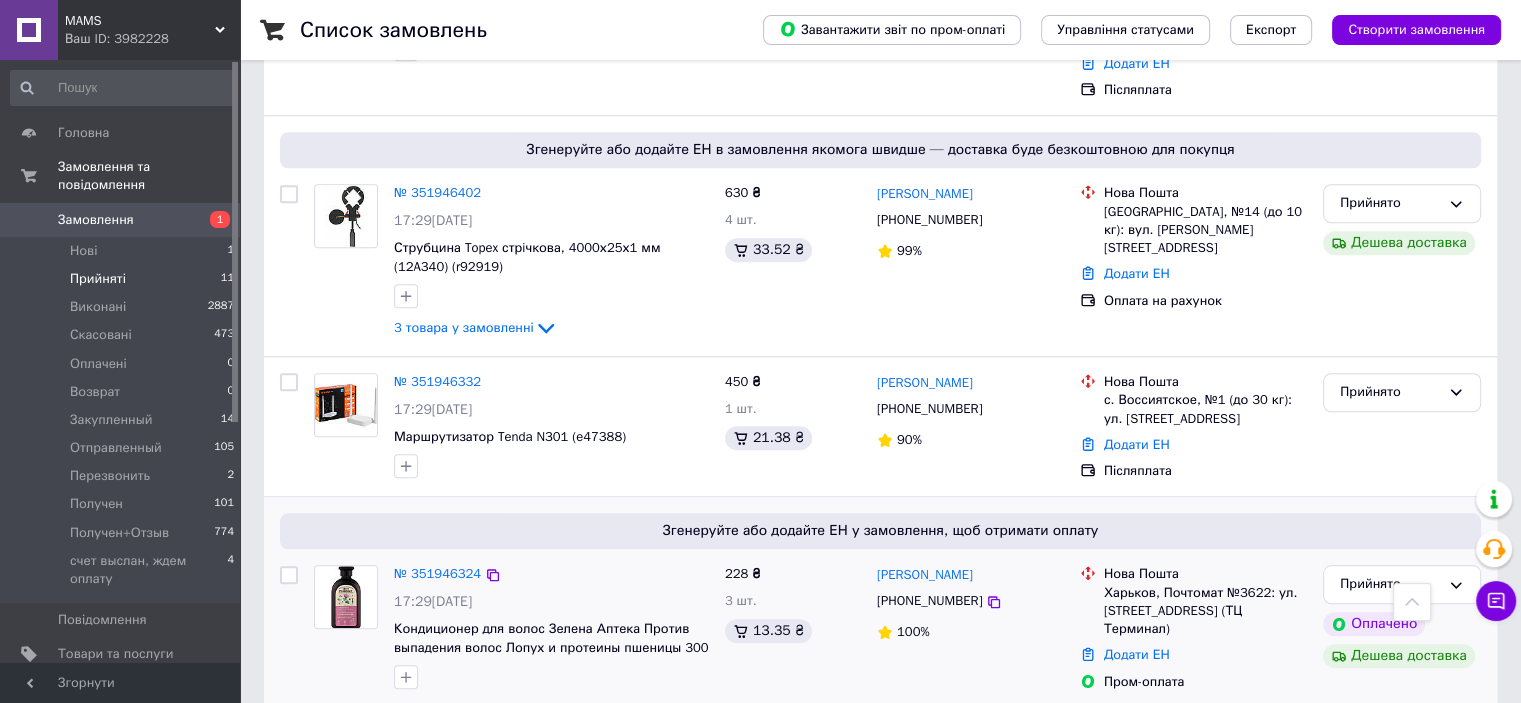 scroll, scrollTop: 1832, scrollLeft: 0, axis: vertical 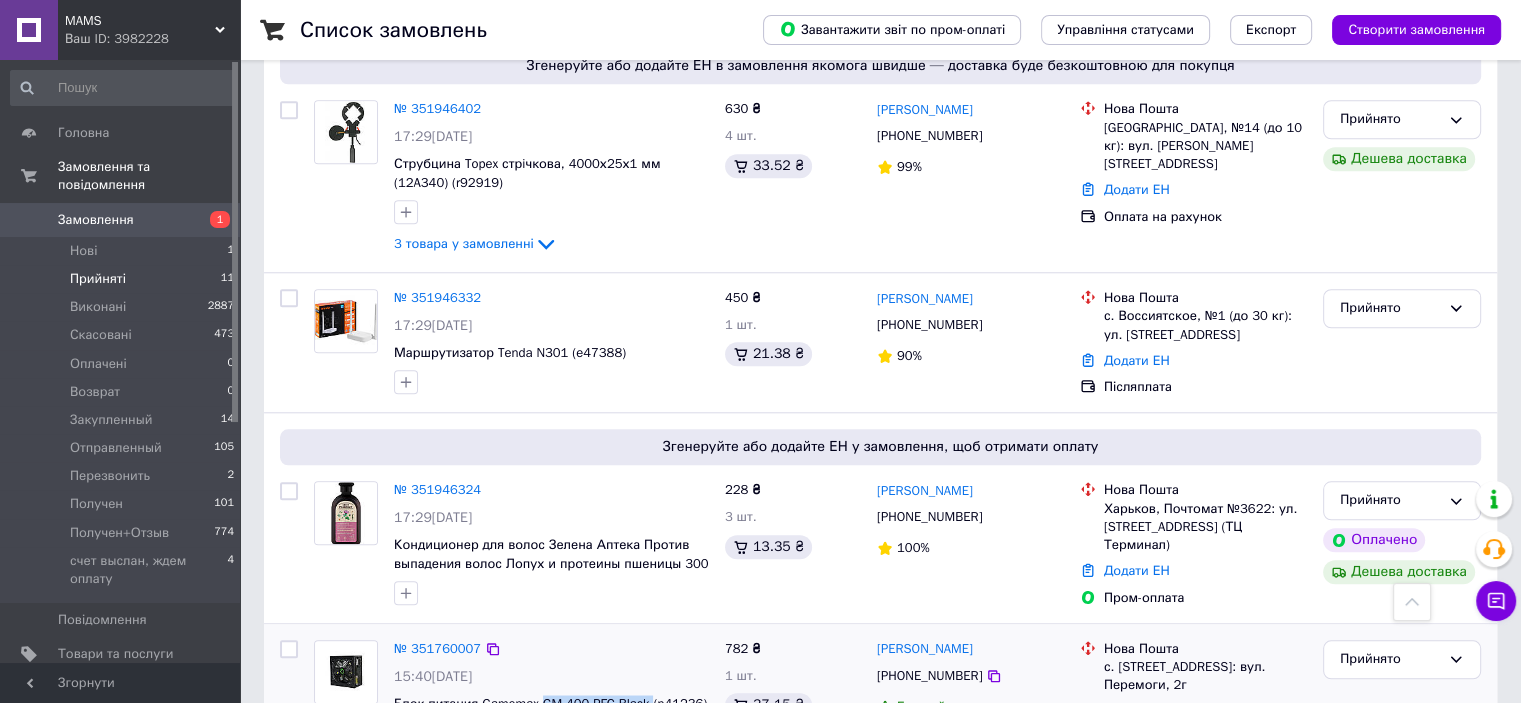 drag, startPoint x: 540, startPoint y: 610, endPoint x: 648, endPoint y: 610, distance: 108 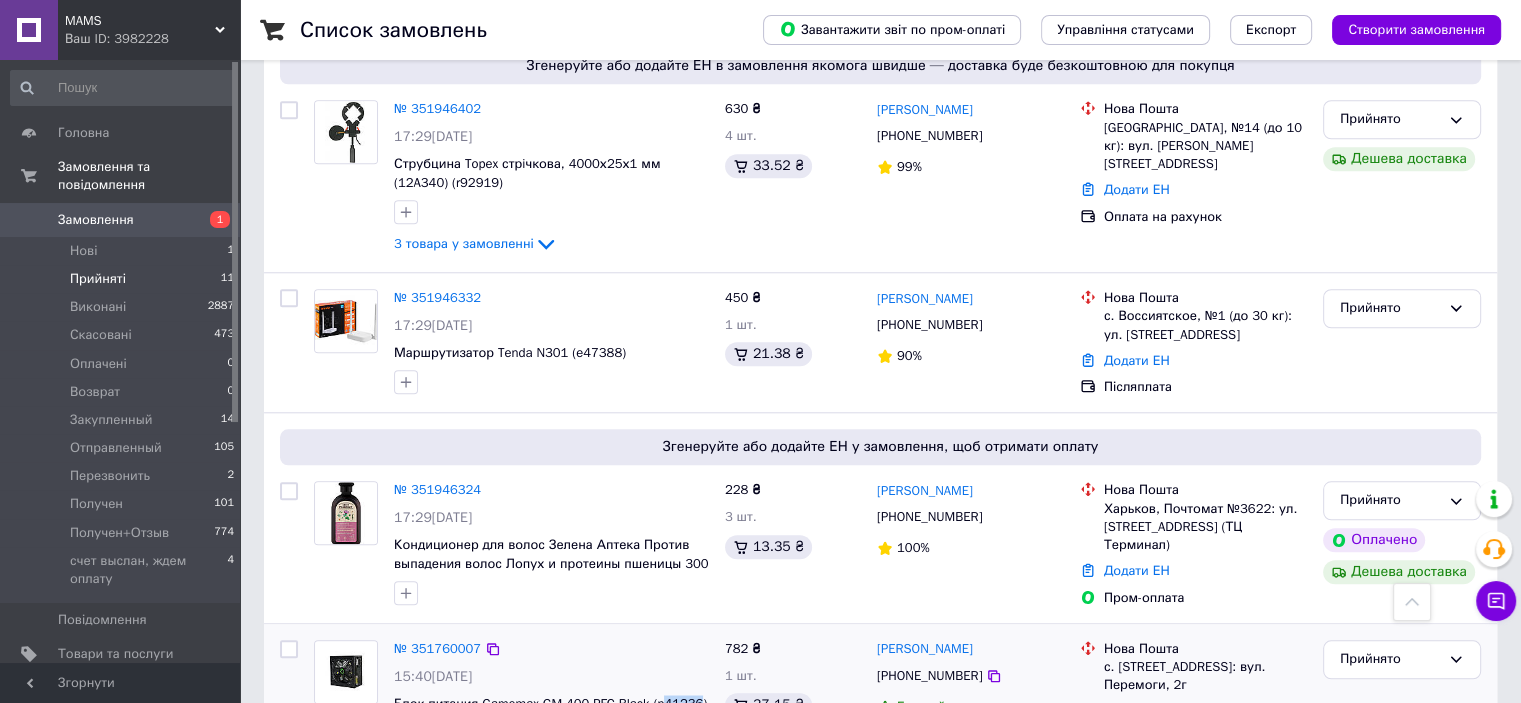 drag, startPoint x: 662, startPoint y: 606, endPoint x: 692, endPoint y: 610, distance: 30.265491 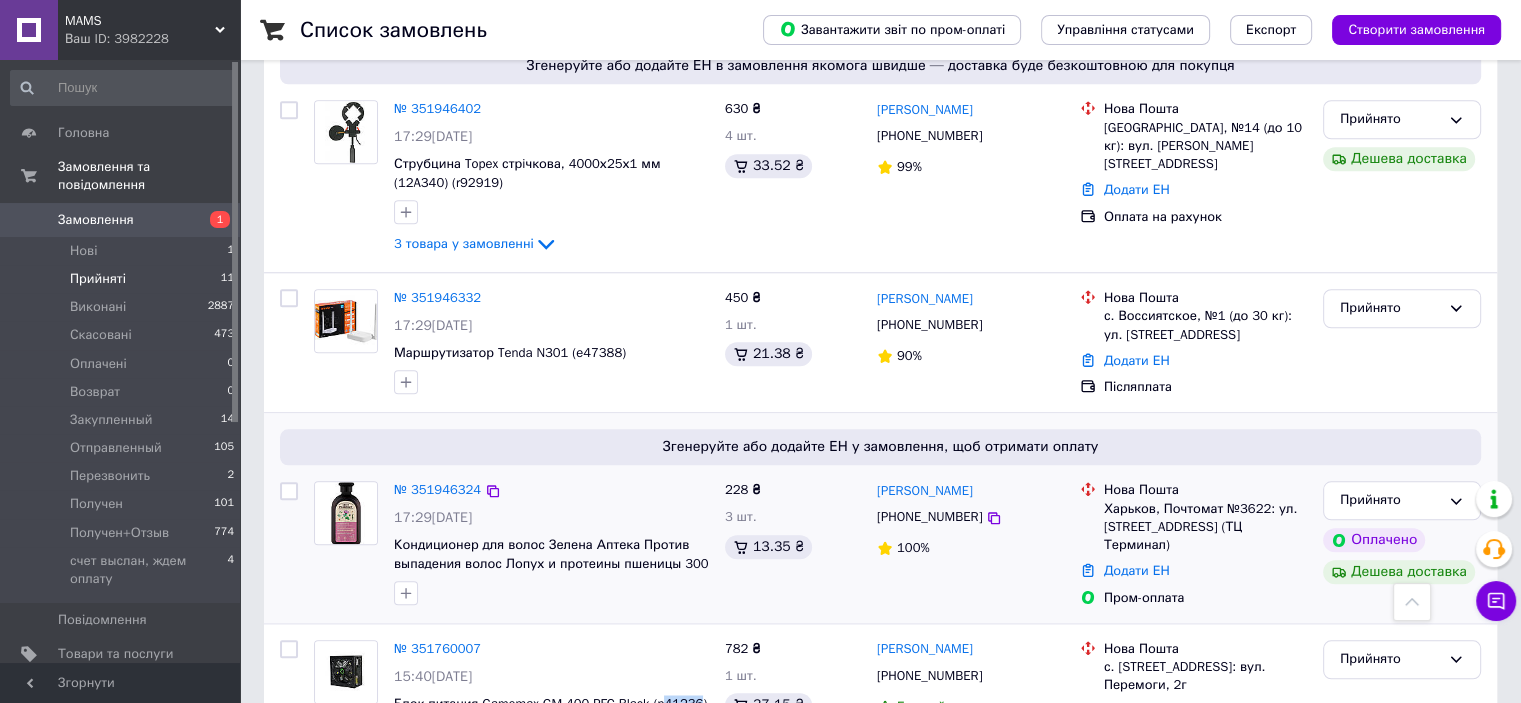 copy on "41236" 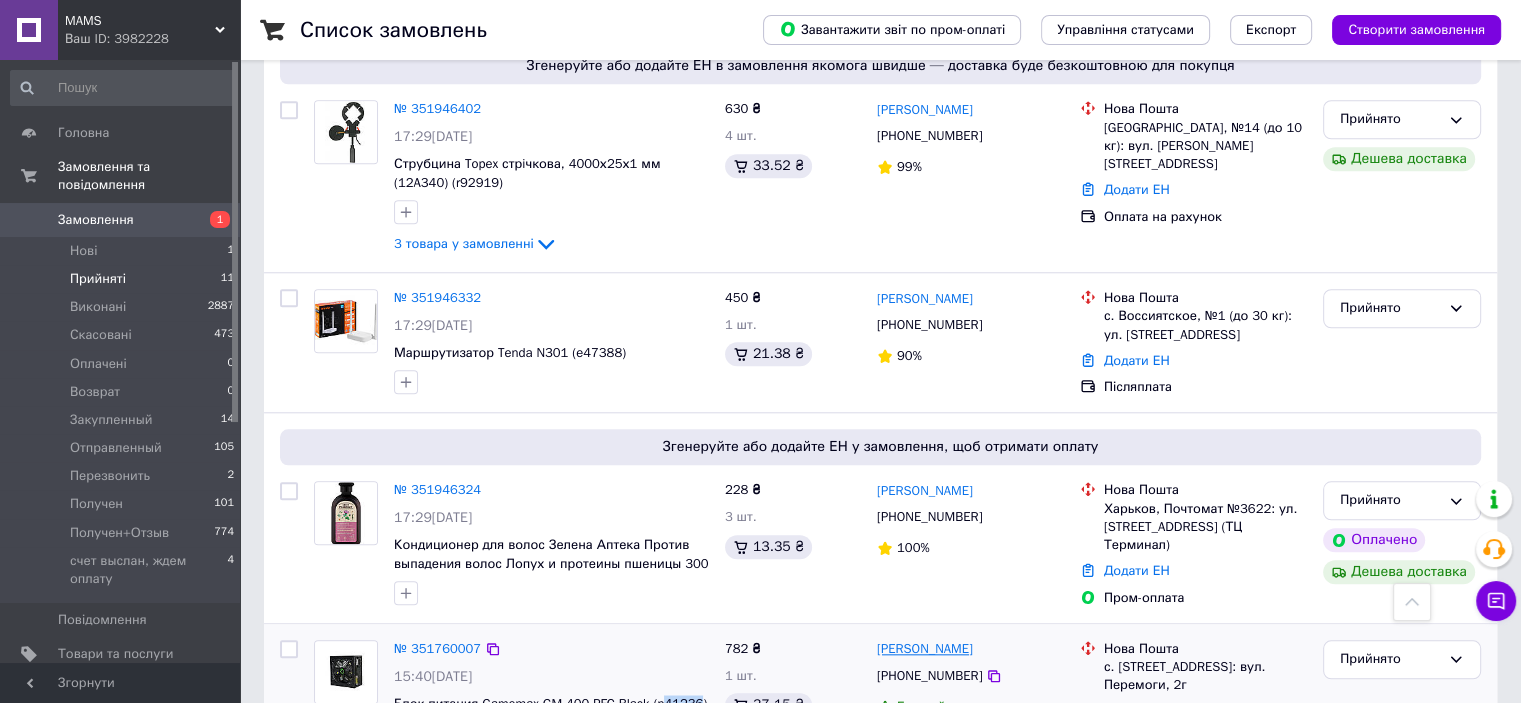 drag, startPoint x: 992, startPoint y: 562, endPoint x: 876, endPoint y: 564, distance: 116.01724 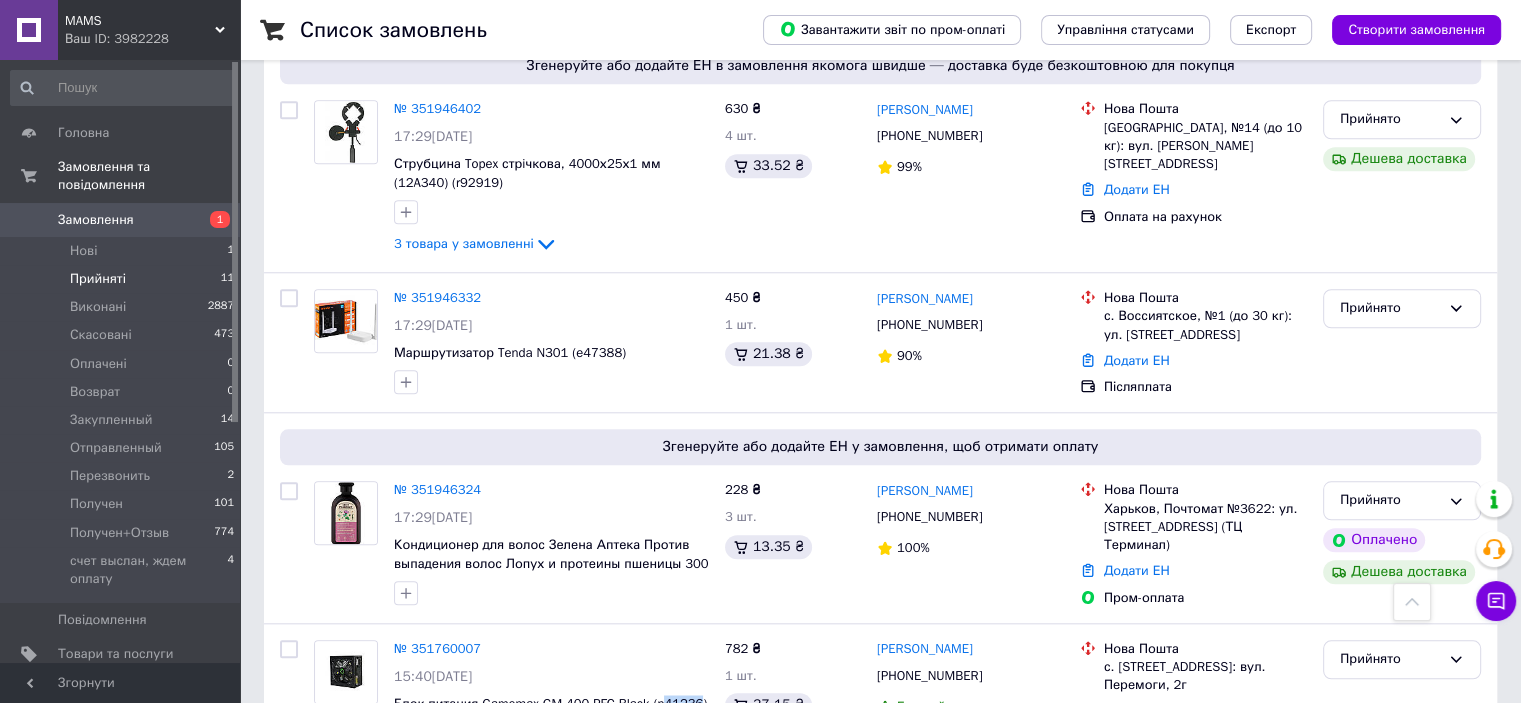 copy on "[PERSON_NAME]" 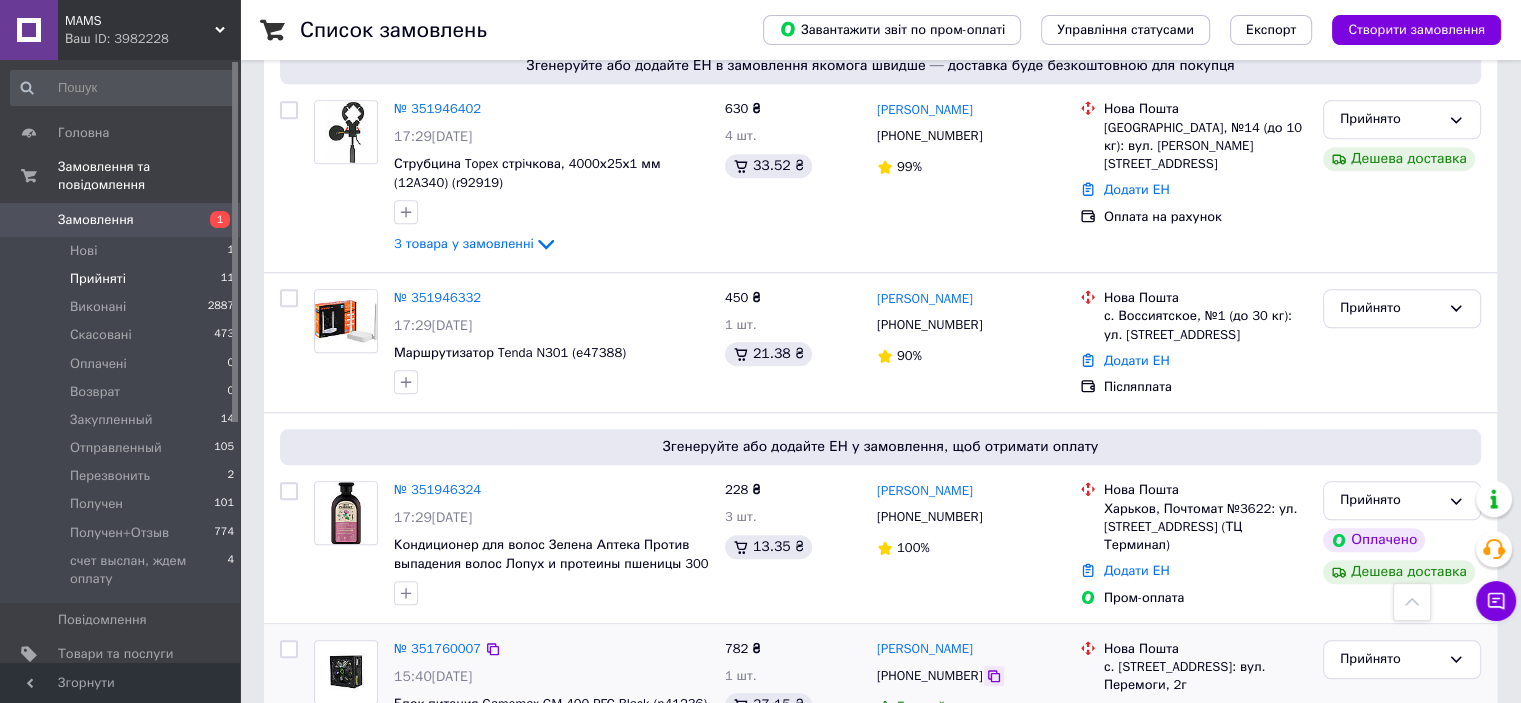 click 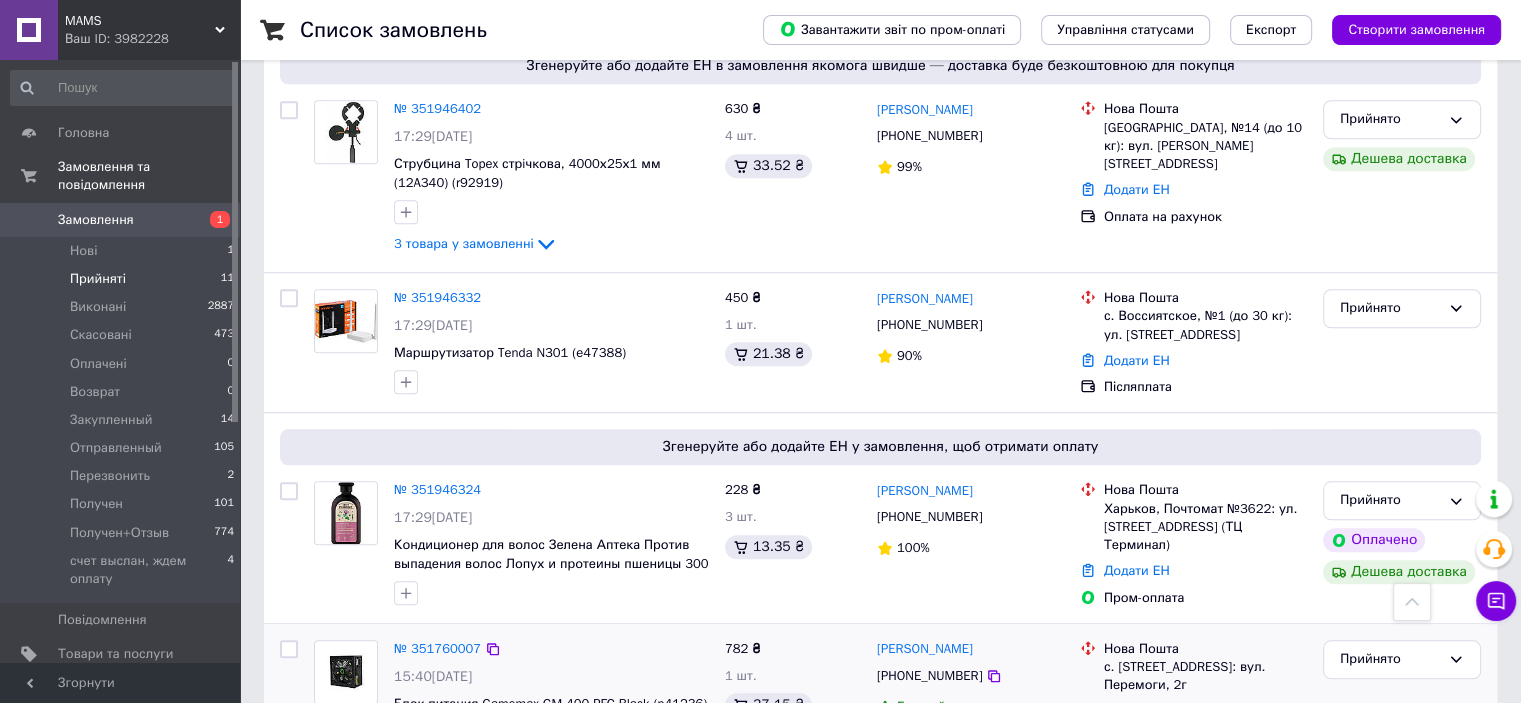 click on "с. [STREET_ADDRESS]: вул. Перемоги, 2г" at bounding box center (1205, 676) 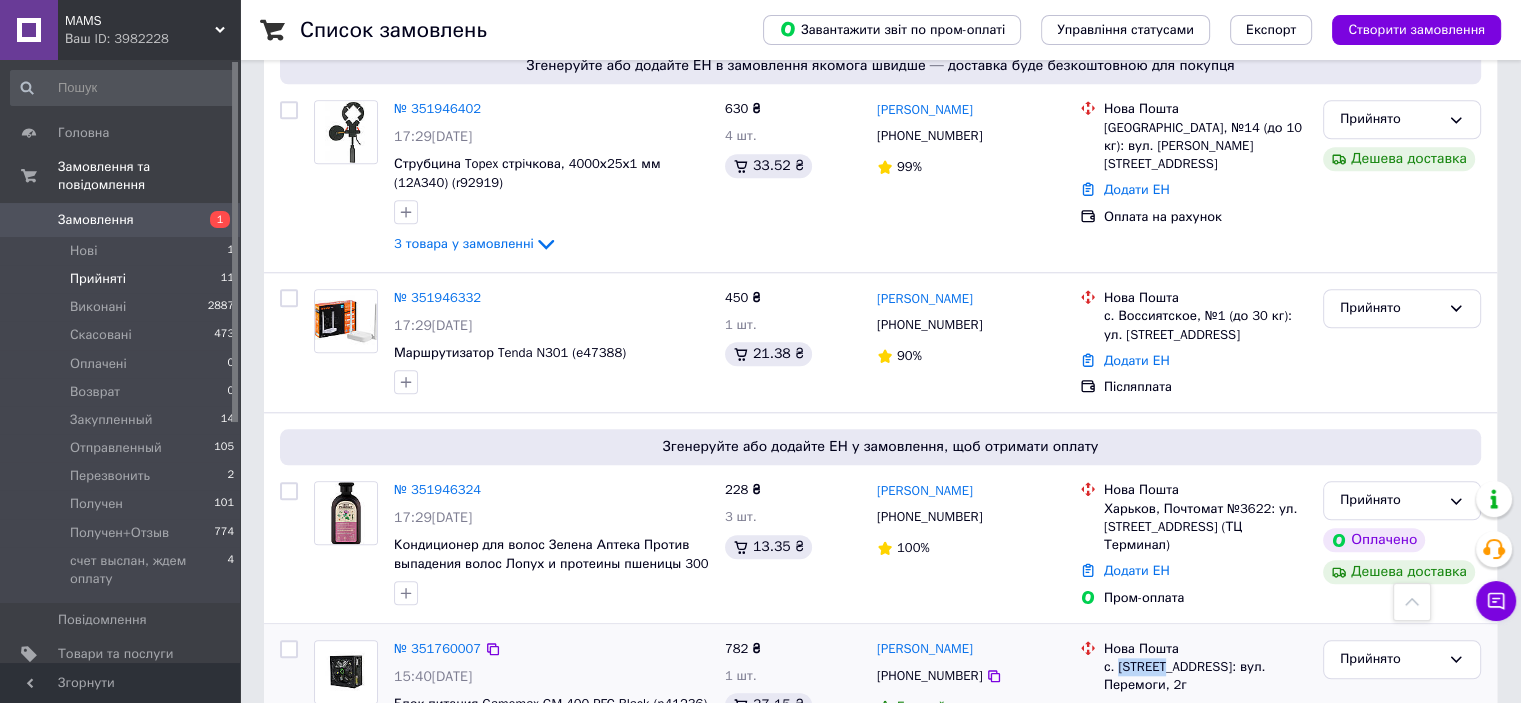 click on "с. [STREET_ADDRESS]: вул. Перемоги, 2г" at bounding box center [1205, 676] 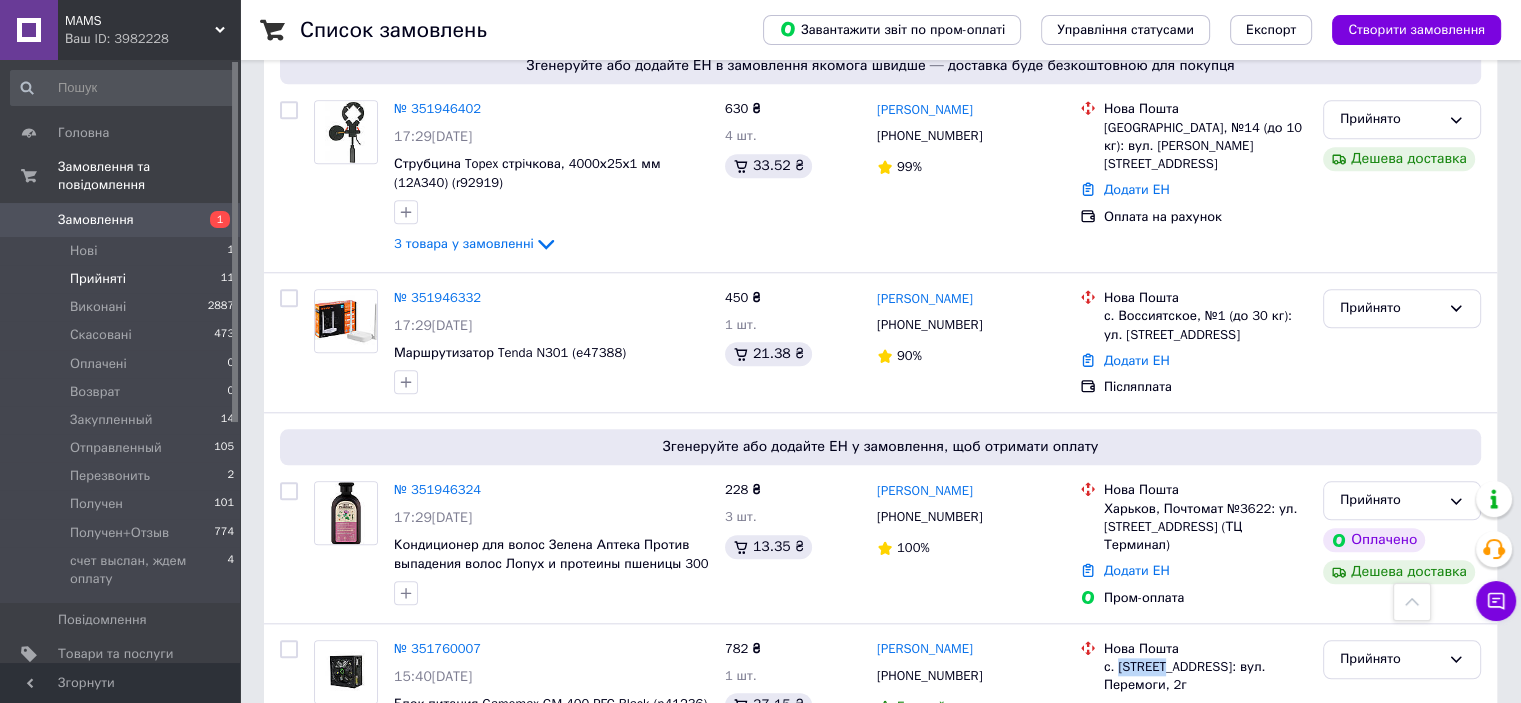 copy on "Гвіздів" 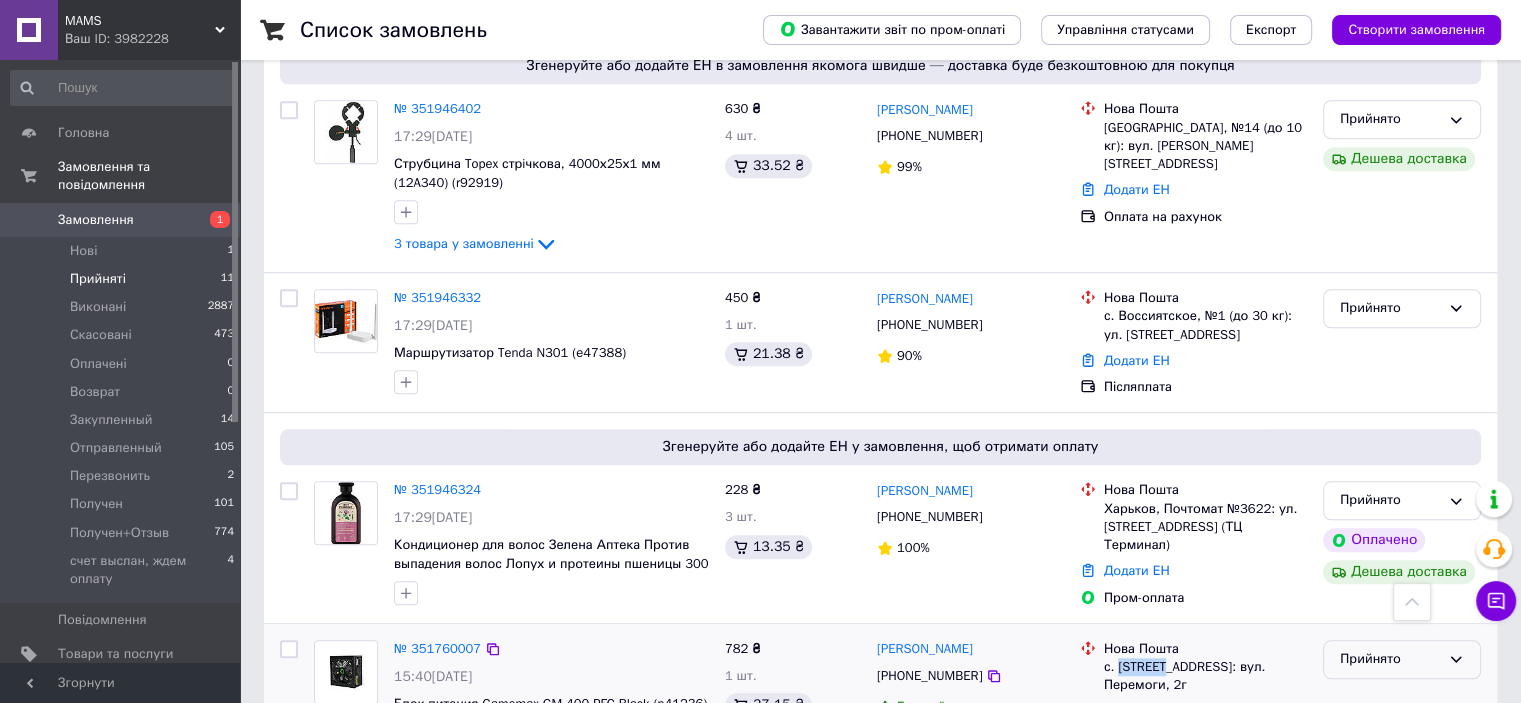click on "Прийнято" at bounding box center [1390, 659] 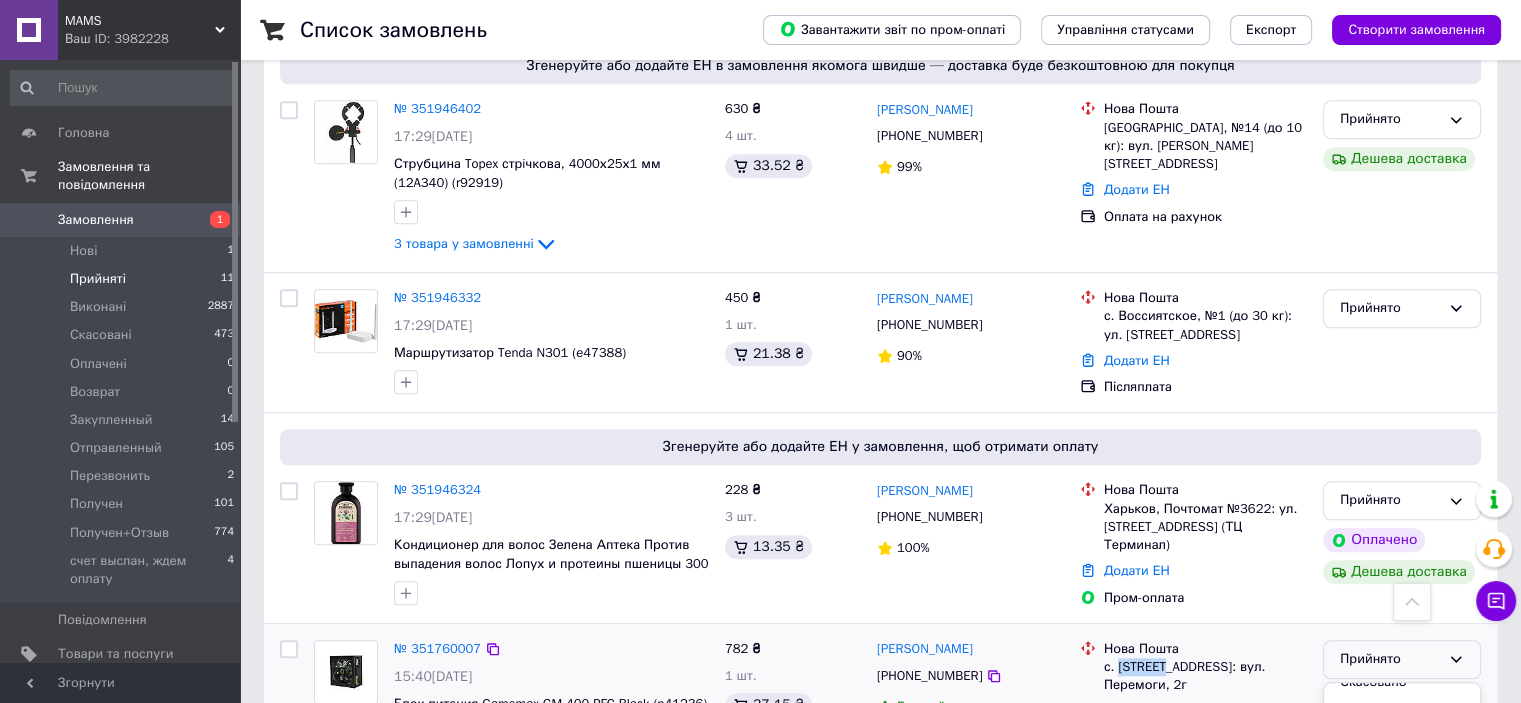 scroll, scrollTop: 100, scrollLeft: 0, axis: vertical 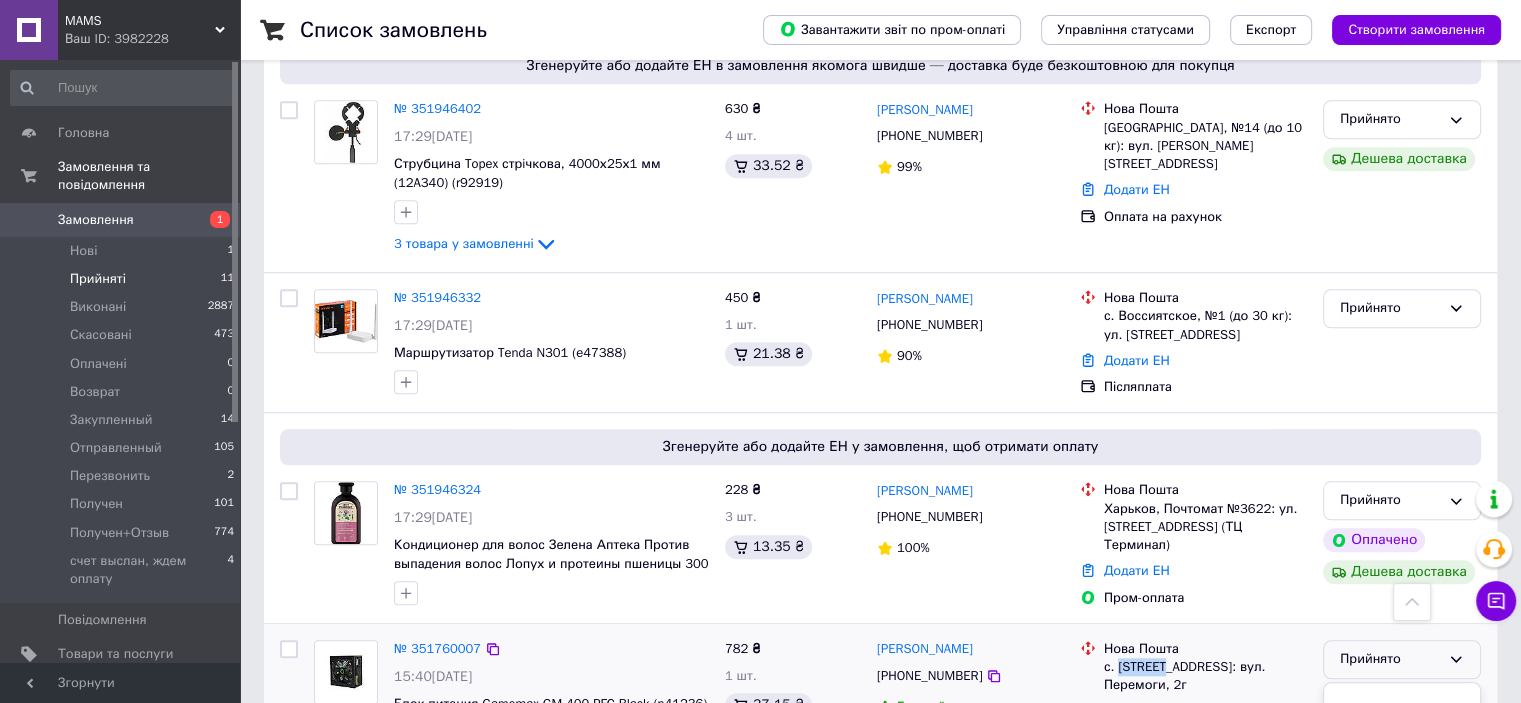 click on "Закупленный" at bounding box center [1402, 747] 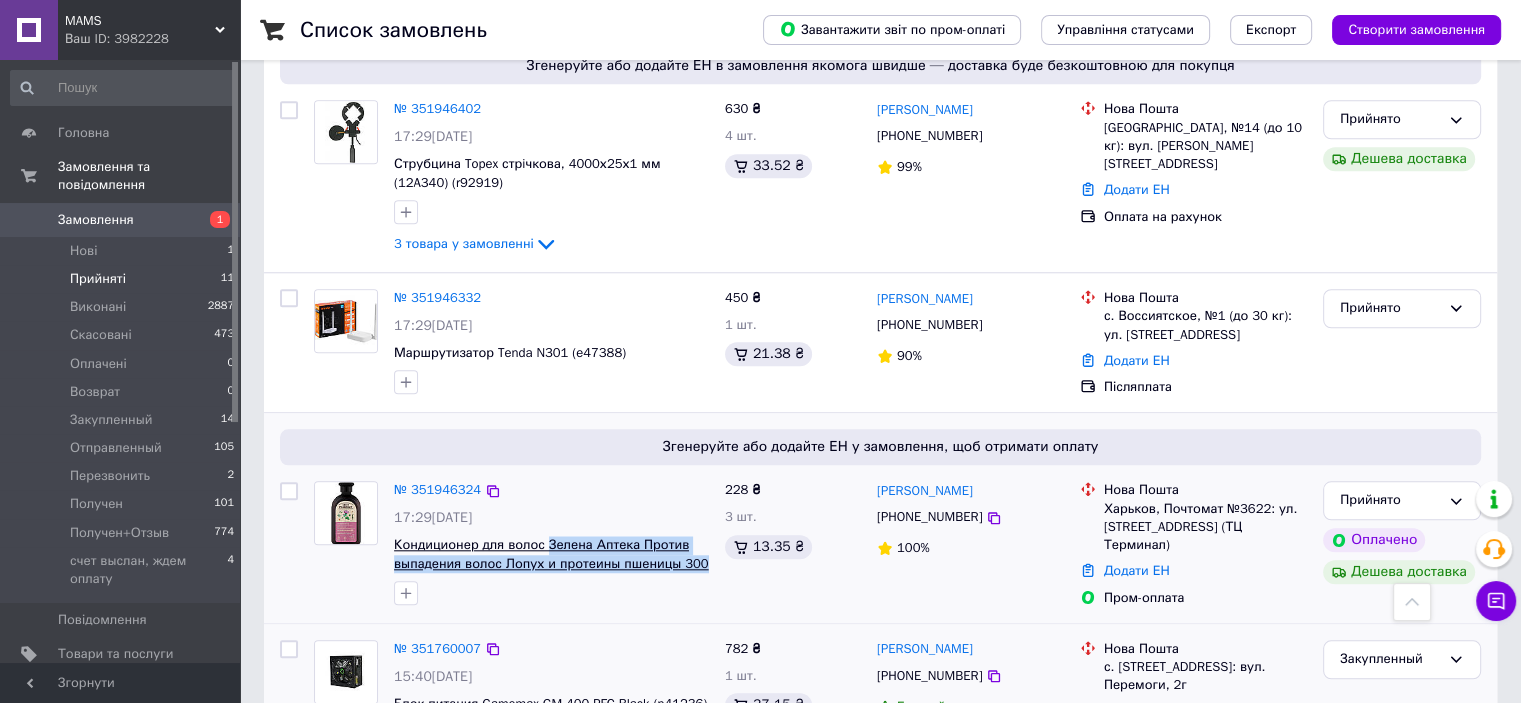 drag, startPoint x: 543, startPoint y: 452, endPoint x: 695, endPoint y: 483, distance: 155.12898 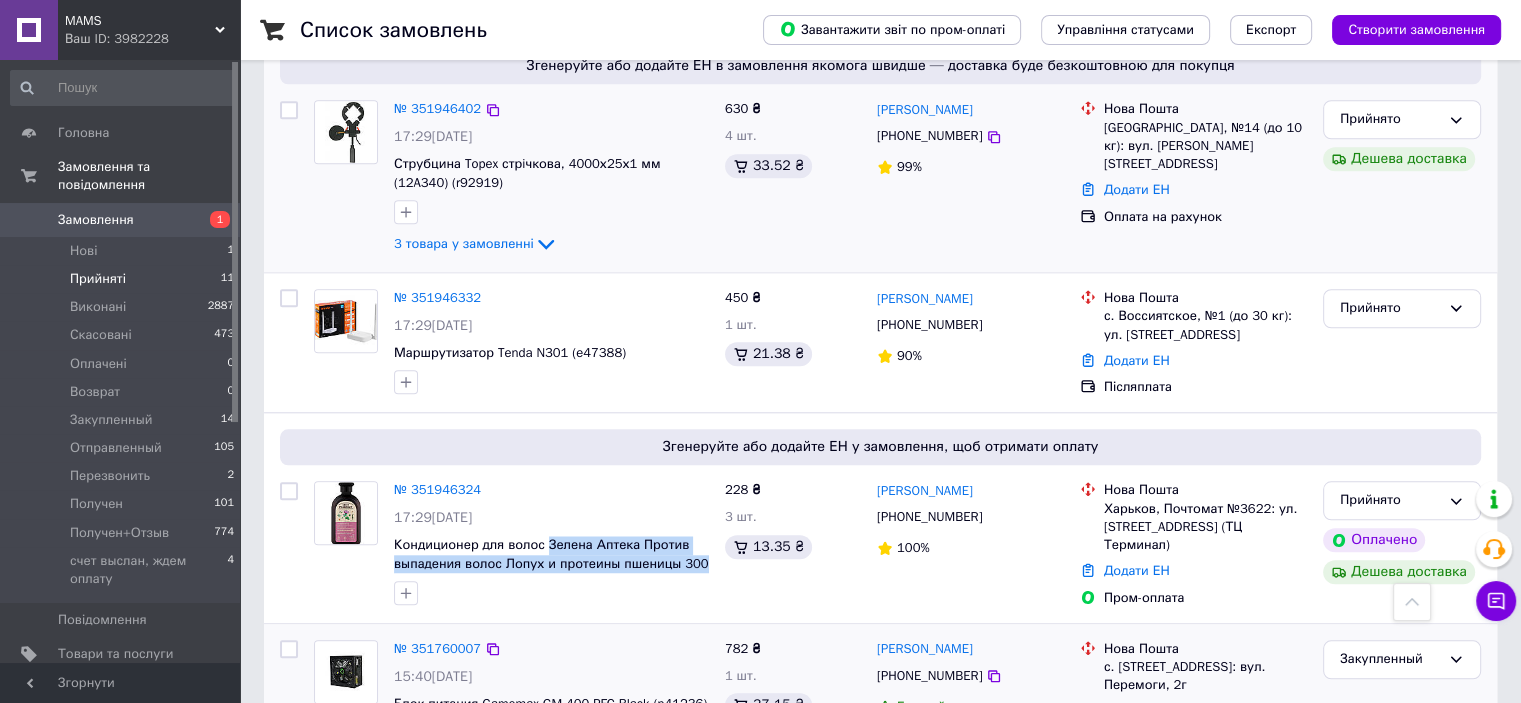 copy on "Зелена Аптека Против выпадения волос Лопух и протеины пшеницы 300" 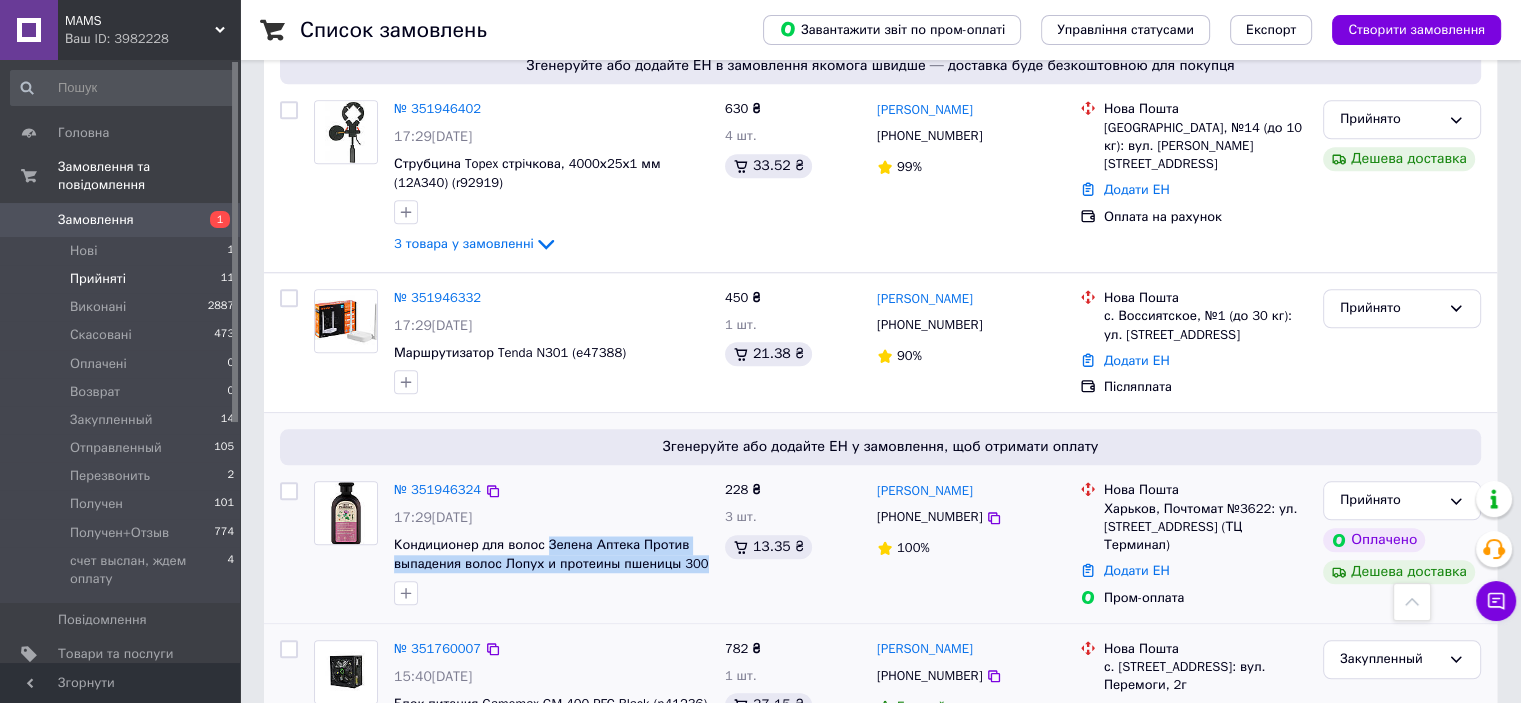 drag, startPoint x: 999, startPoint y: 408, endPoint x: 874, endPoint y: 404, distance: 125.06398 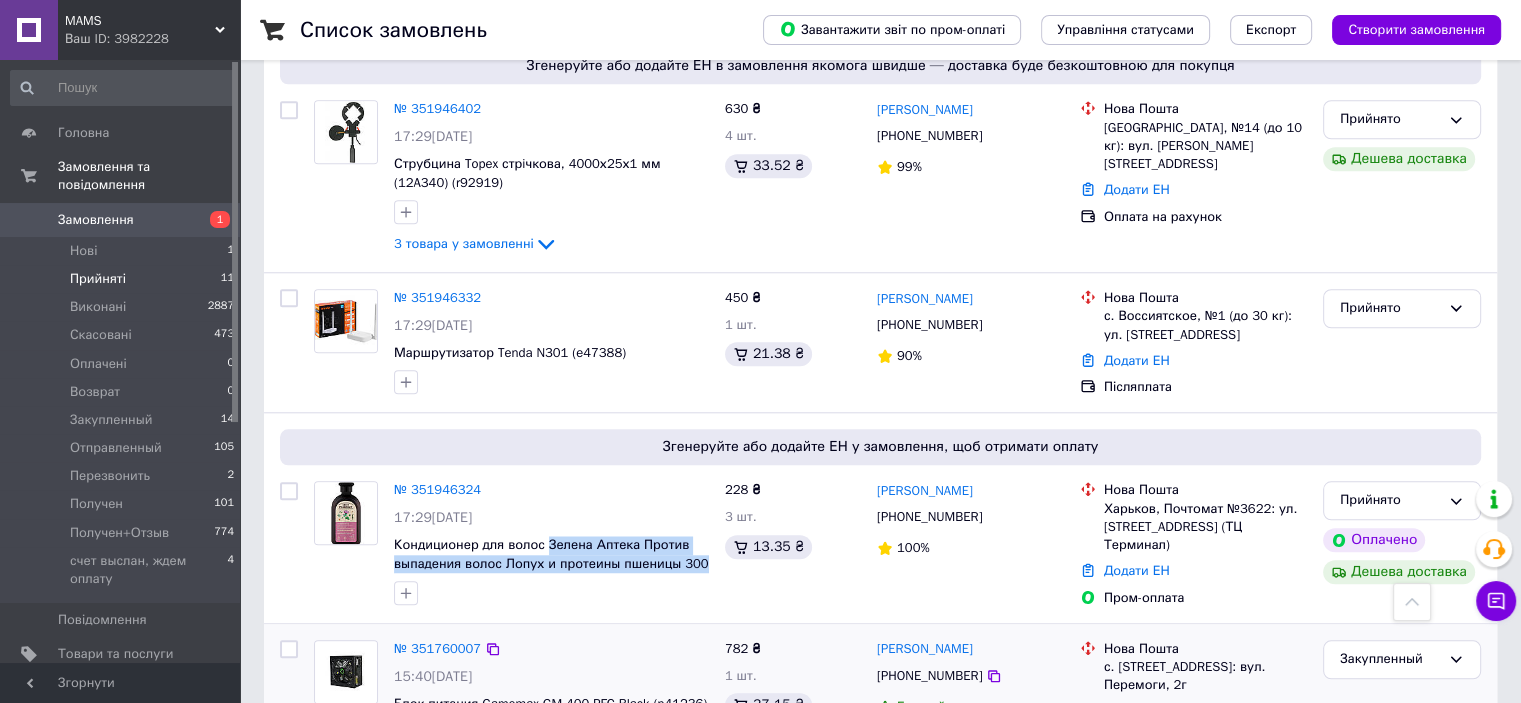 copy on "[PERSON_NAME]" 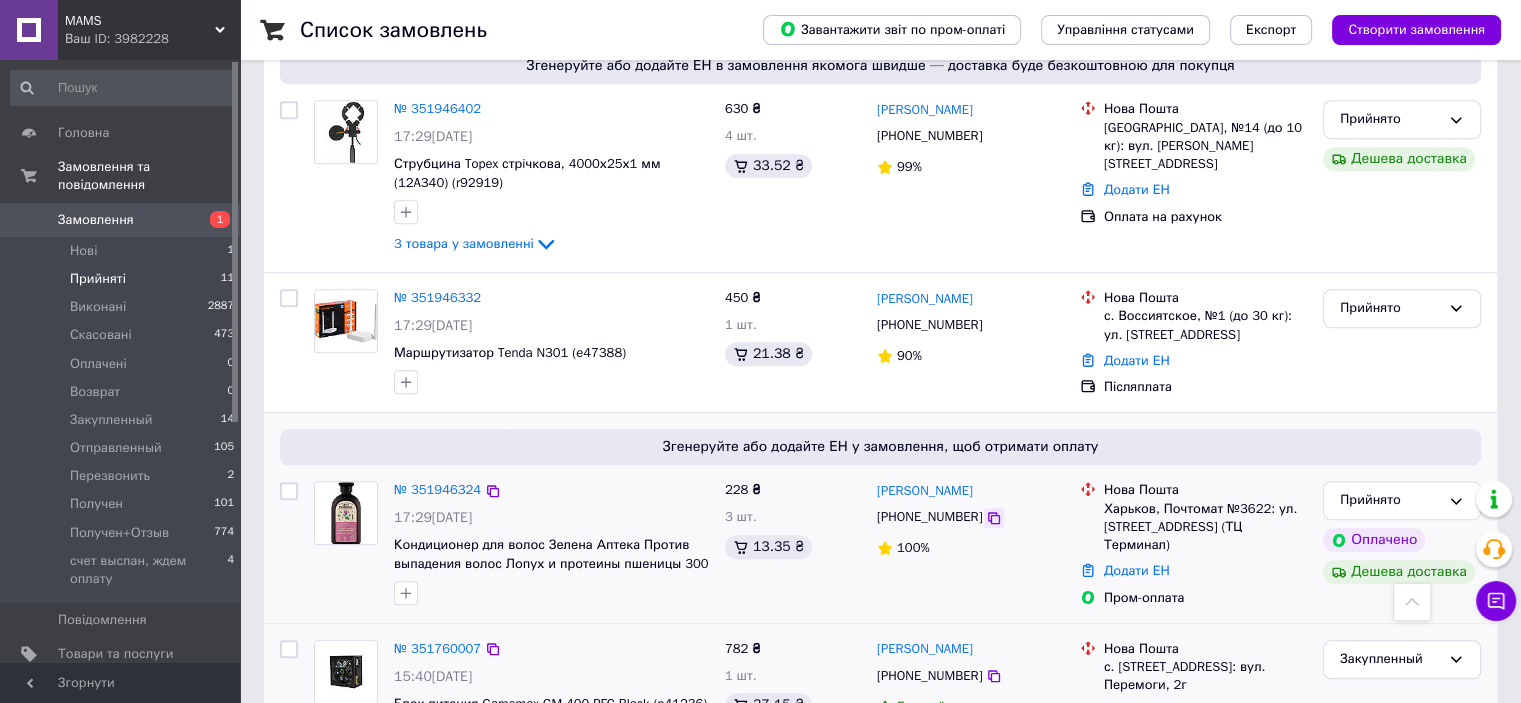 click 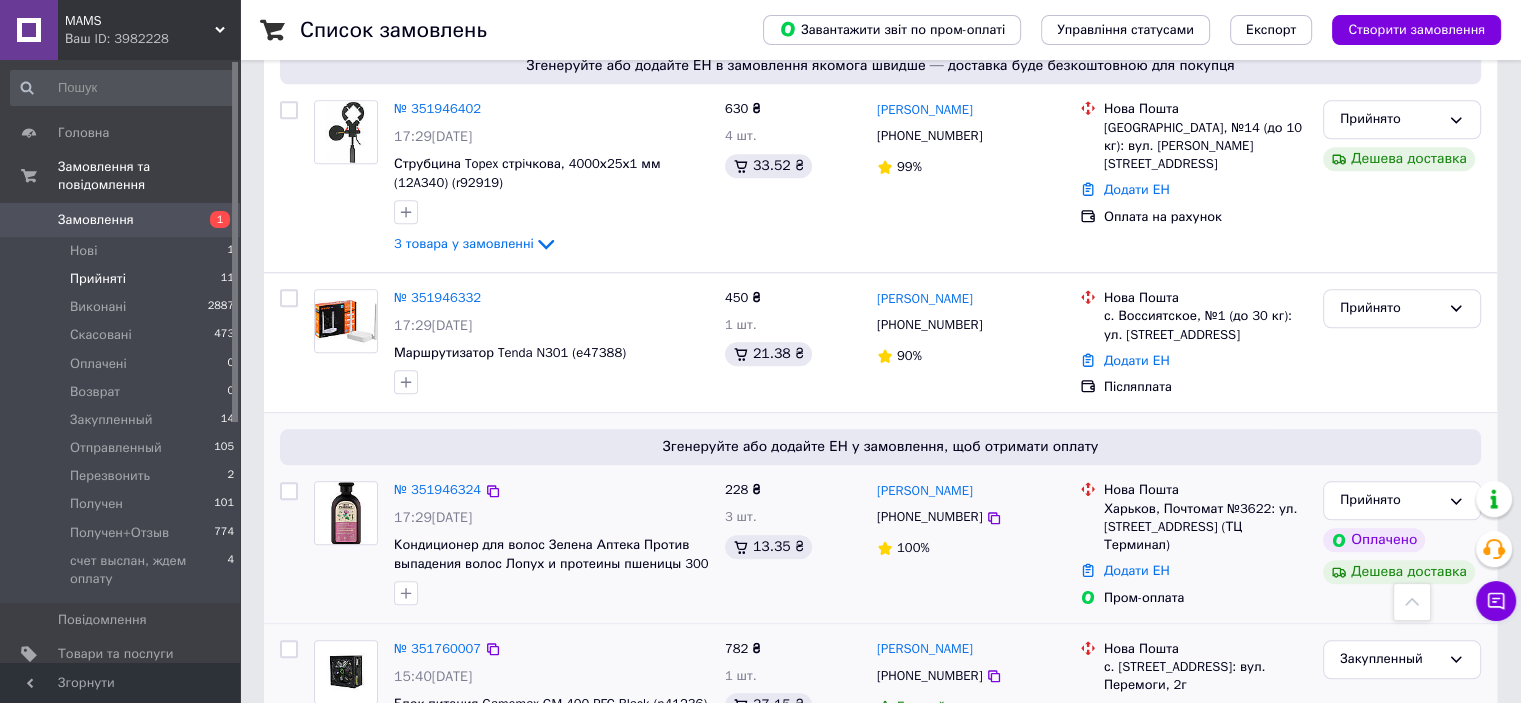 click on "Харьков, Почтомат №3622: ул. [STREET_ADDRESS] (ТЦ Терминал)" at bounding box center (1205, 527) 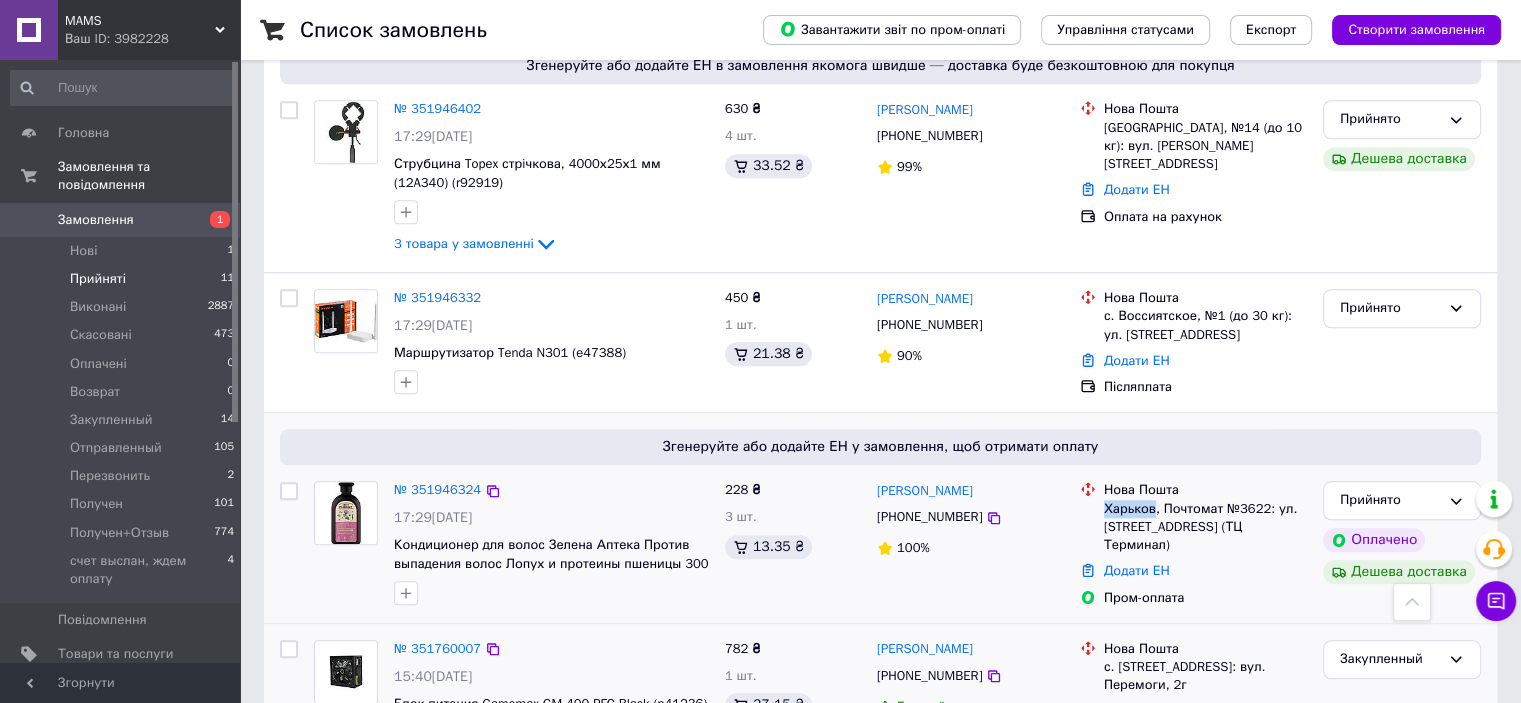 click on "Харьков, Почтомат №3622: ул. [STREET_ADDRESS] (ТЦ Терминал)" at bounding box center [1205, 527] 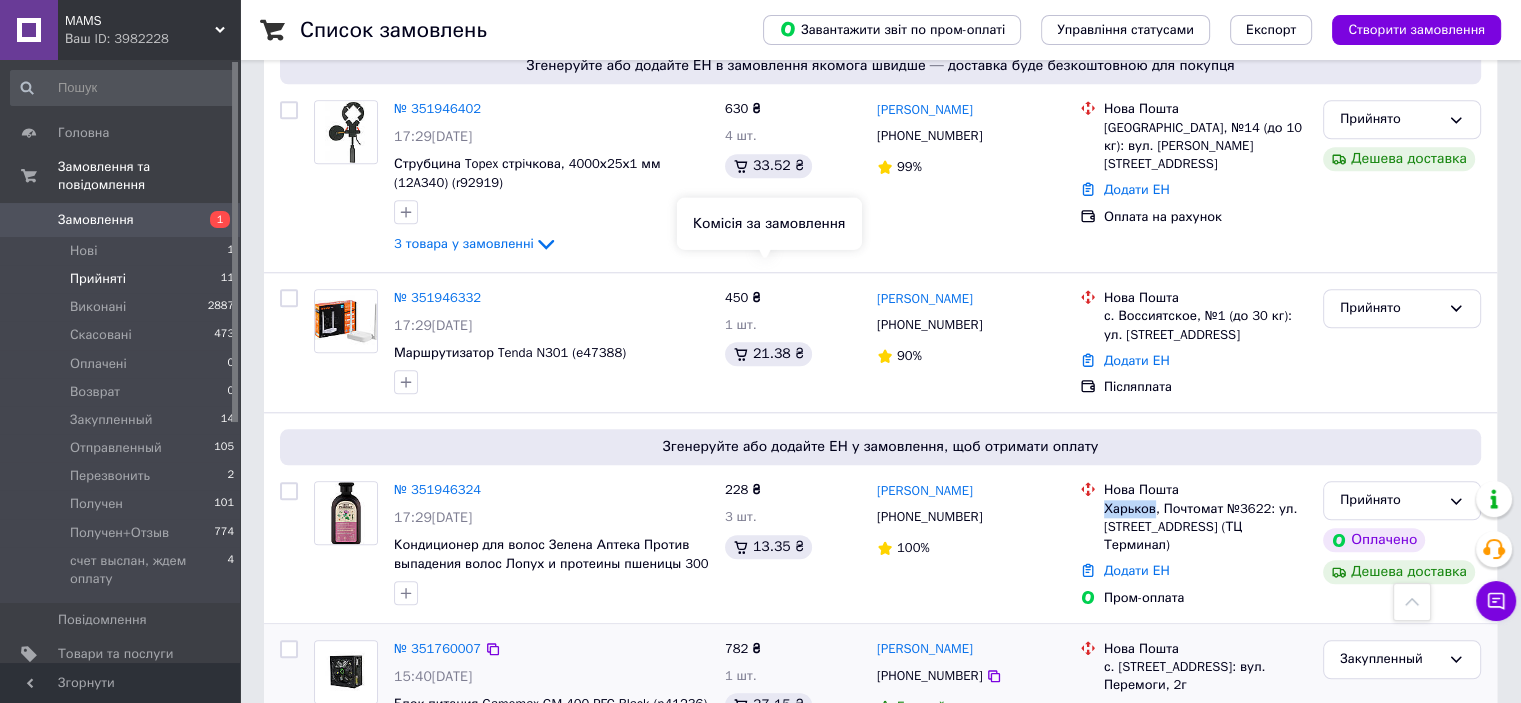 copy on "Харьков" 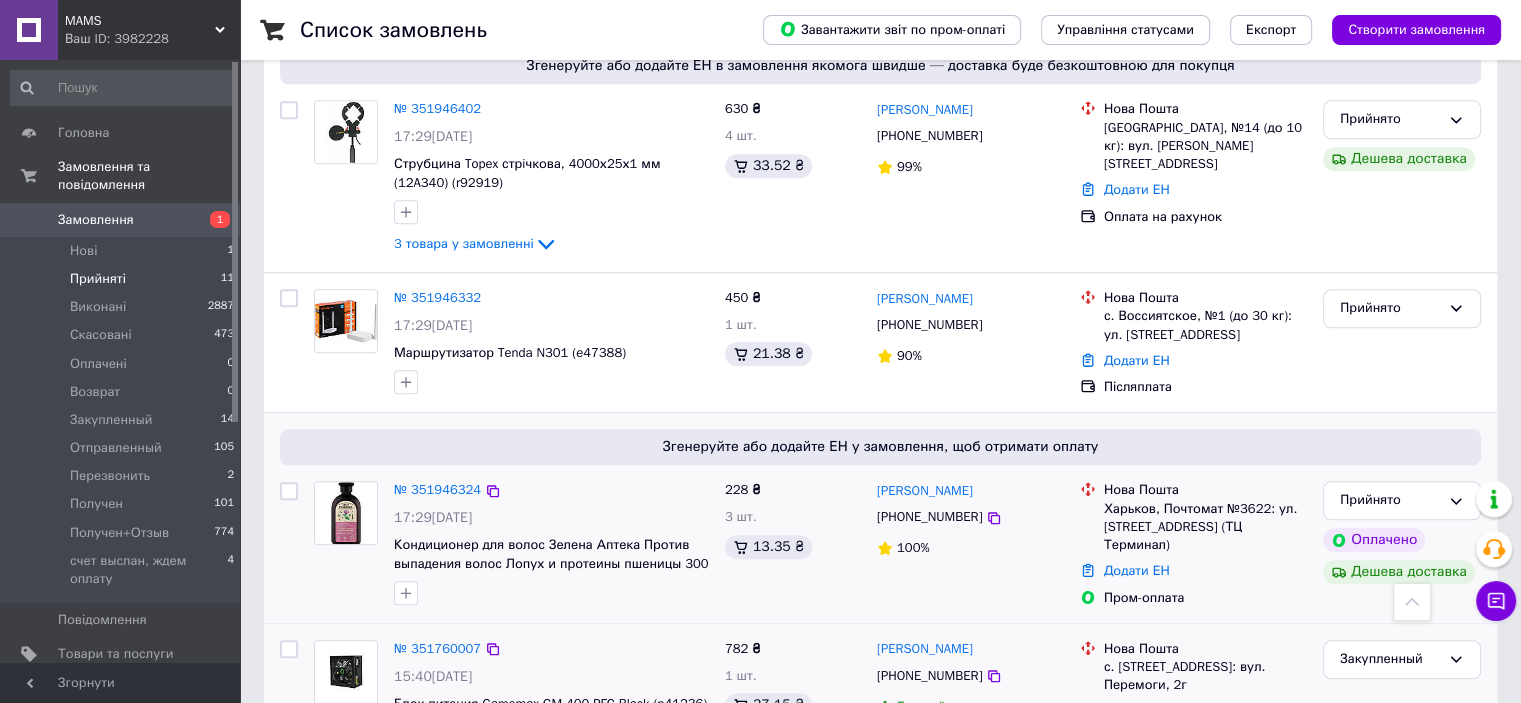 click on "Харьков, Почтомат №3622: ул. [STREET_ADDRESS] (ТЦ Терминал)" at bounding box center (1205, 527) 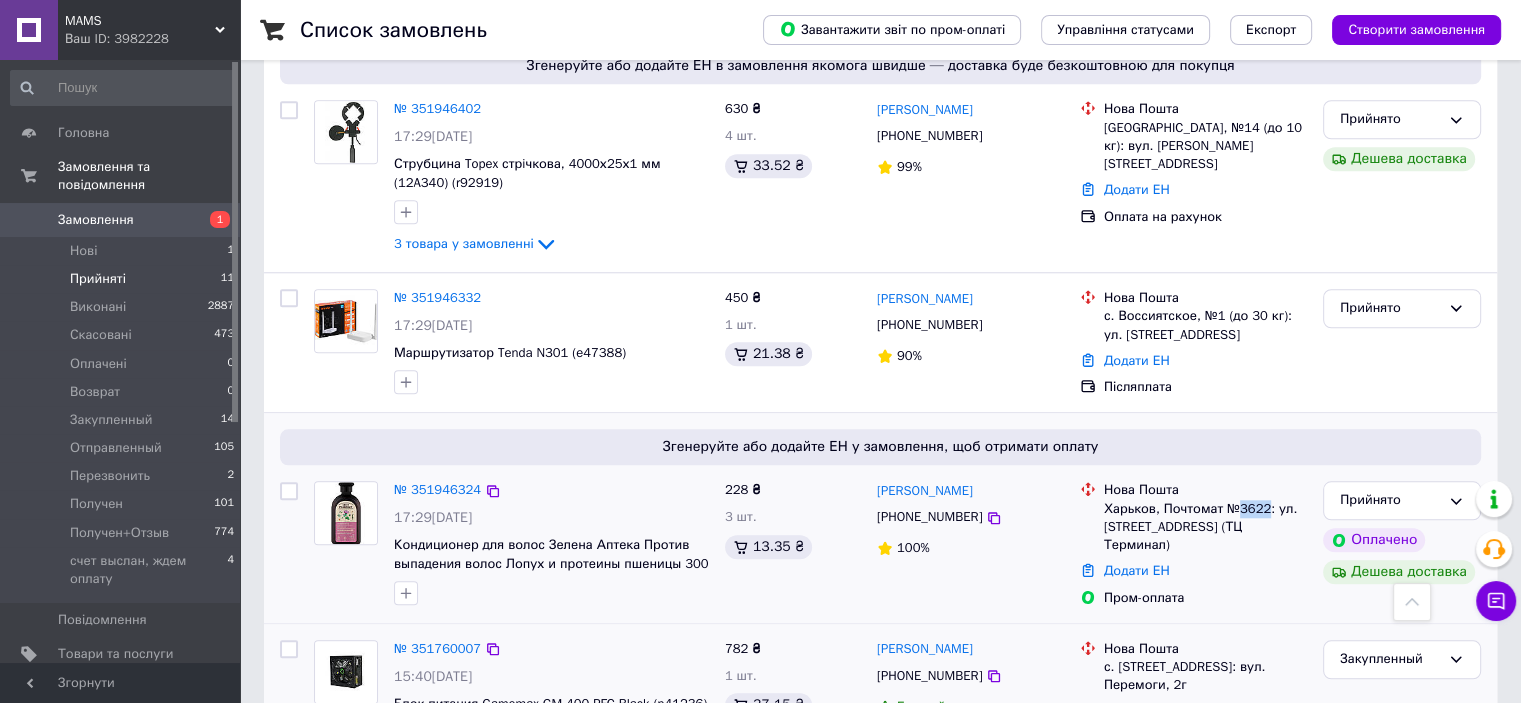 click on "Харьков, Почтомат №3622: ул. [STREET_ADDRESS] (ТЦ Терминал)" at bounding box center (1205, 527) 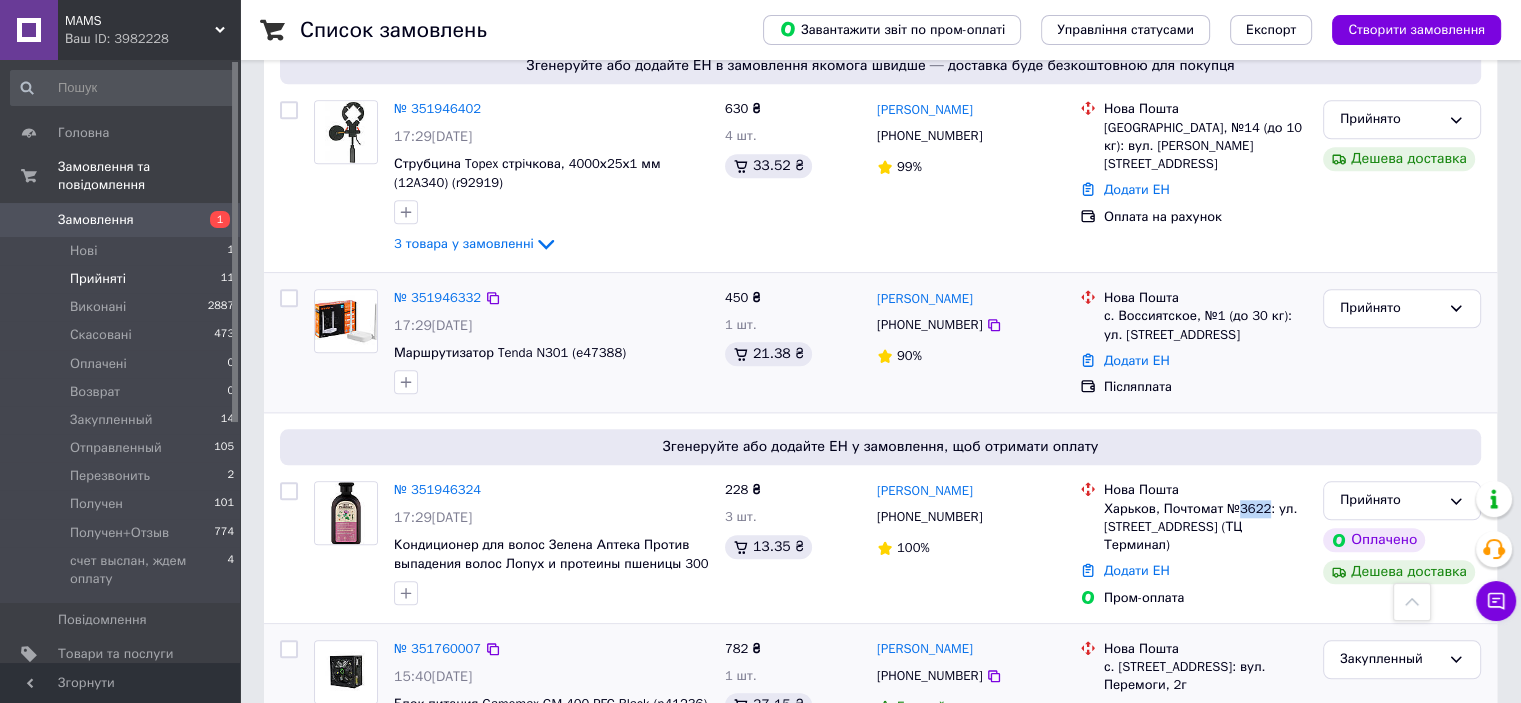 copy on "3622" 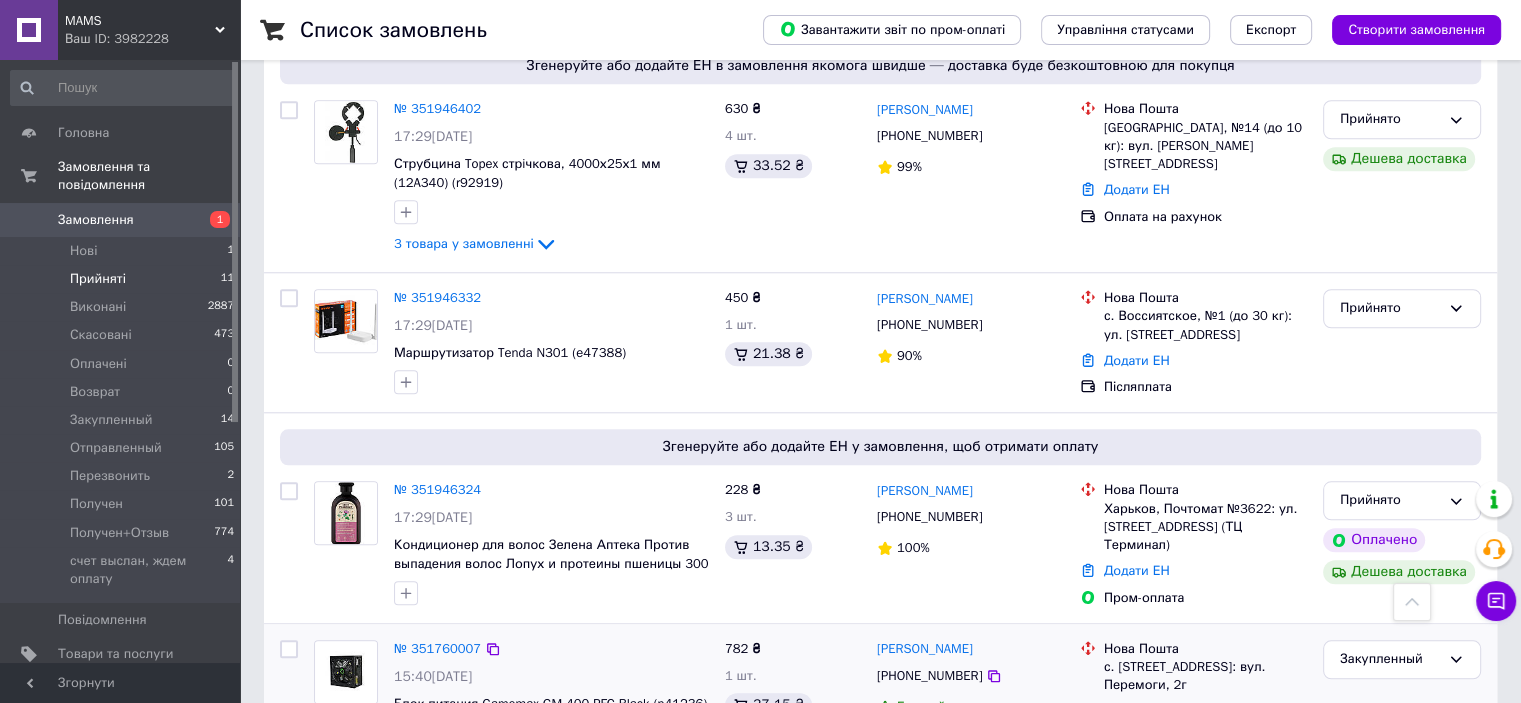 click on "Прийняті" at bounding box center (98, 279) 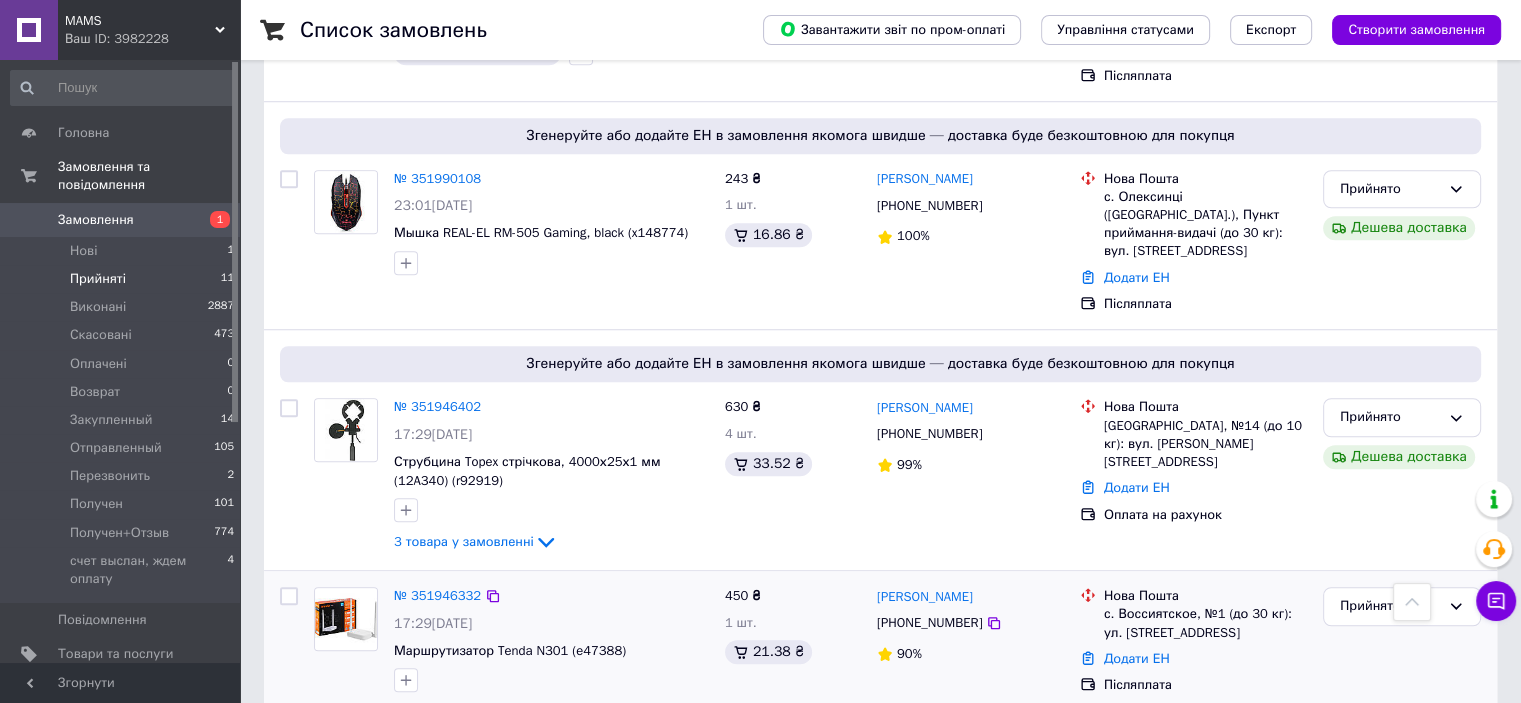 scroll, scrollTop: 1694, scrollLeft: 0, axis: vertical 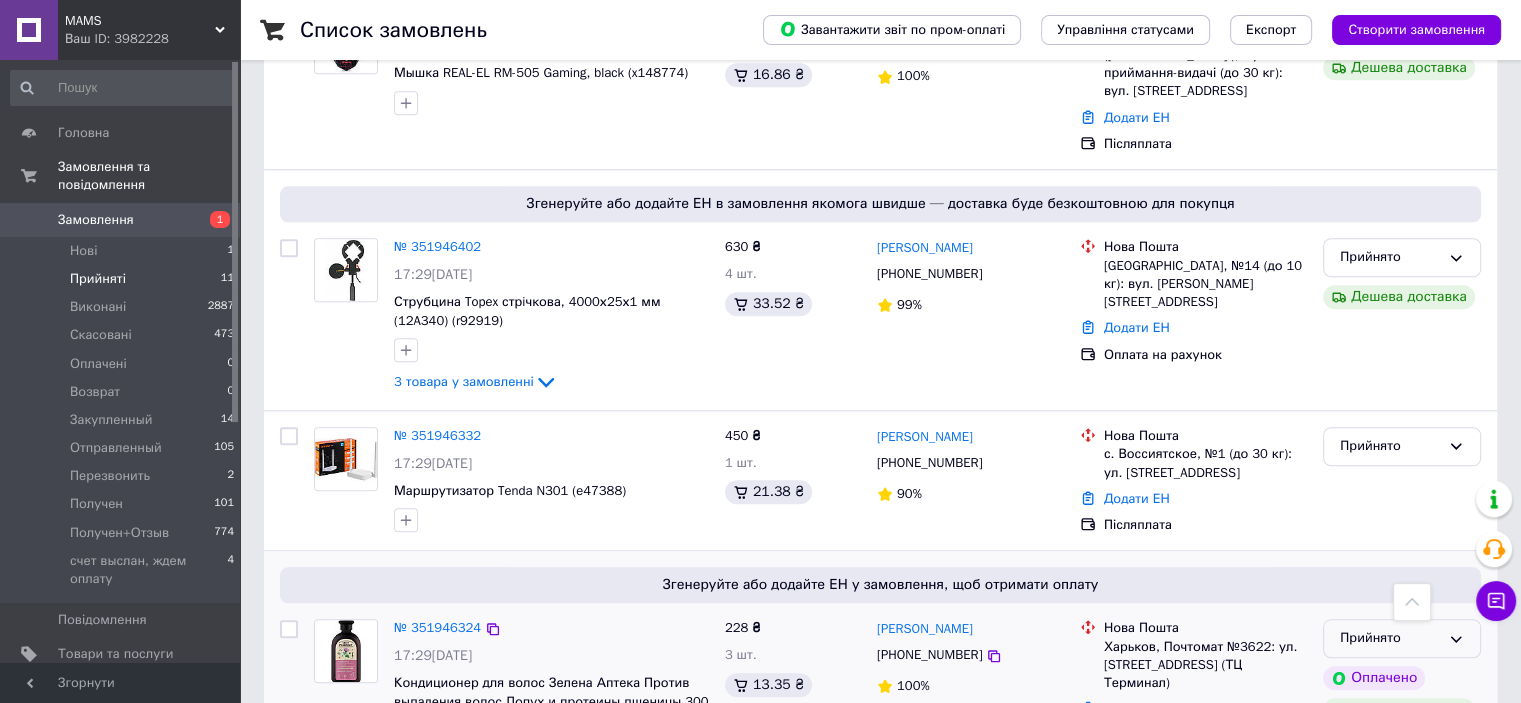 click on "Прийнято" at bounding box center [1402, 638] 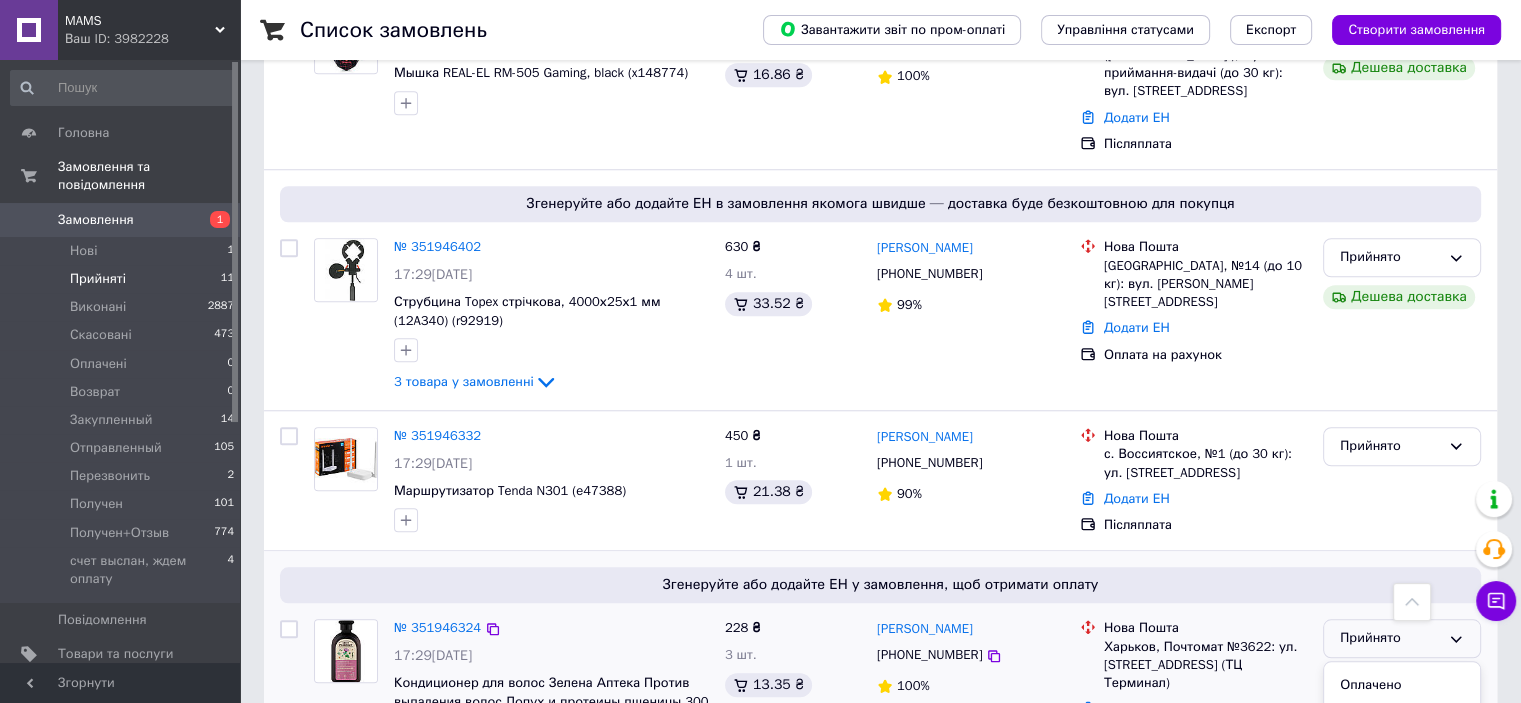 scroll, scrollTop: 100, scrollLeft: 0, axis: vertical 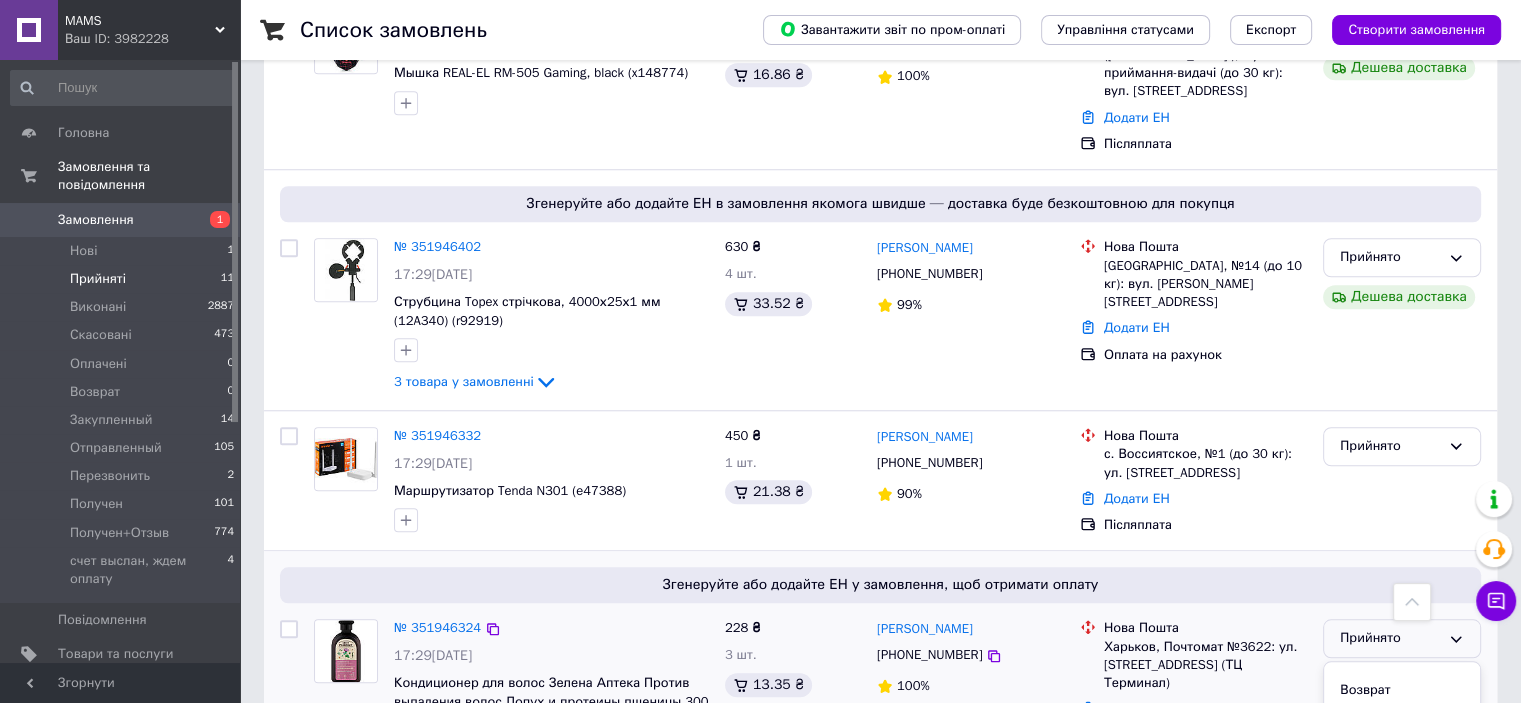 click on "Закупленный" at bounding box center (1402, 726) 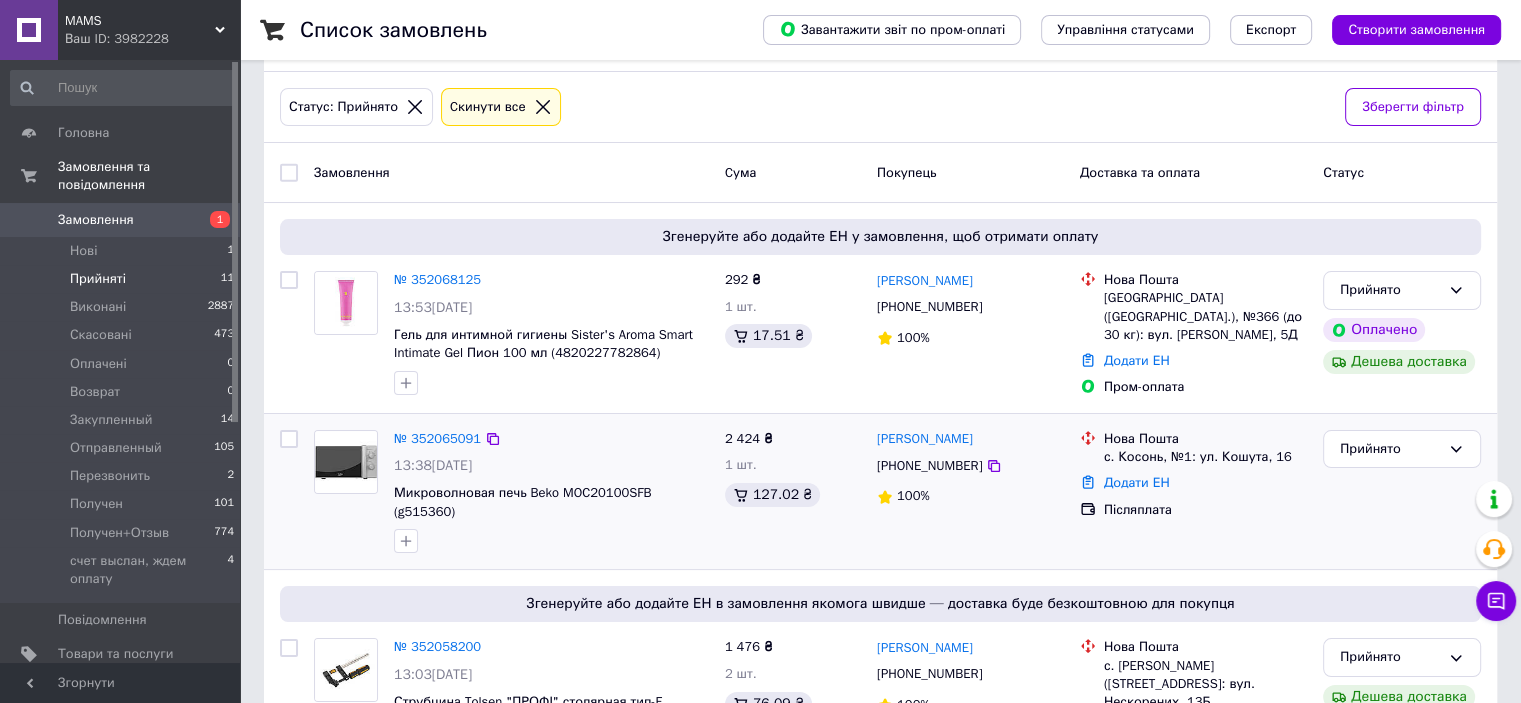 scroll, scrollTop: 0, scrollLeft: 0, axis: both 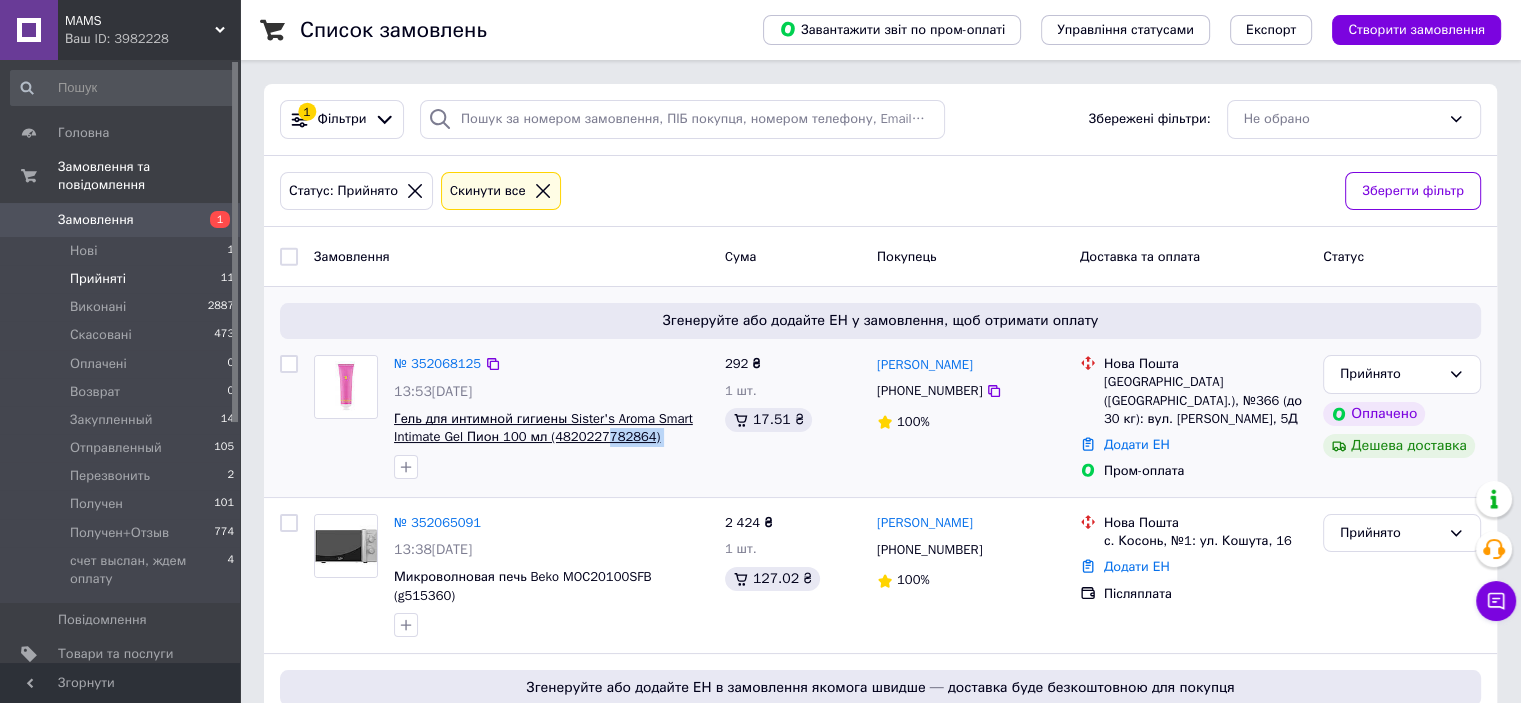 drag, startPoint x: 550, startPoint y: 447, endPoint x: 598, endPoint y: 443, distance: 48.166378 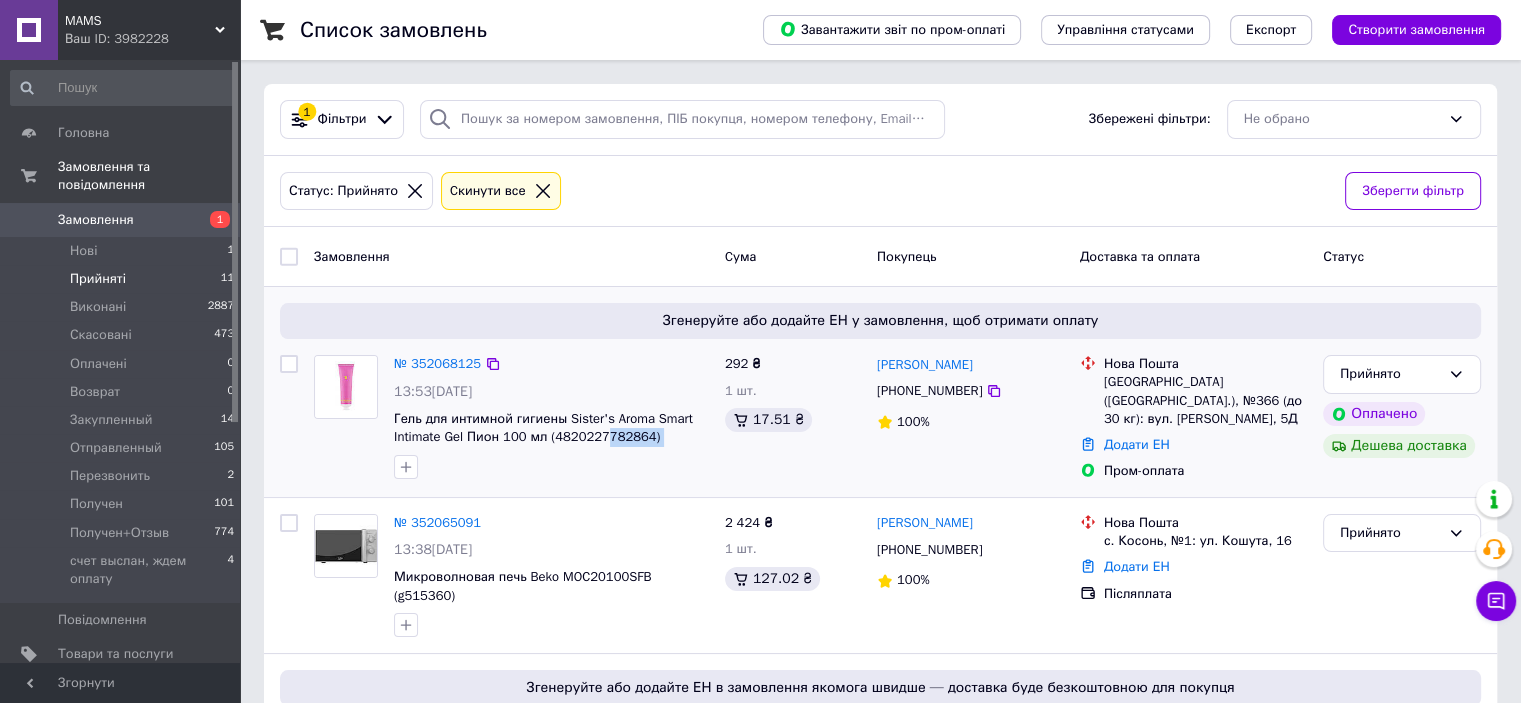 click at bounding box center [551, 467] 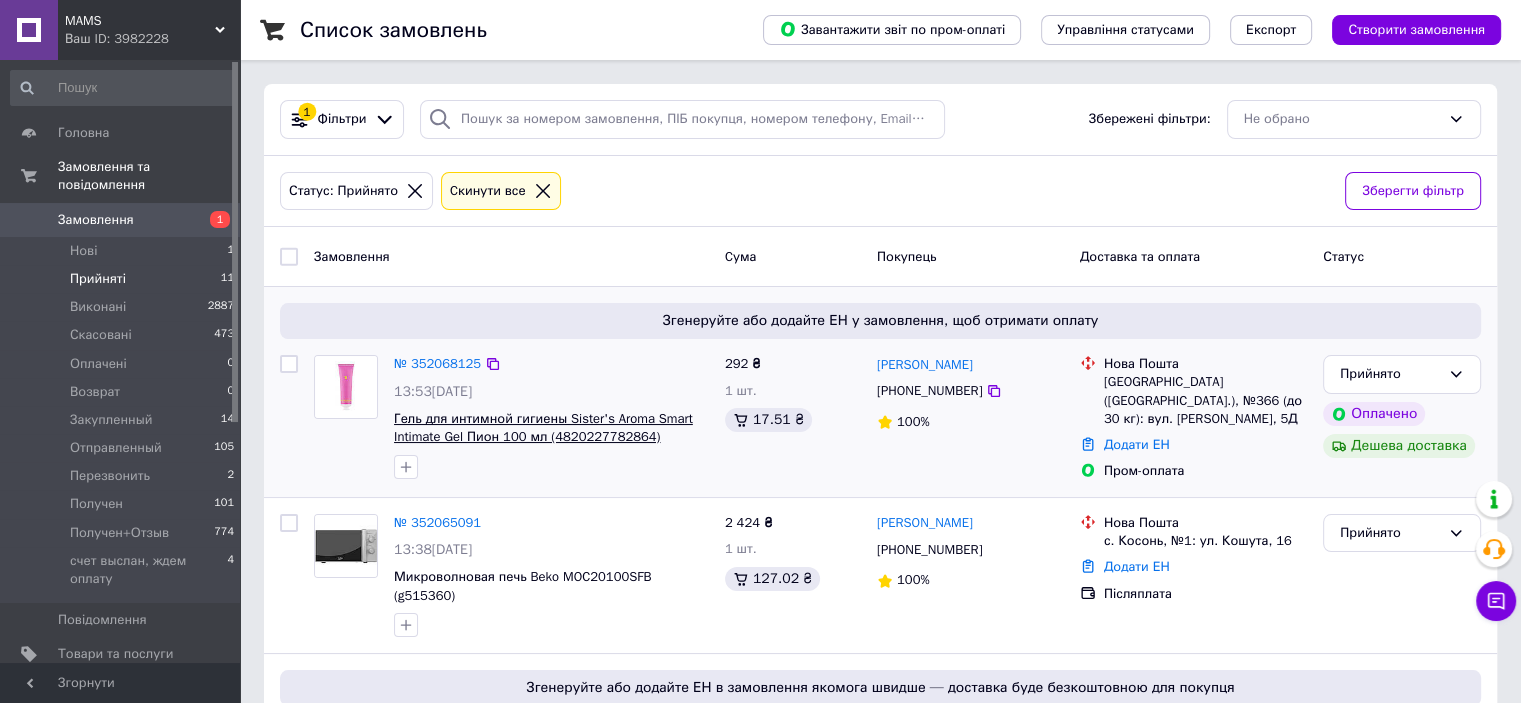drag, startPoint x: 708, startPoint y: 453, endPoint x: 658, endPoint y: 435, distance: 53.14132 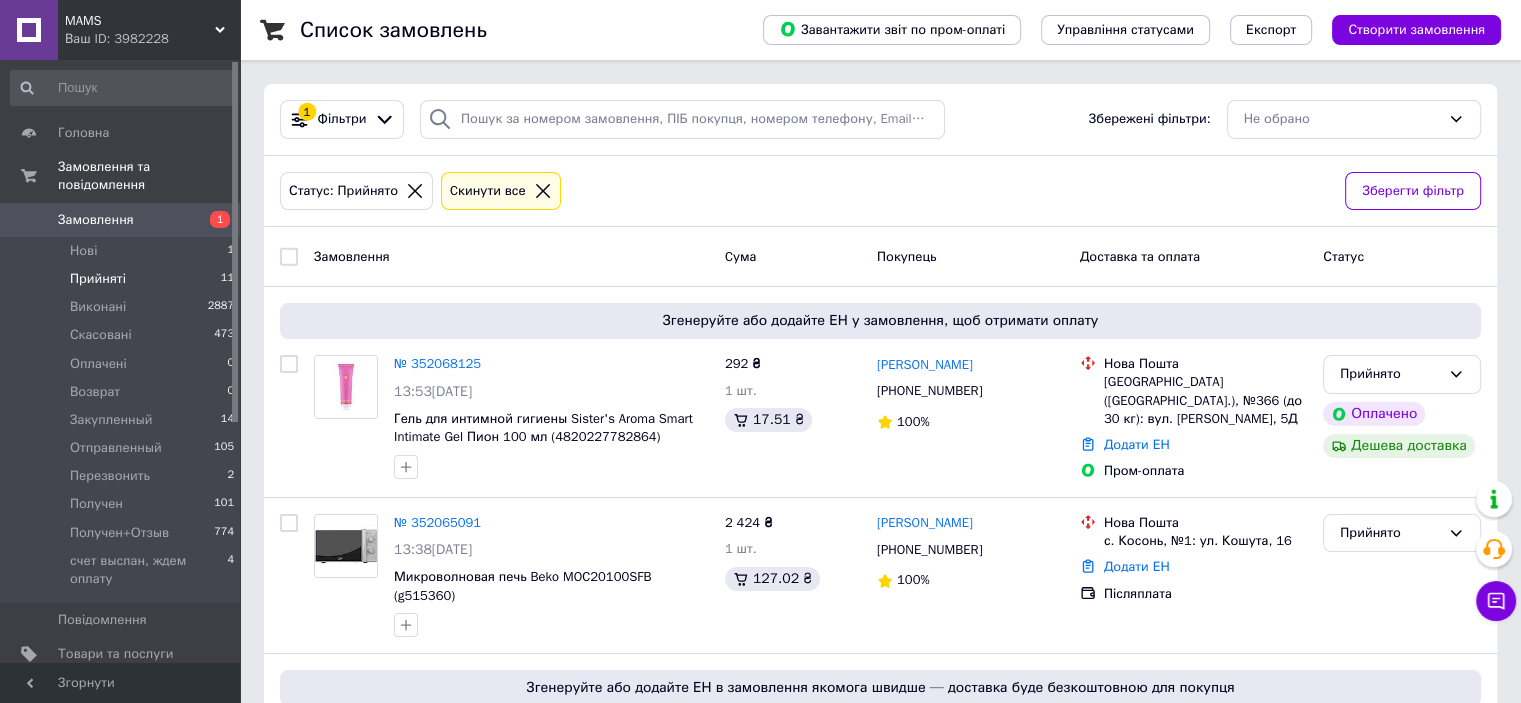 copy on "506285)" 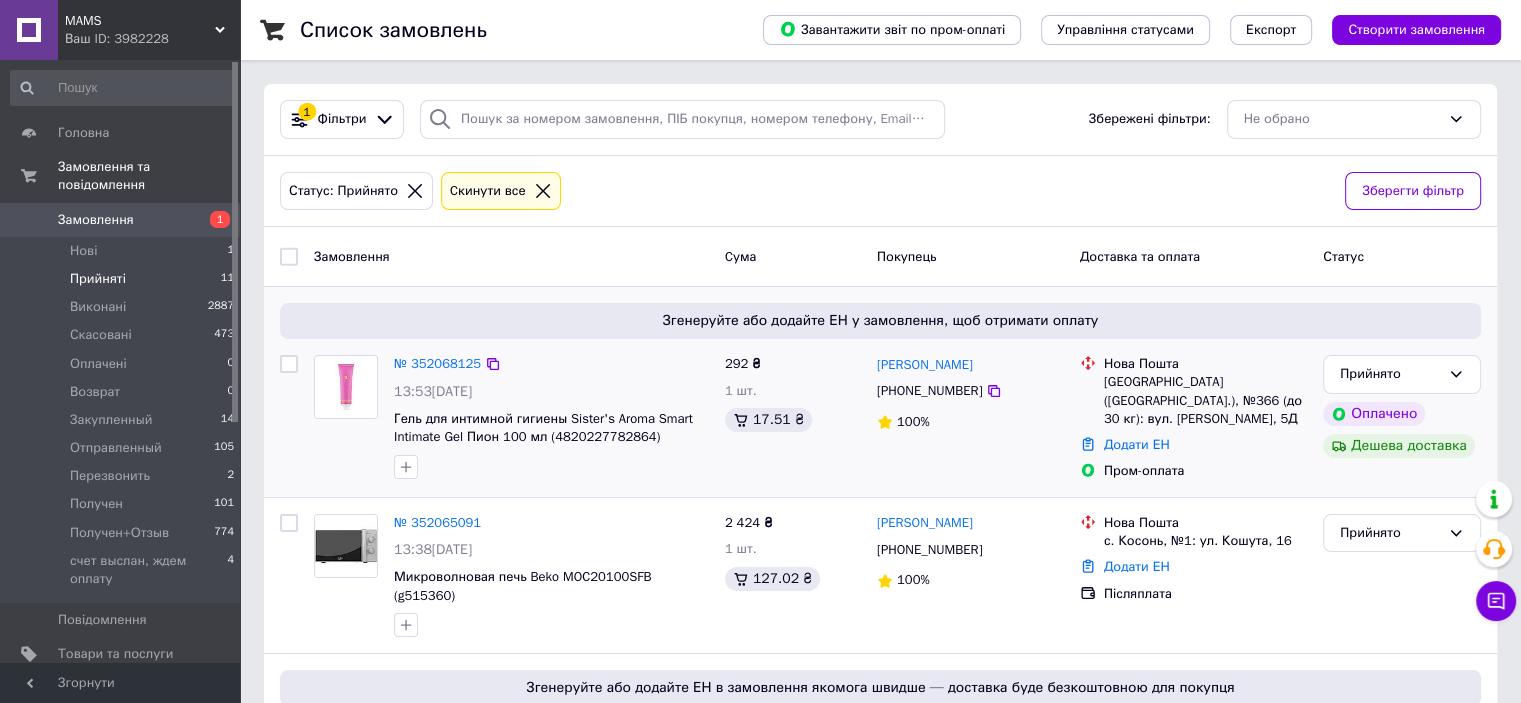 drag, startPoint x: 1002, startPoint y: 367, endPoint x: 874, endPoint y: 356, distance: 128.47179 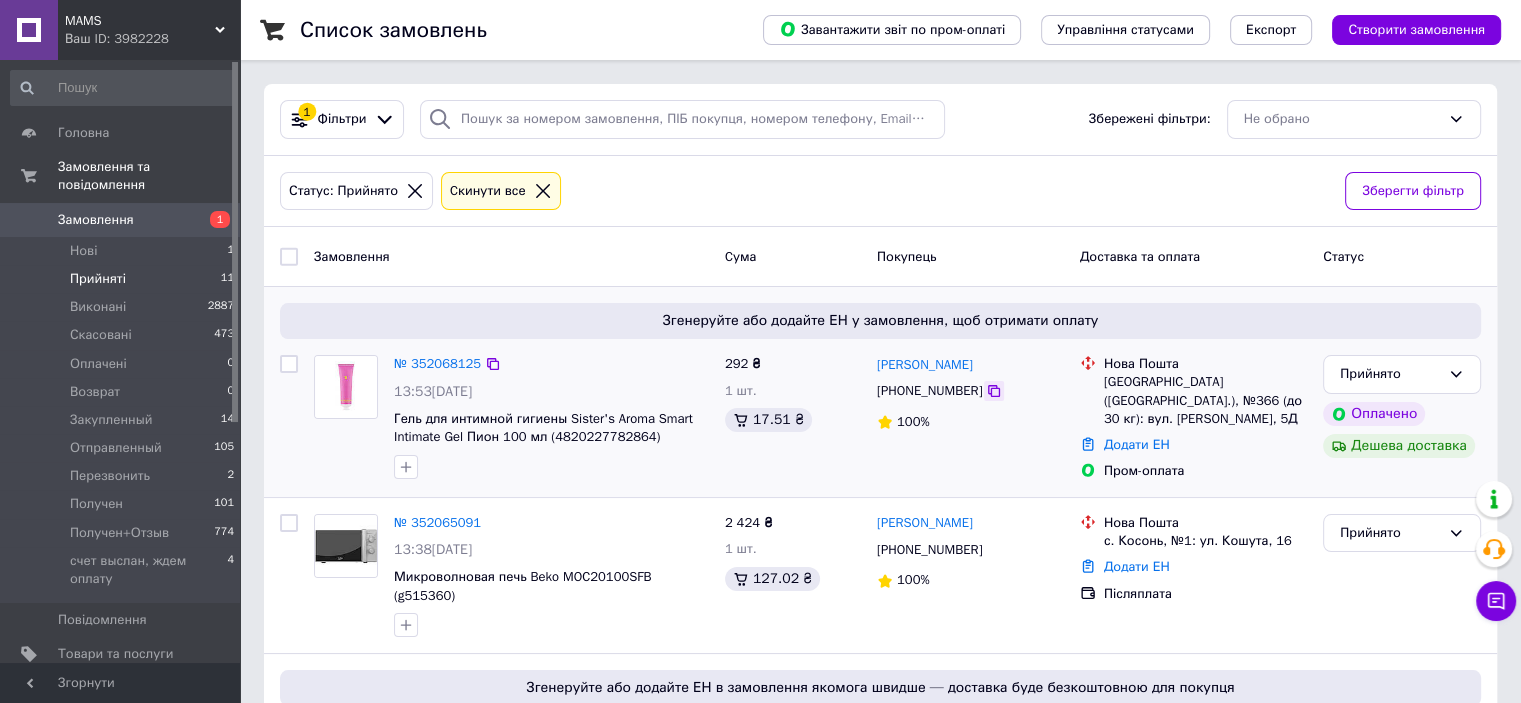 click 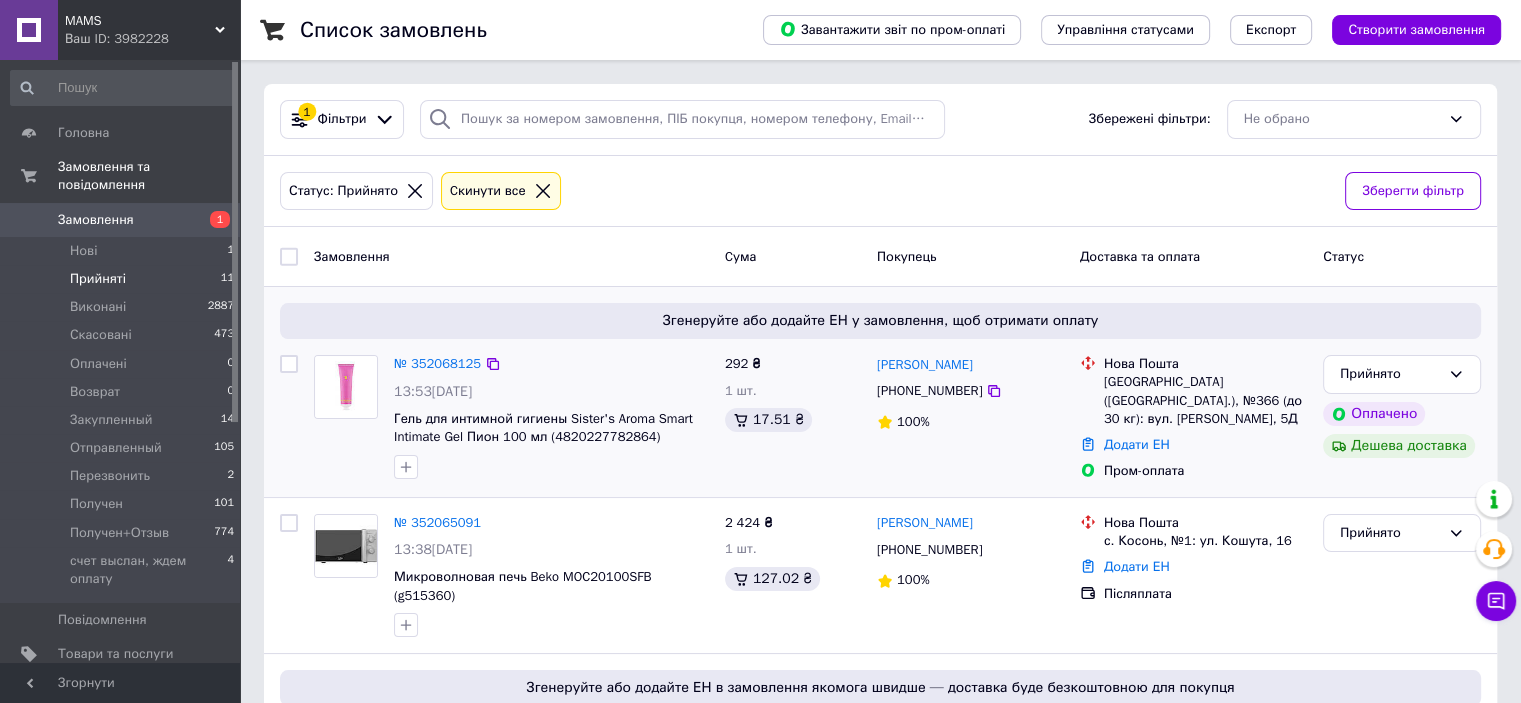 click on "Нова Пошта Київ (Київська обл.), №366 (до 30 кг): вул. Булаховського, 5Д" at bounding box center [1205, 391] 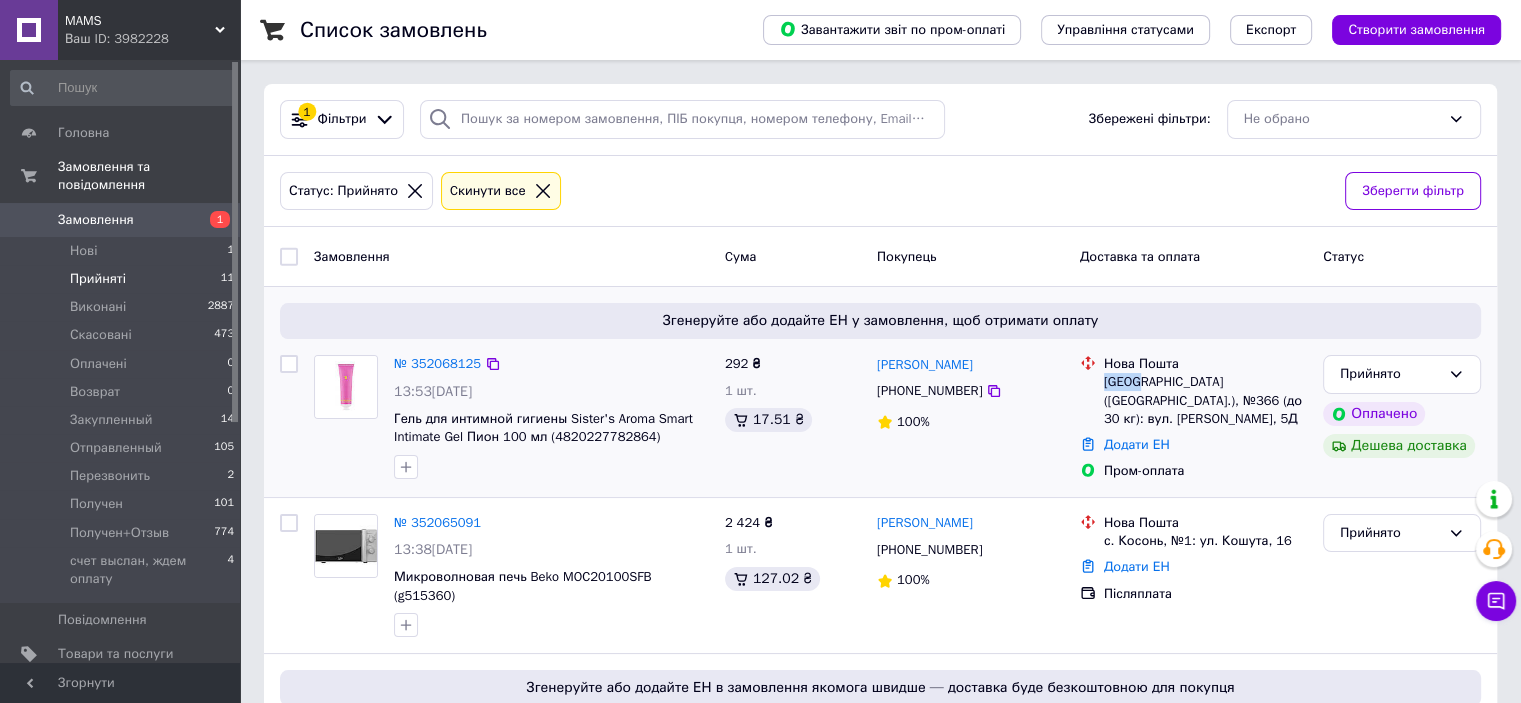 click on "Нова Пошта Київ (Київська обл.), №366 (до 30 кг): вул. Булаховського, 5Д" at bounding box center [1205, 391] 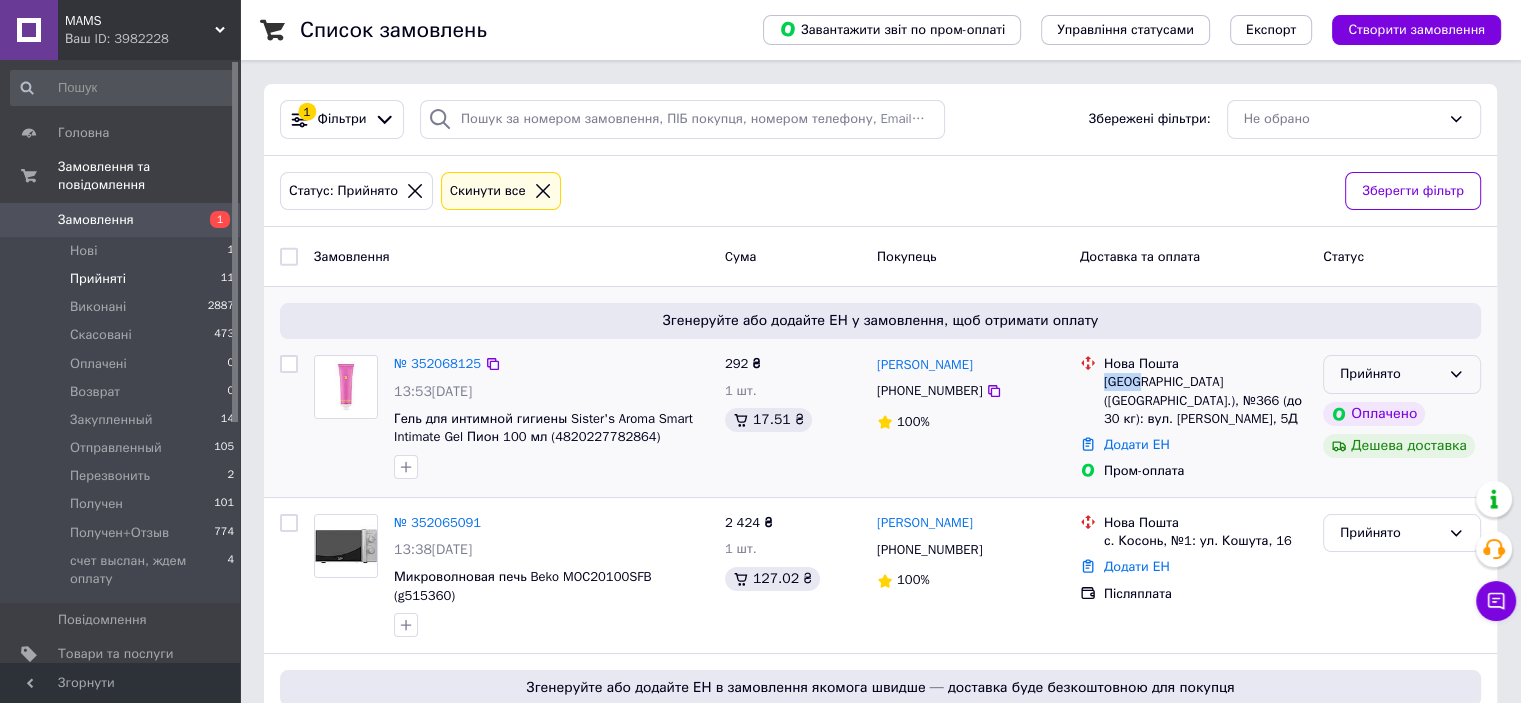 click on "Прийнято" at bounding box center [1402, 374] 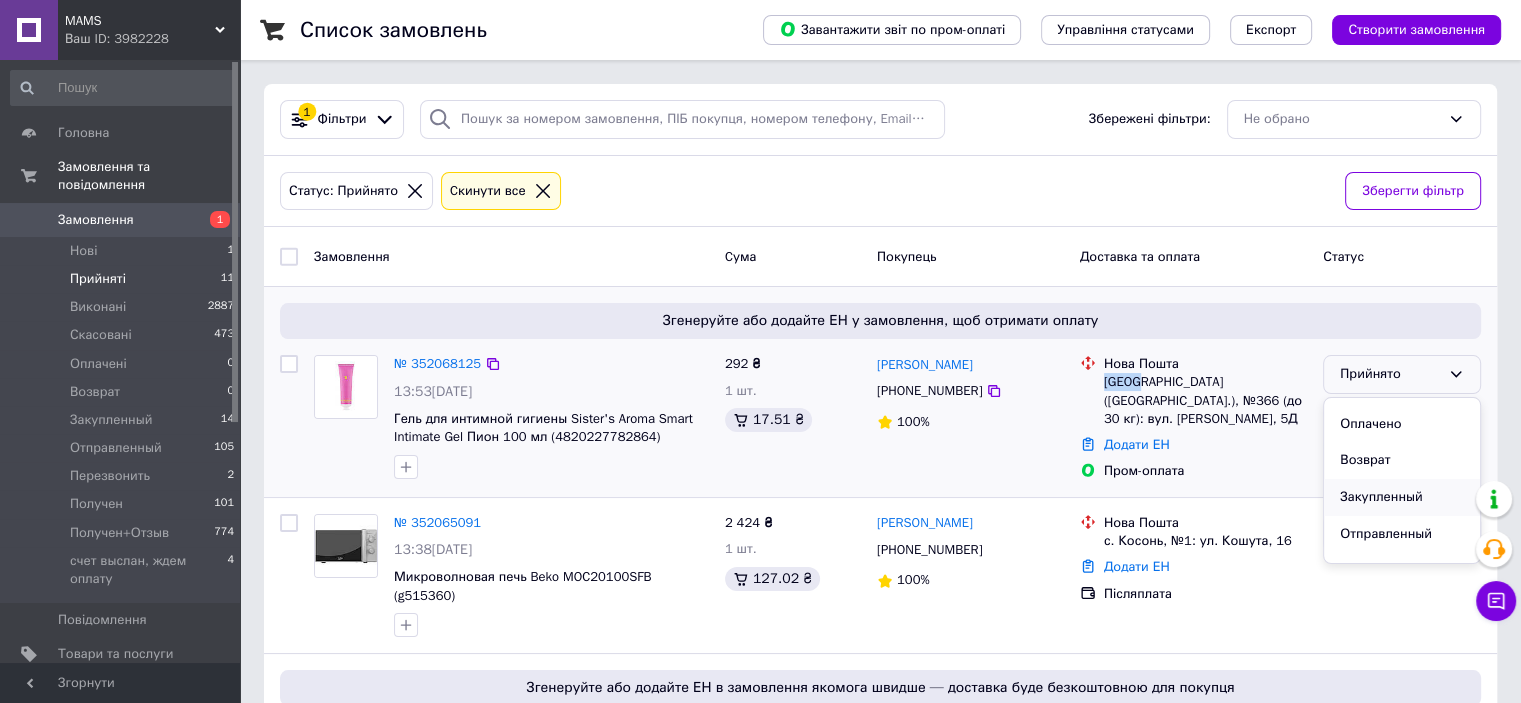 scroll, scrollTop: 100, scrollLeft: 0, axis: vertical 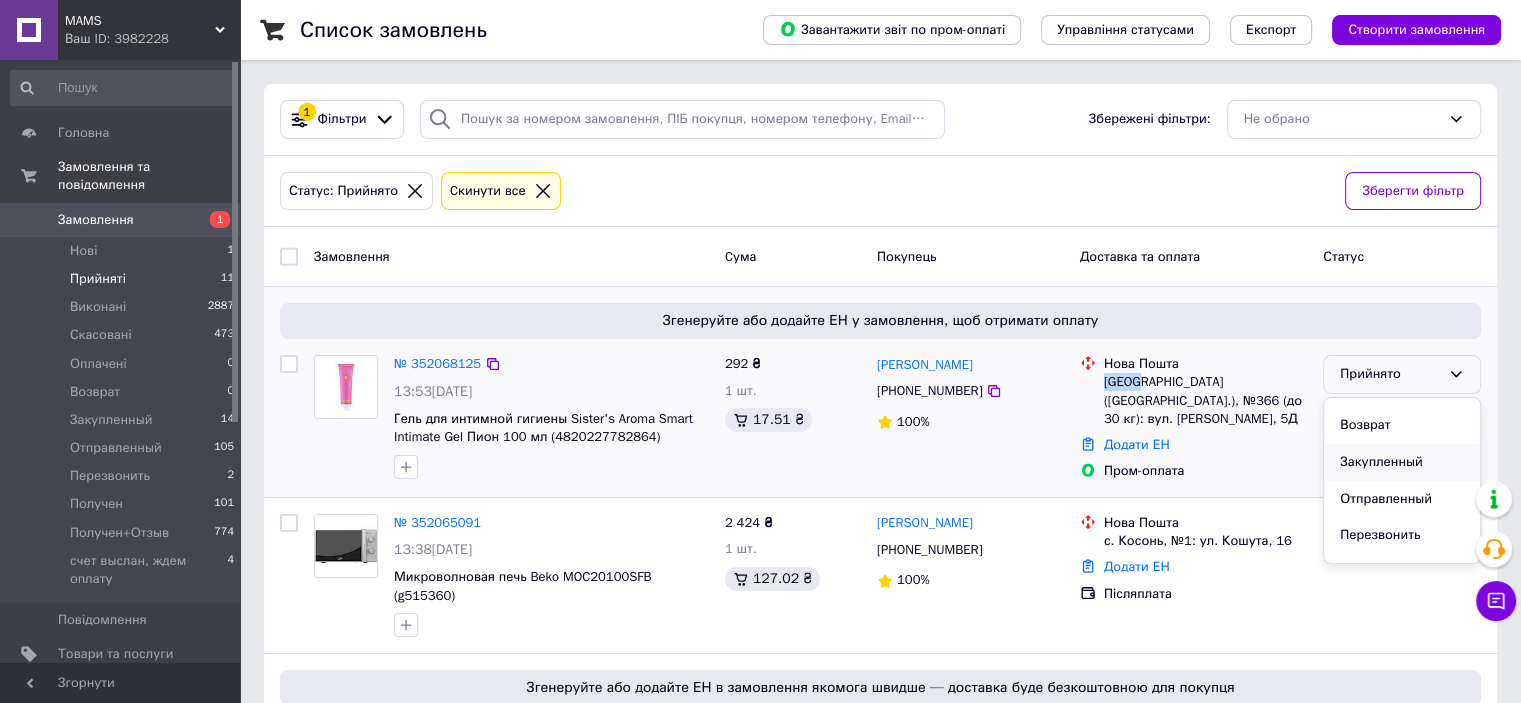 click on "Закупленный" at bounding box center (1402, 462) 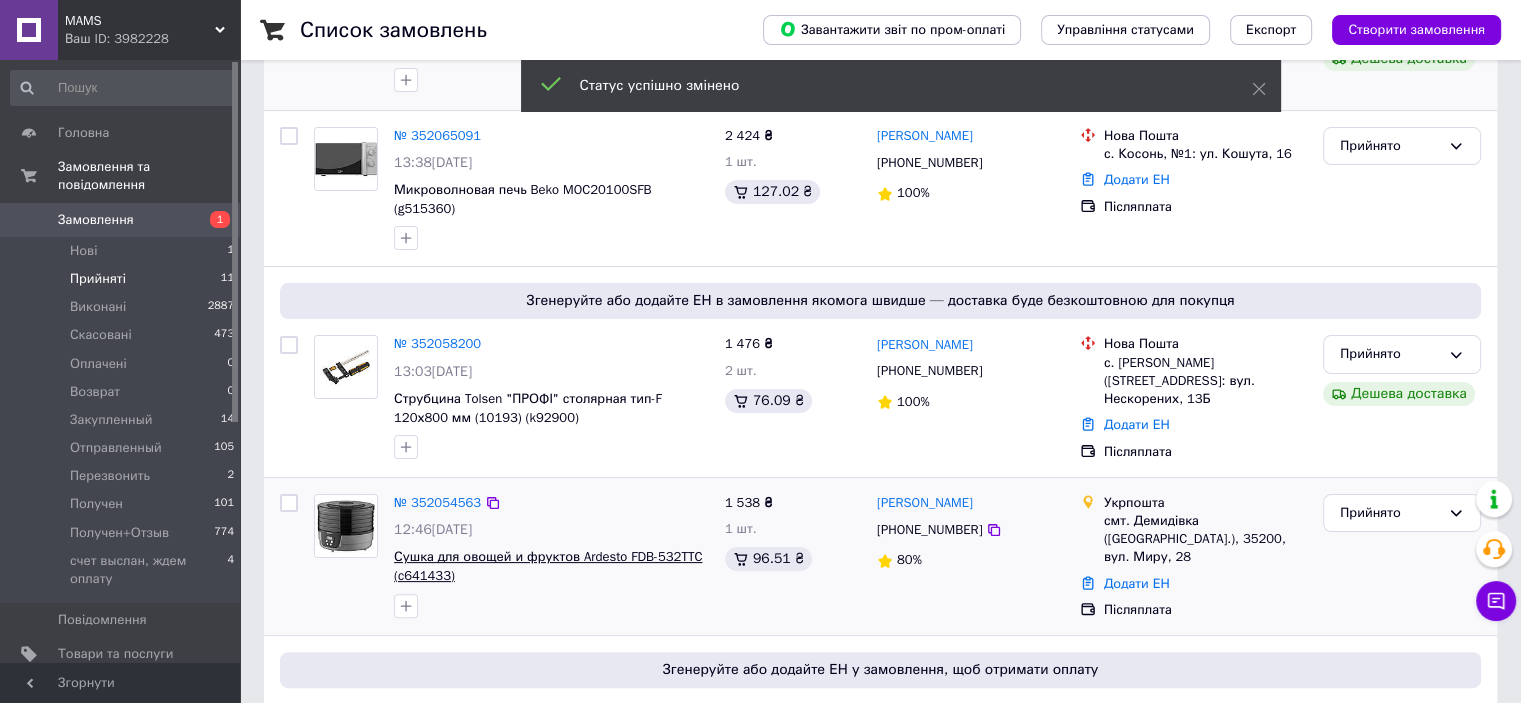 scroll, scrollTop: 400, scrollLeft: 0, axis: vertical 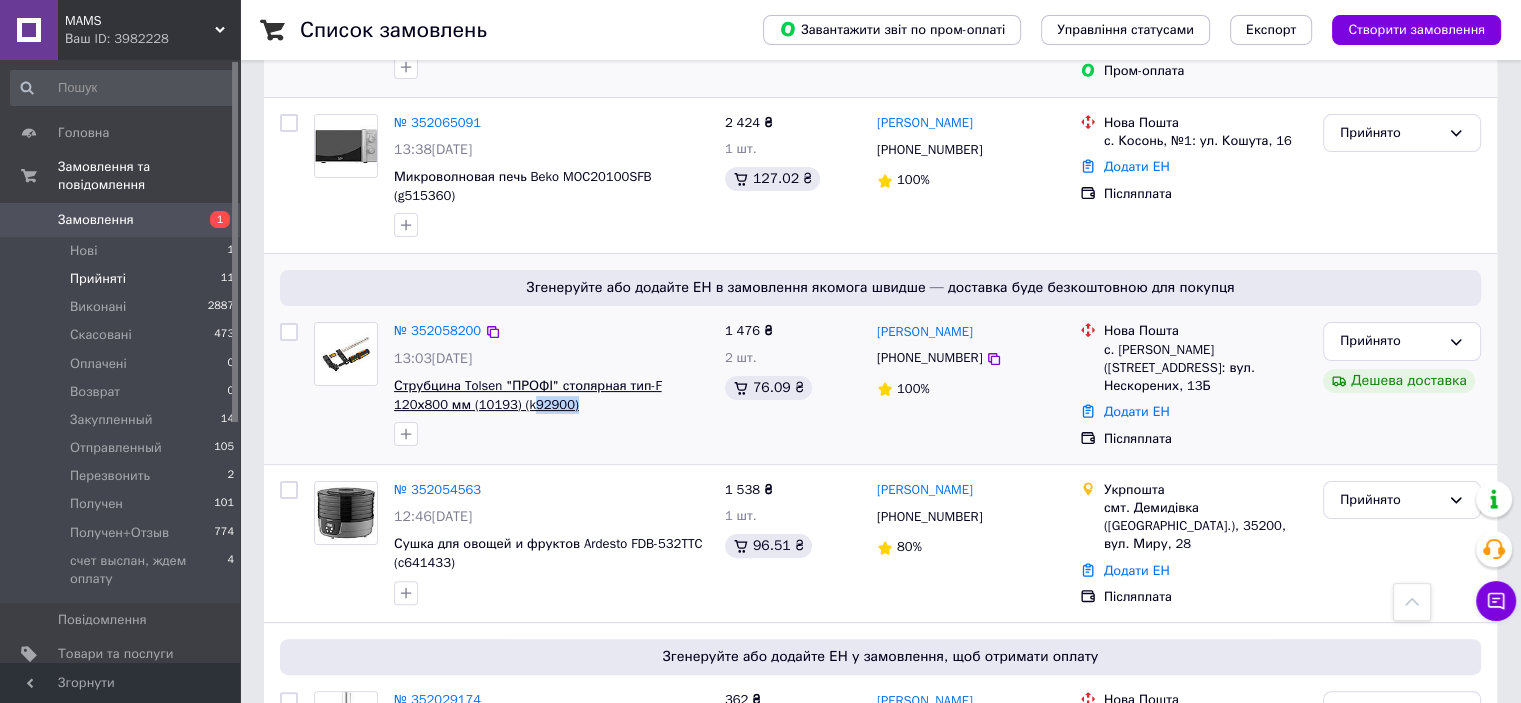 drag, startPoint x: 456, startPoint y: 392, endPoint x: 470, endPoint y: 384, distance: 16.124516 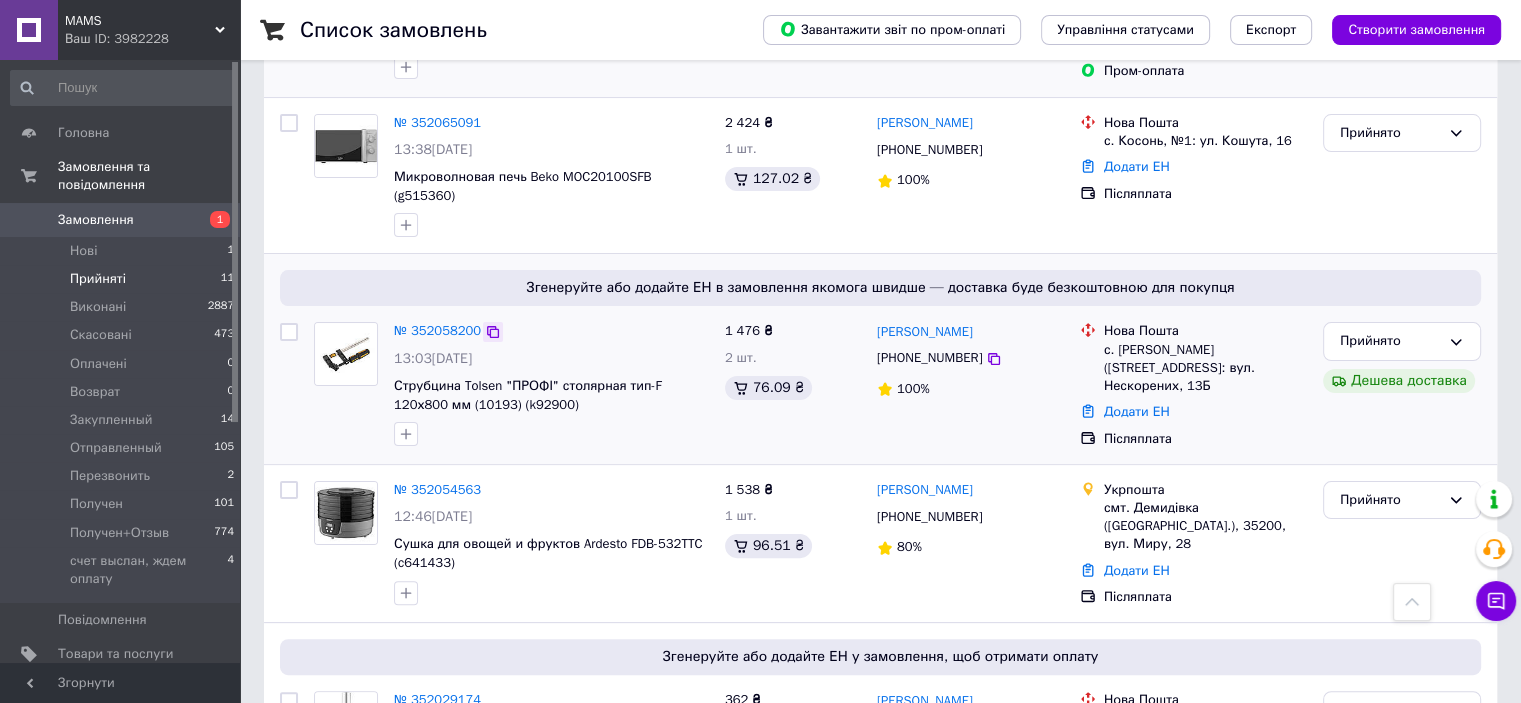 click 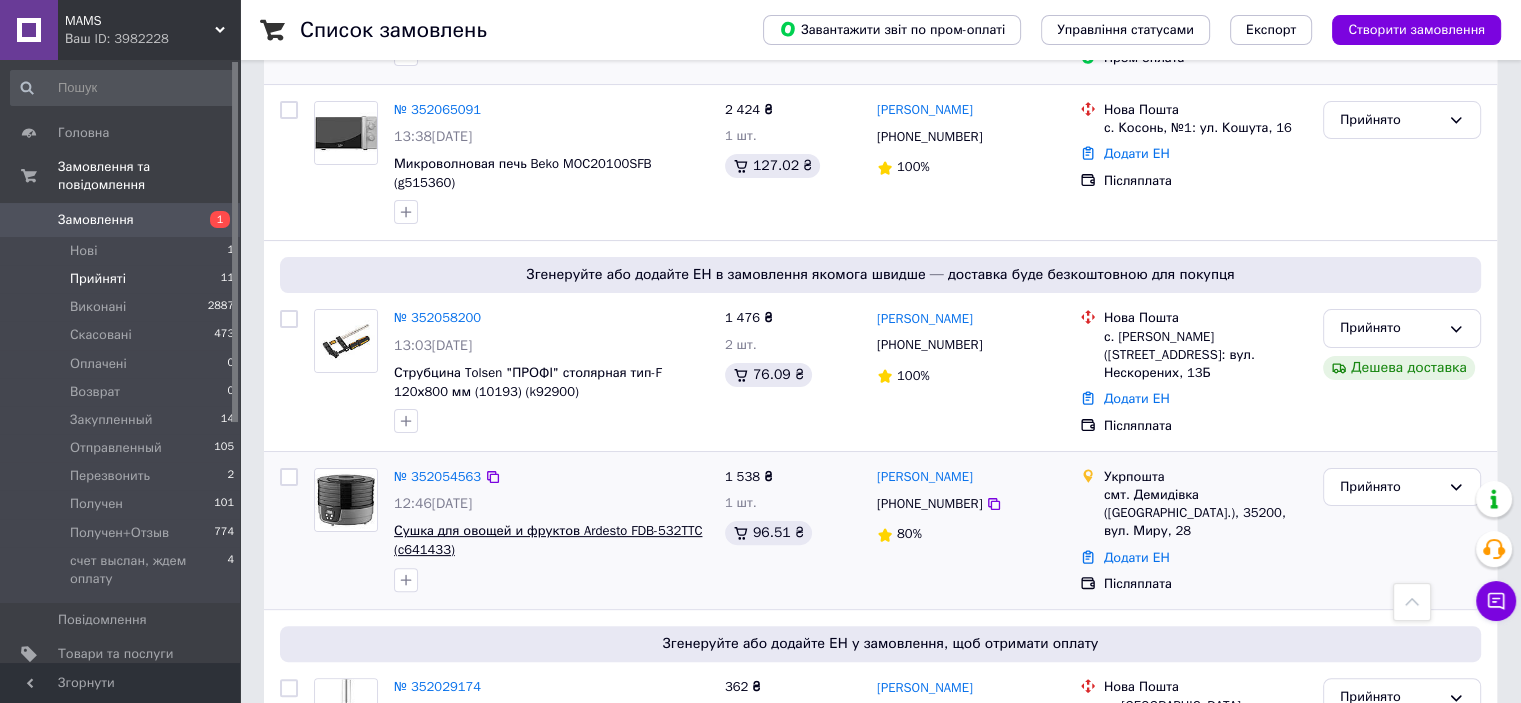scroll, scrollTop: 600, scrollLeft: 0, axis: vertical 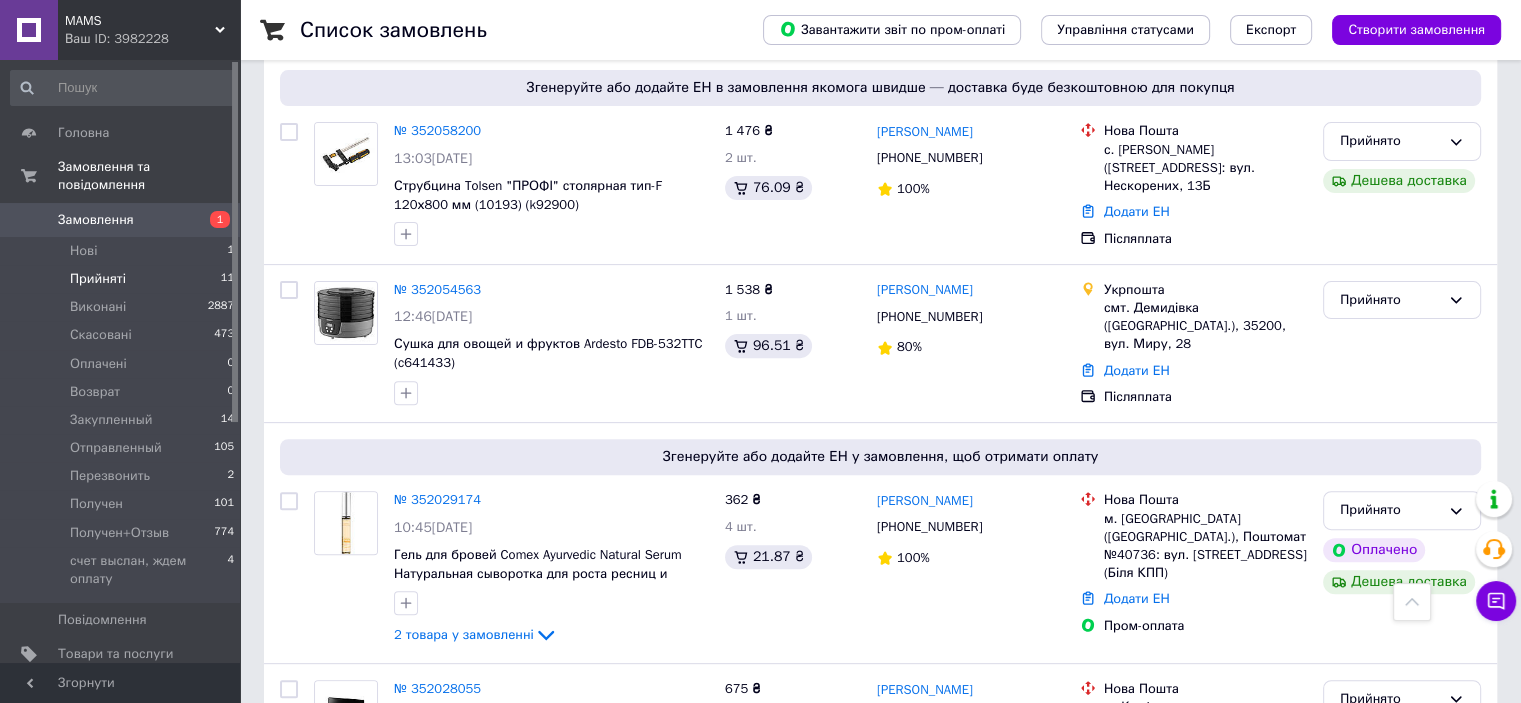 click on "Прийняті" at bounding box center (98, 279) 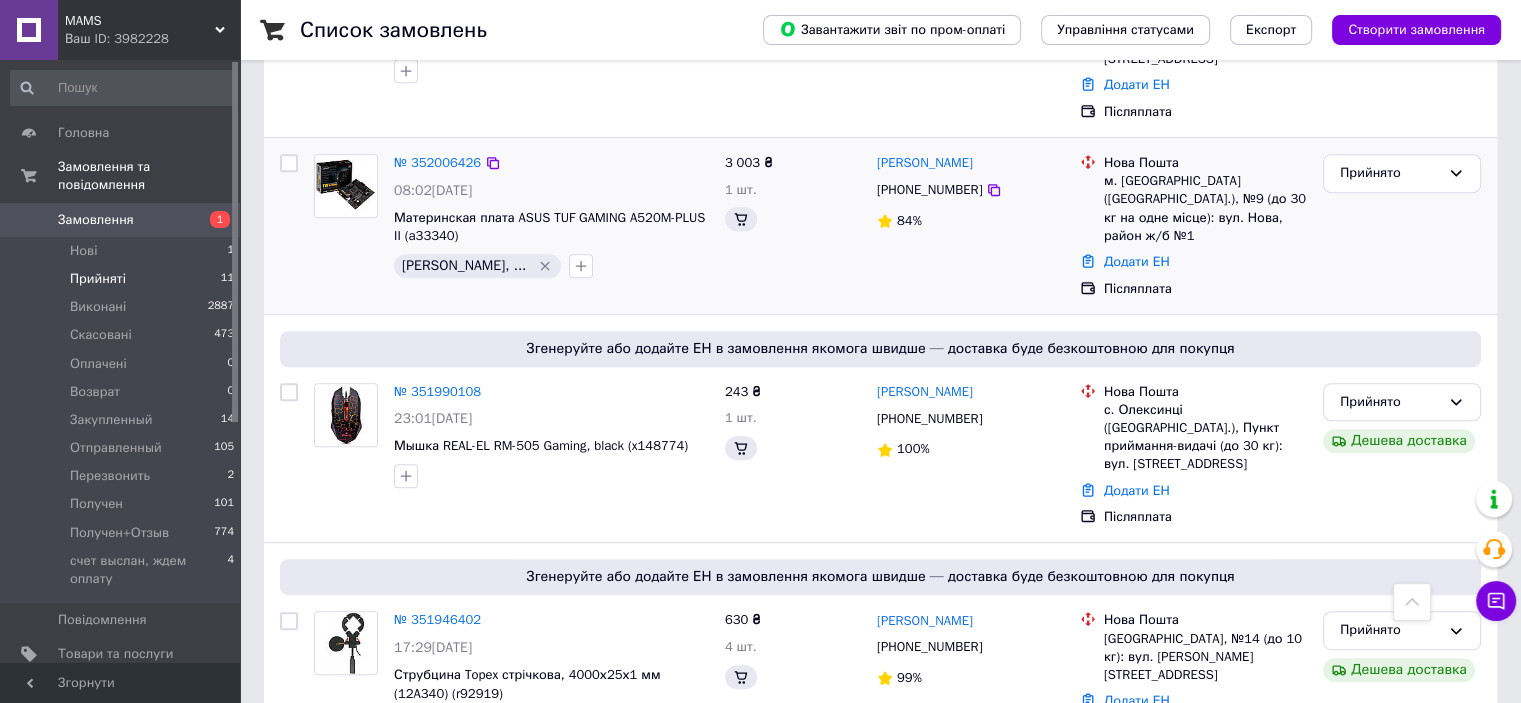 scroll, scrollTop: 0, scrollLeft: 0, axis: both 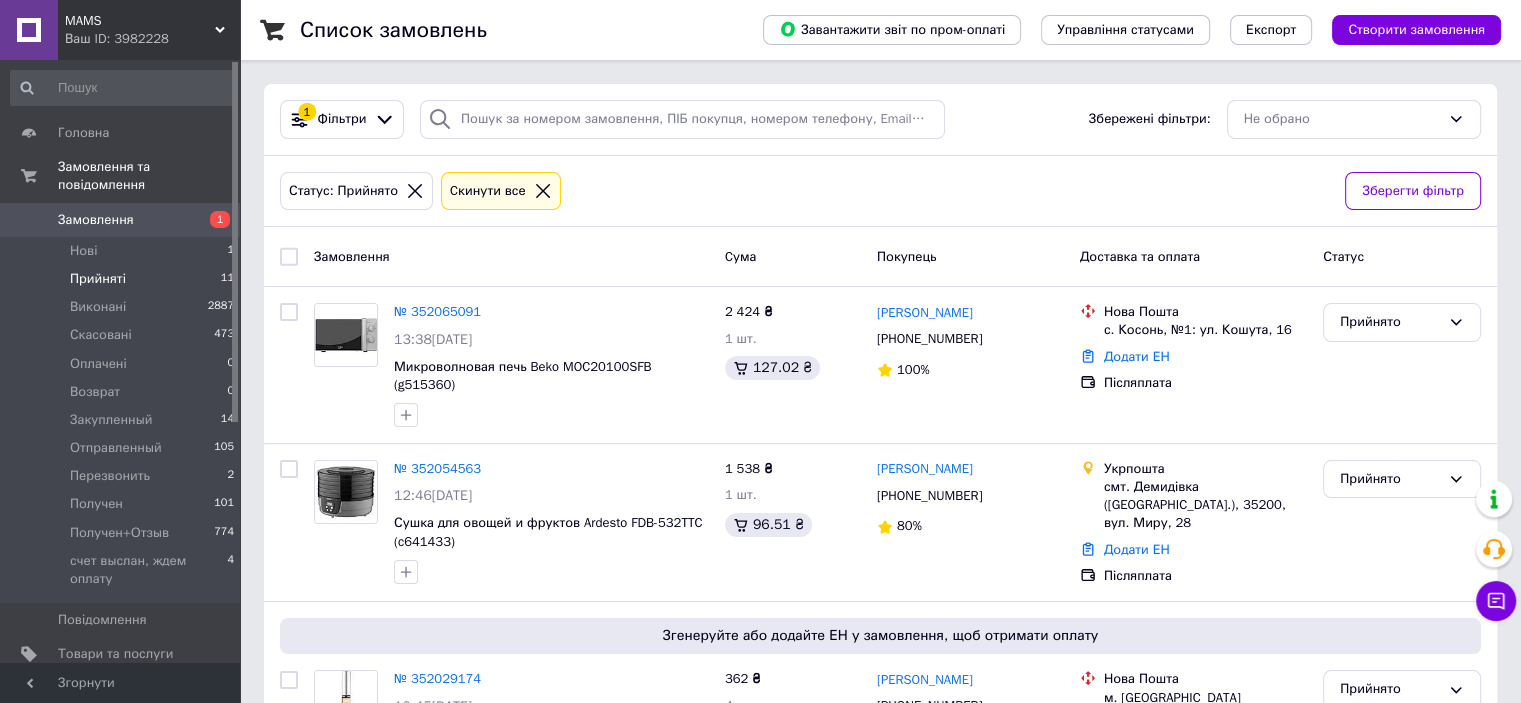 click on "Прийняті" at bounding box center [98, 279] 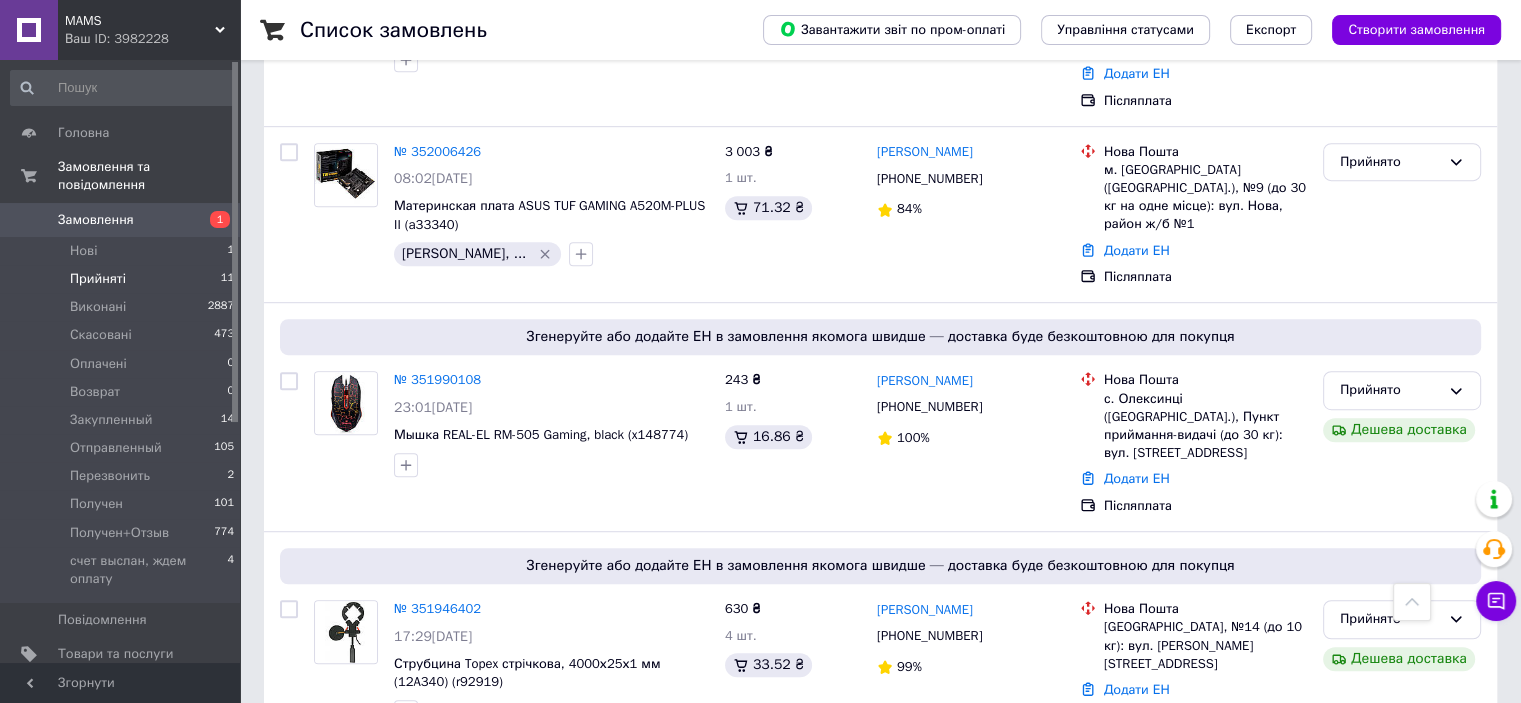 scroll, scrollTop: 1307, scrollLeft: 0, axis: vertical 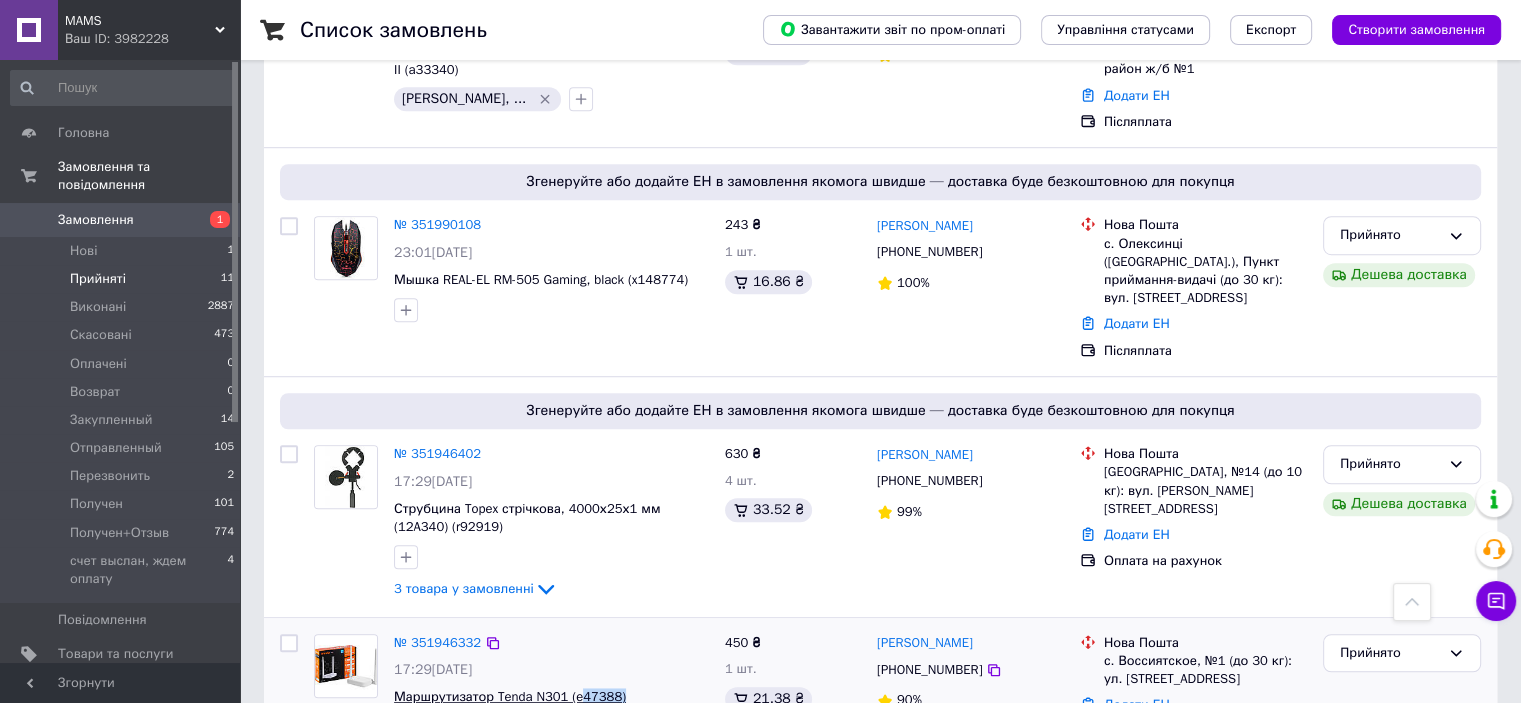 drag, startPoint x: 616, startPoint y: 619, endPoint x: 576, endPoint y: 620, distance: 40.012497 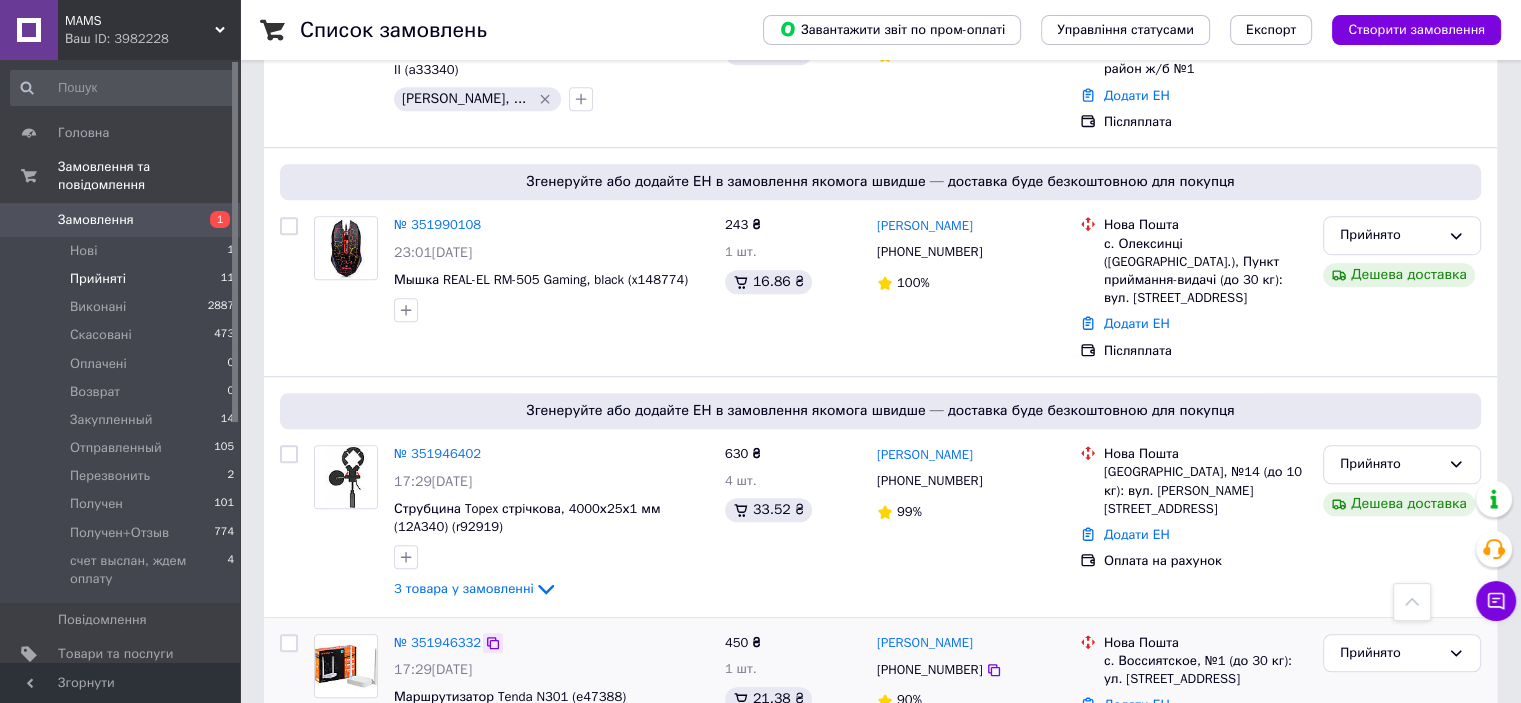 click 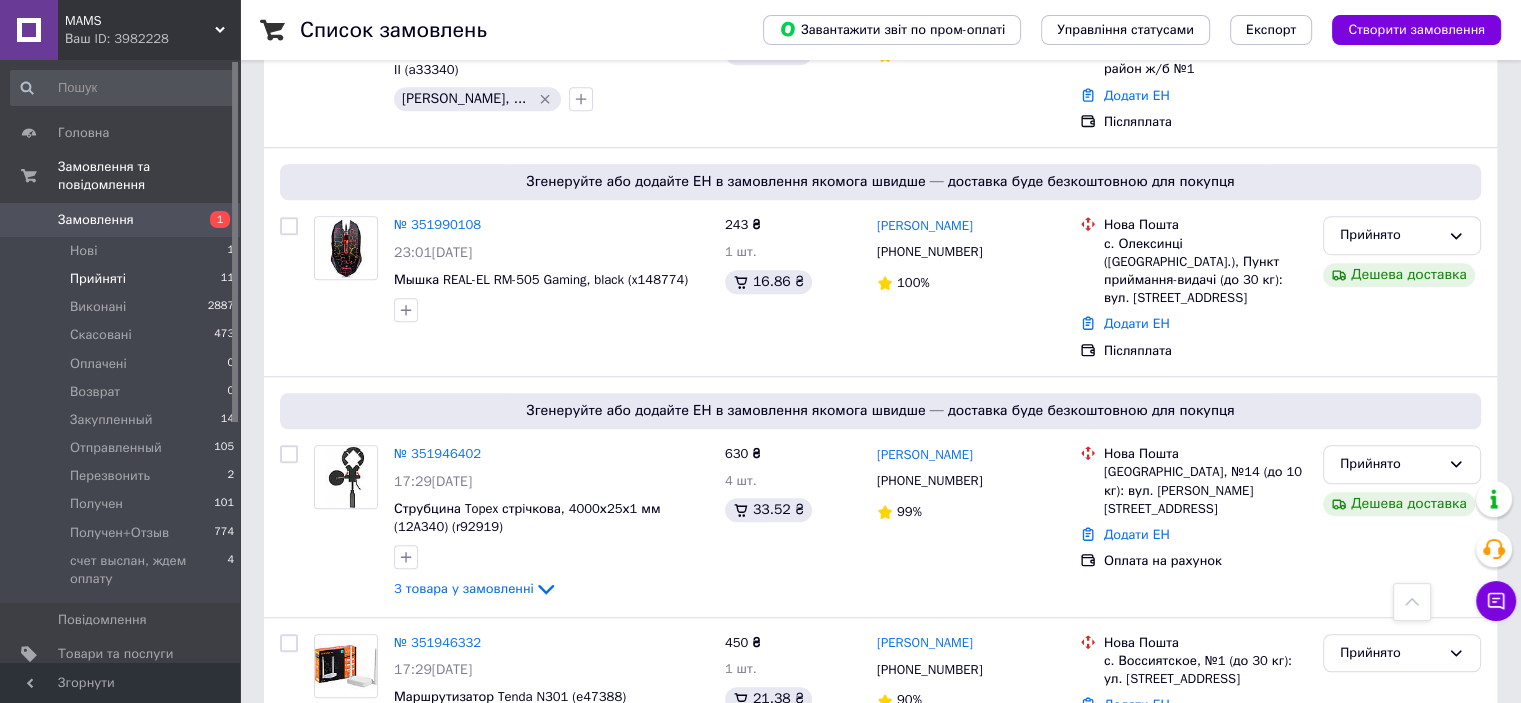 click on "Прийняті" at bounding box center (98, 279) 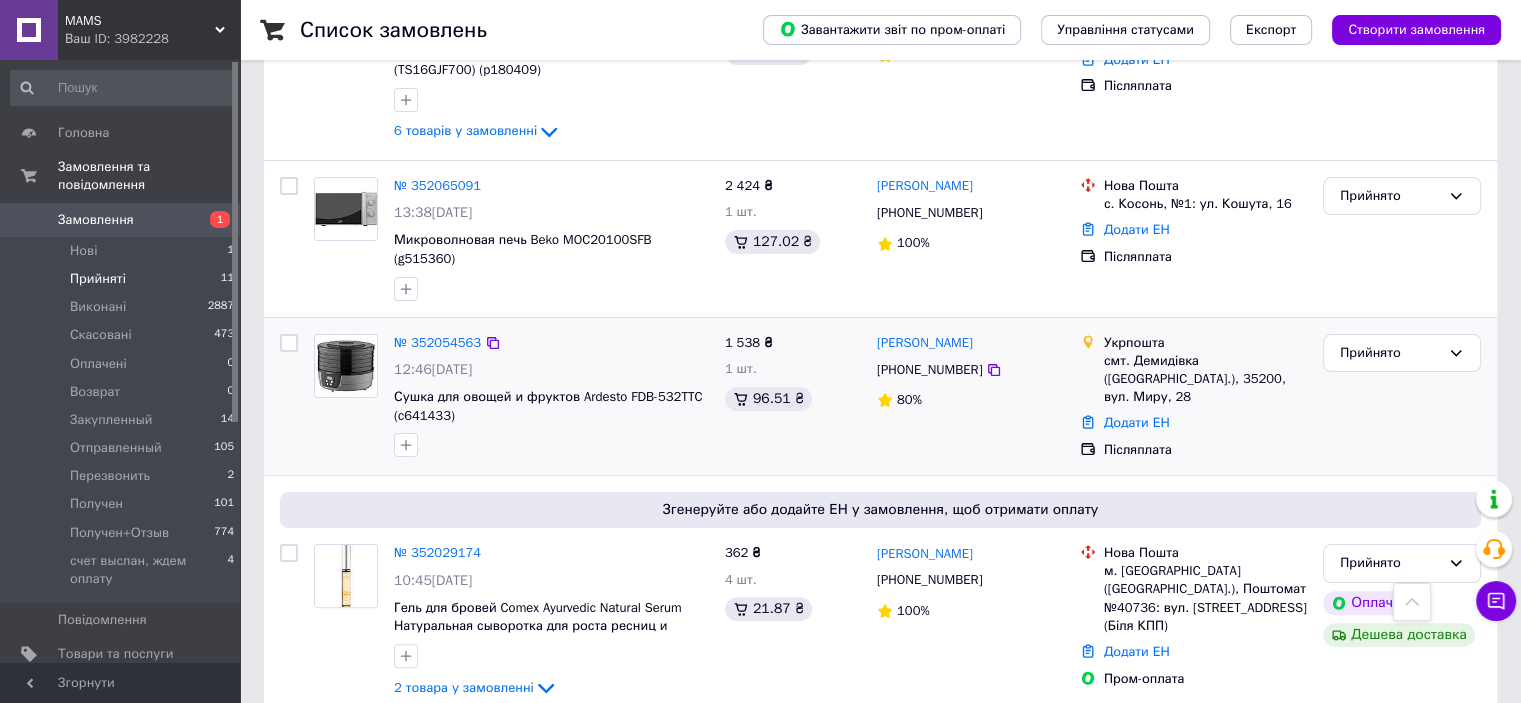 scroll, scrollTop: 167, scrollLeft: 0, axis: vertical 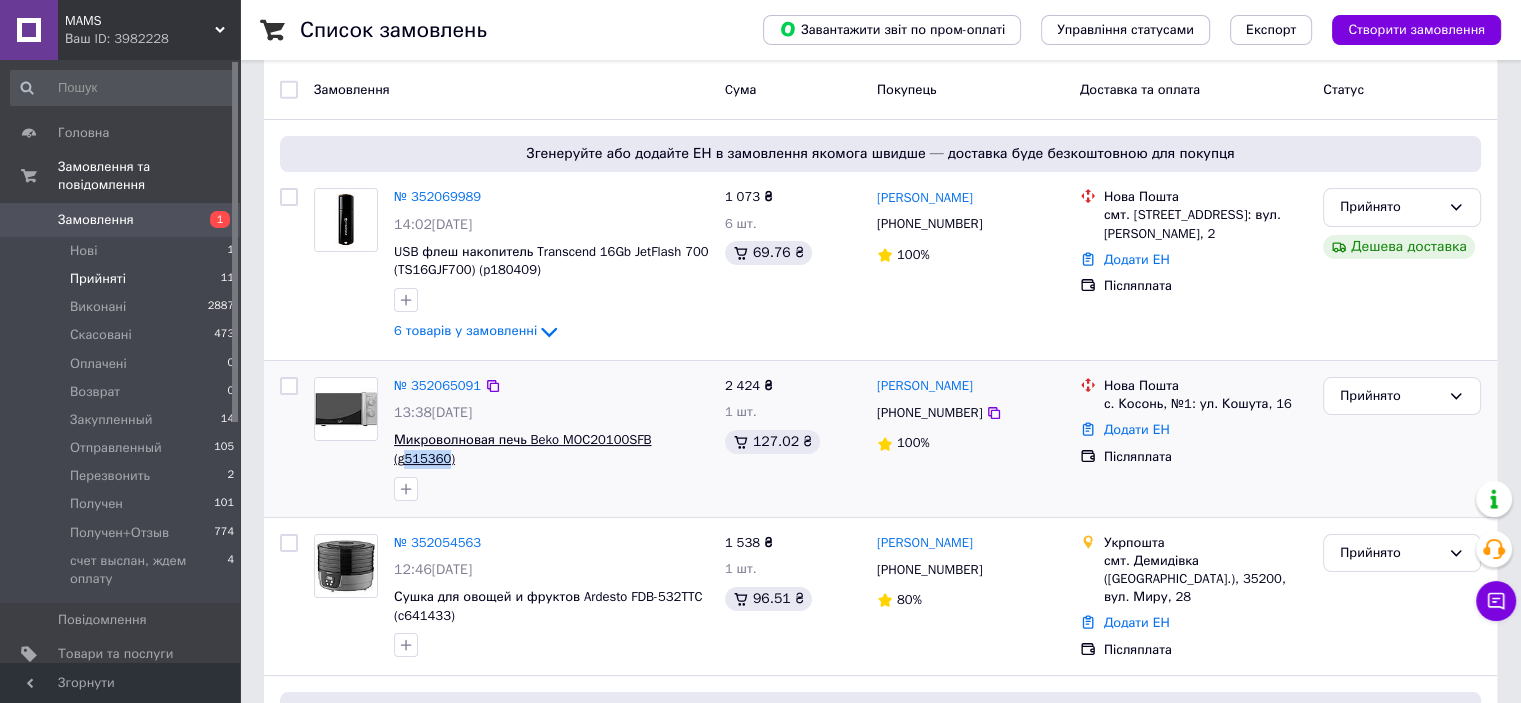 drag, startPoint x: 661, startPoint y: 427, endPoint x: 700, endPoint y: 429, distance: 39.051247 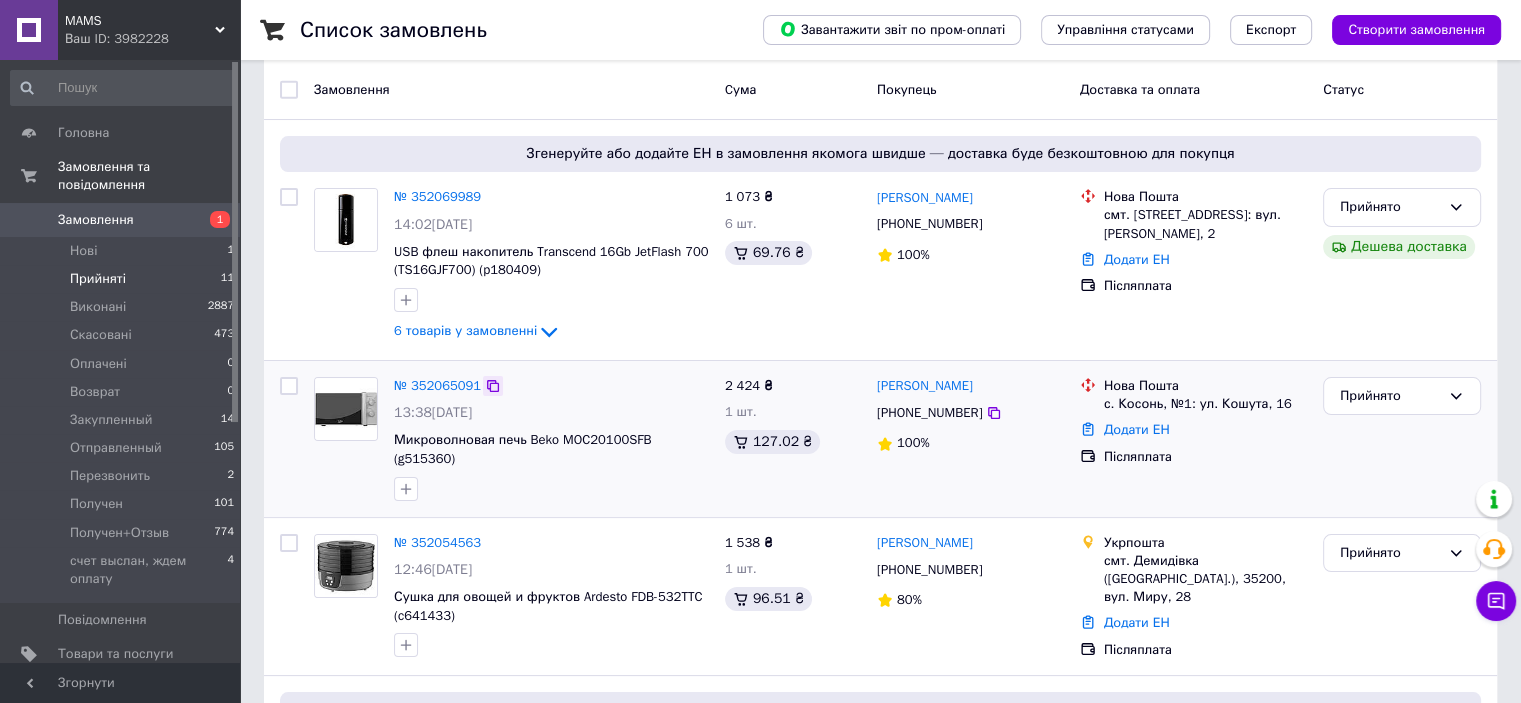 click at bounding box center [493, 386] 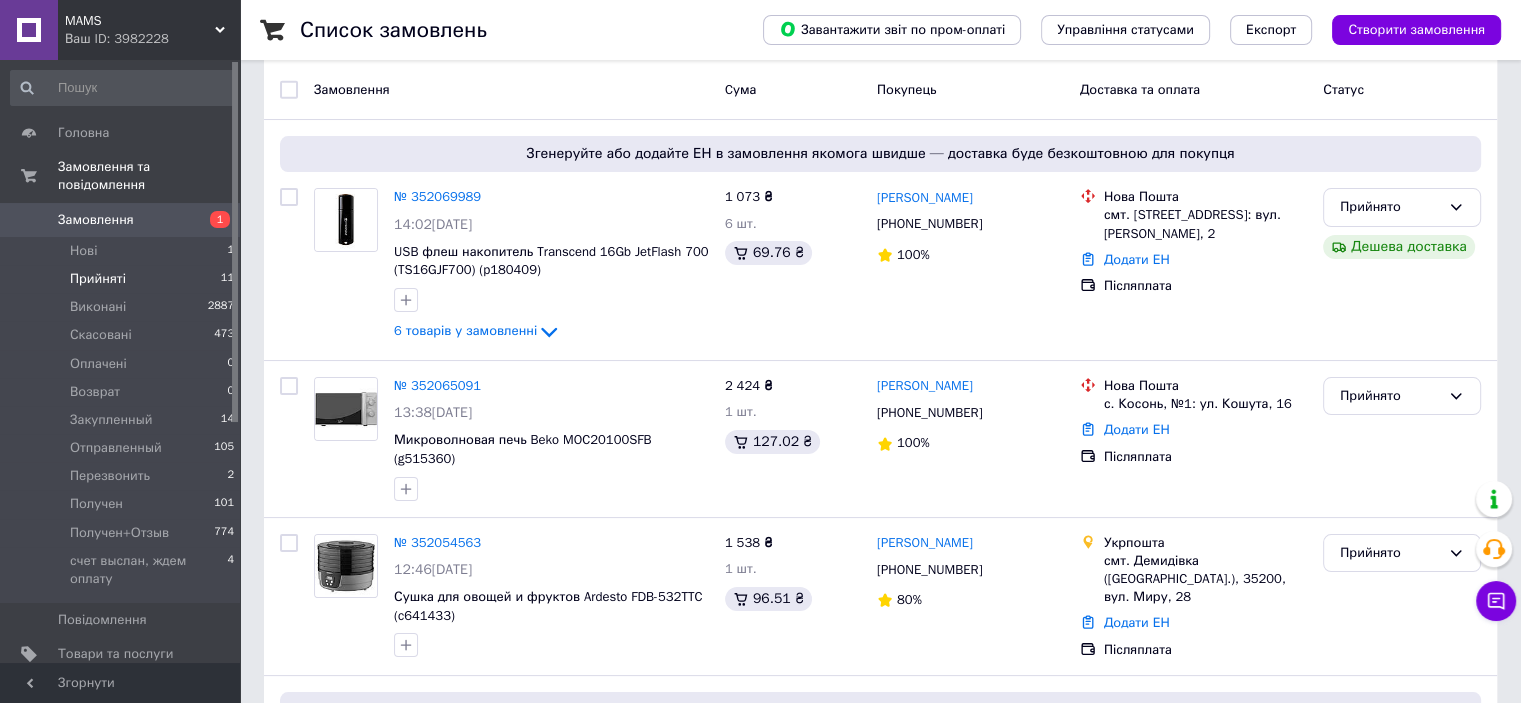 click on "Прийняті" at bounding box center [98, 279] 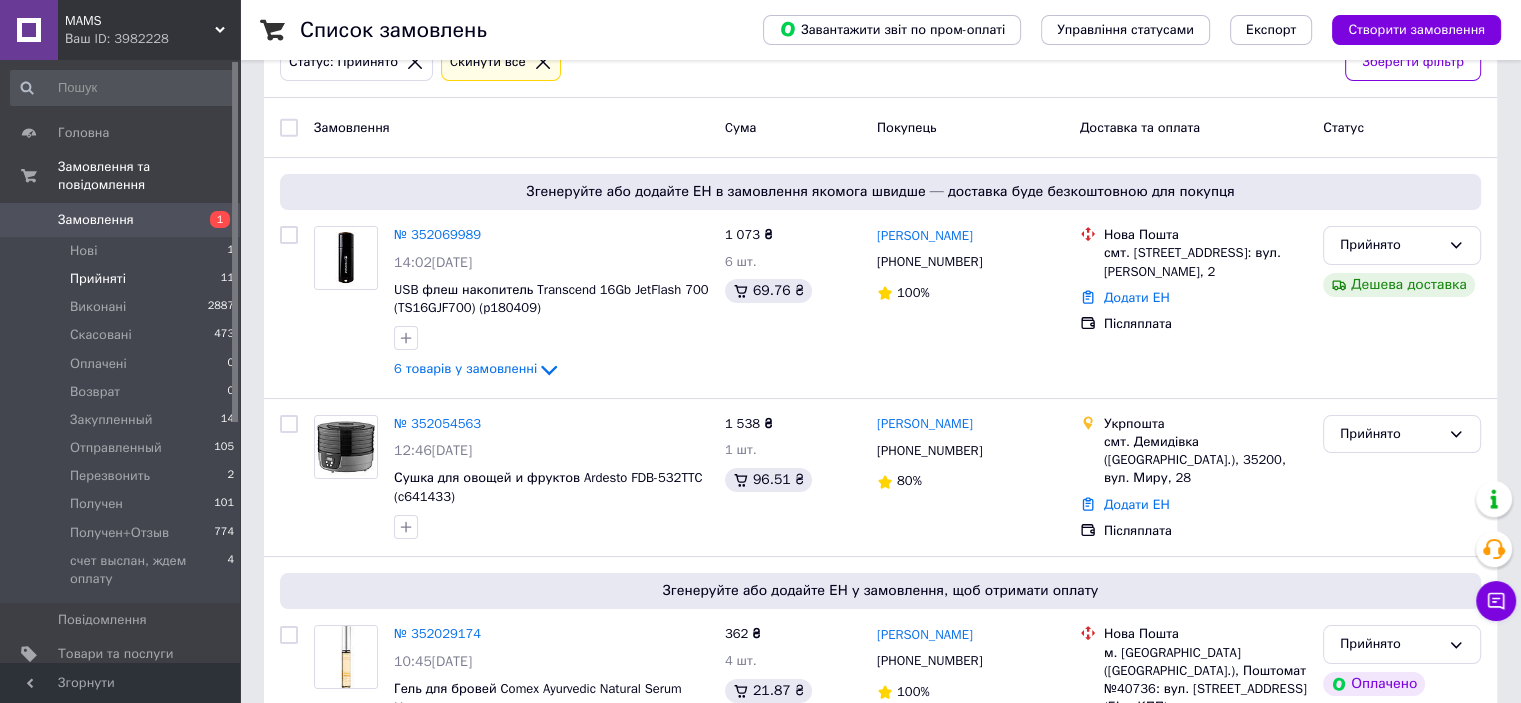 scroll, scrollTop: 0, scrollLeft: 0, axis: both 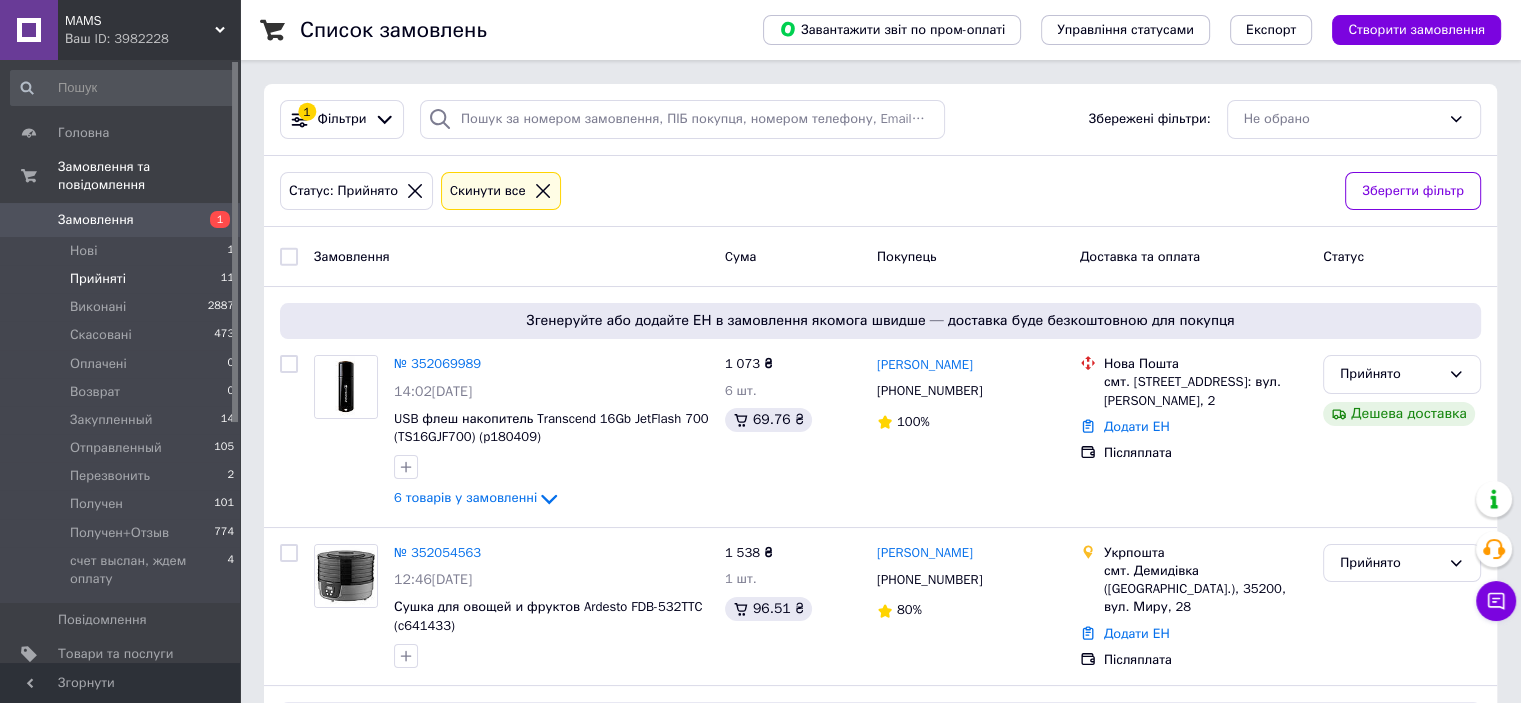 click on "Прийняті" at bounding box center (98, 279) 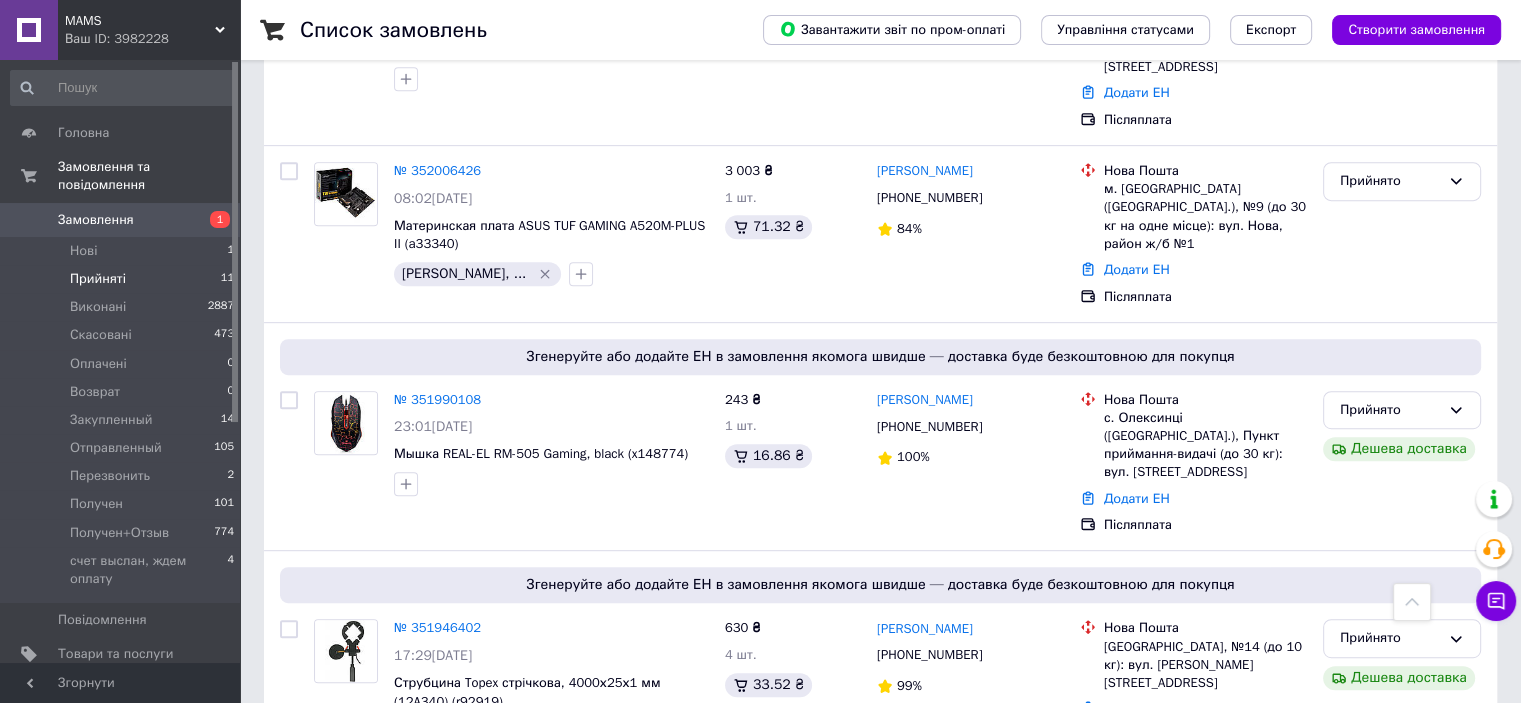 scroll, scrollTop: 929, scrollLeft: 0, axis: vertical 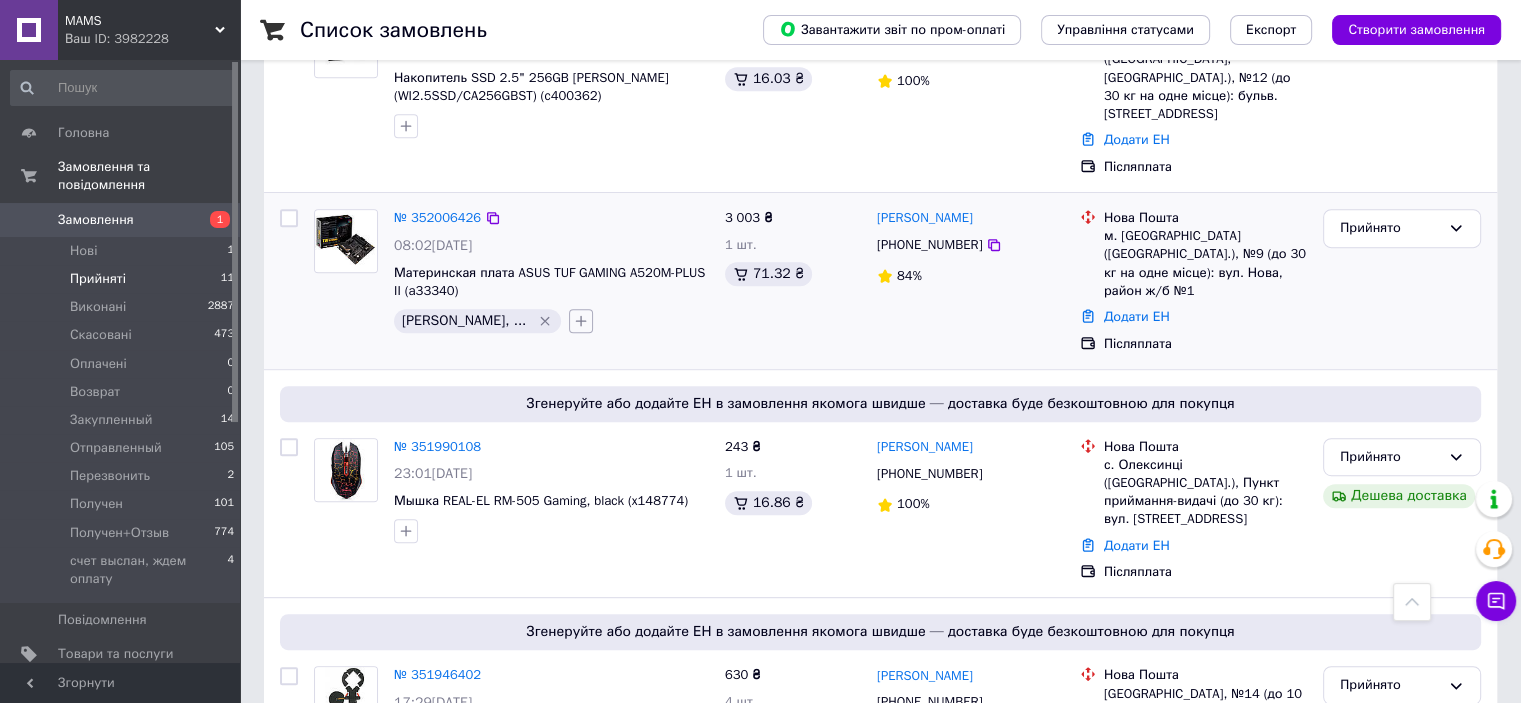 click 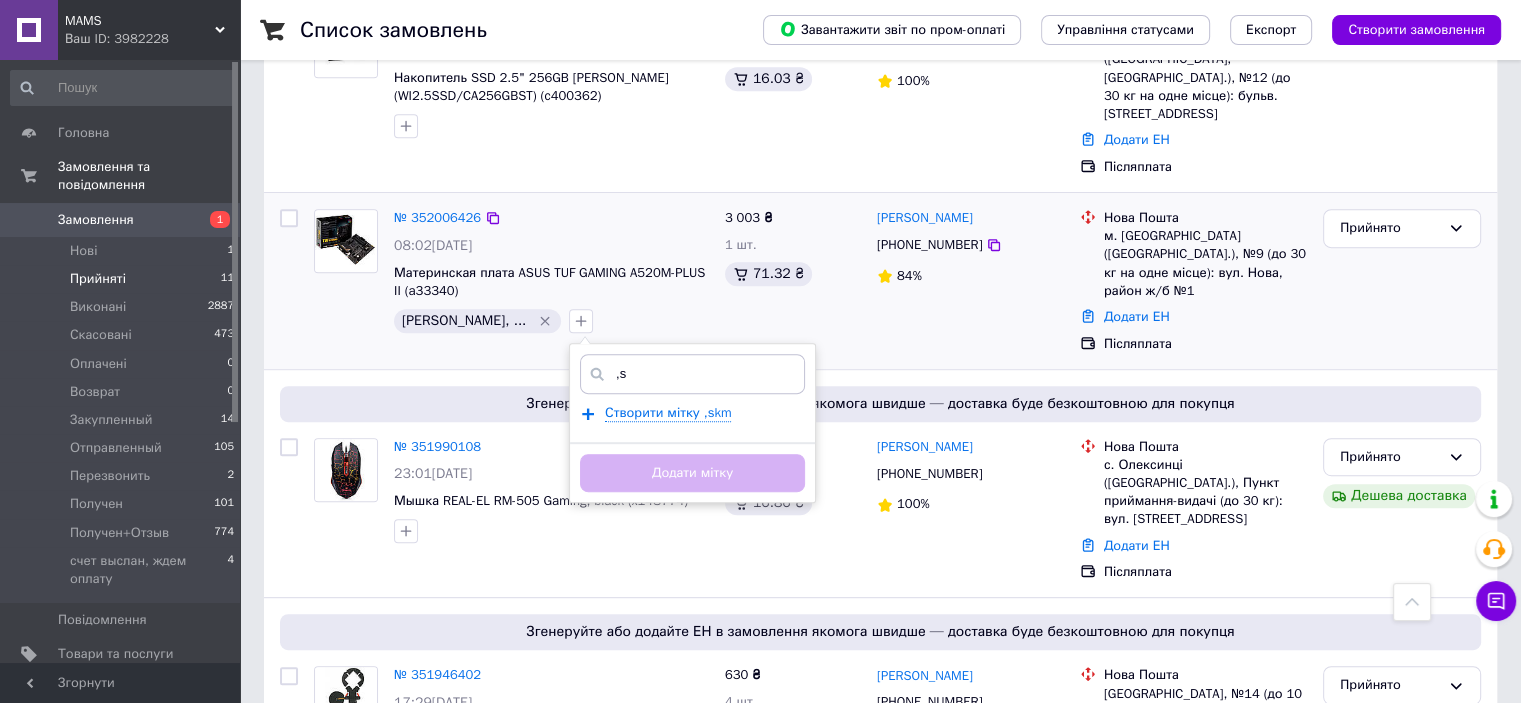 type on "," 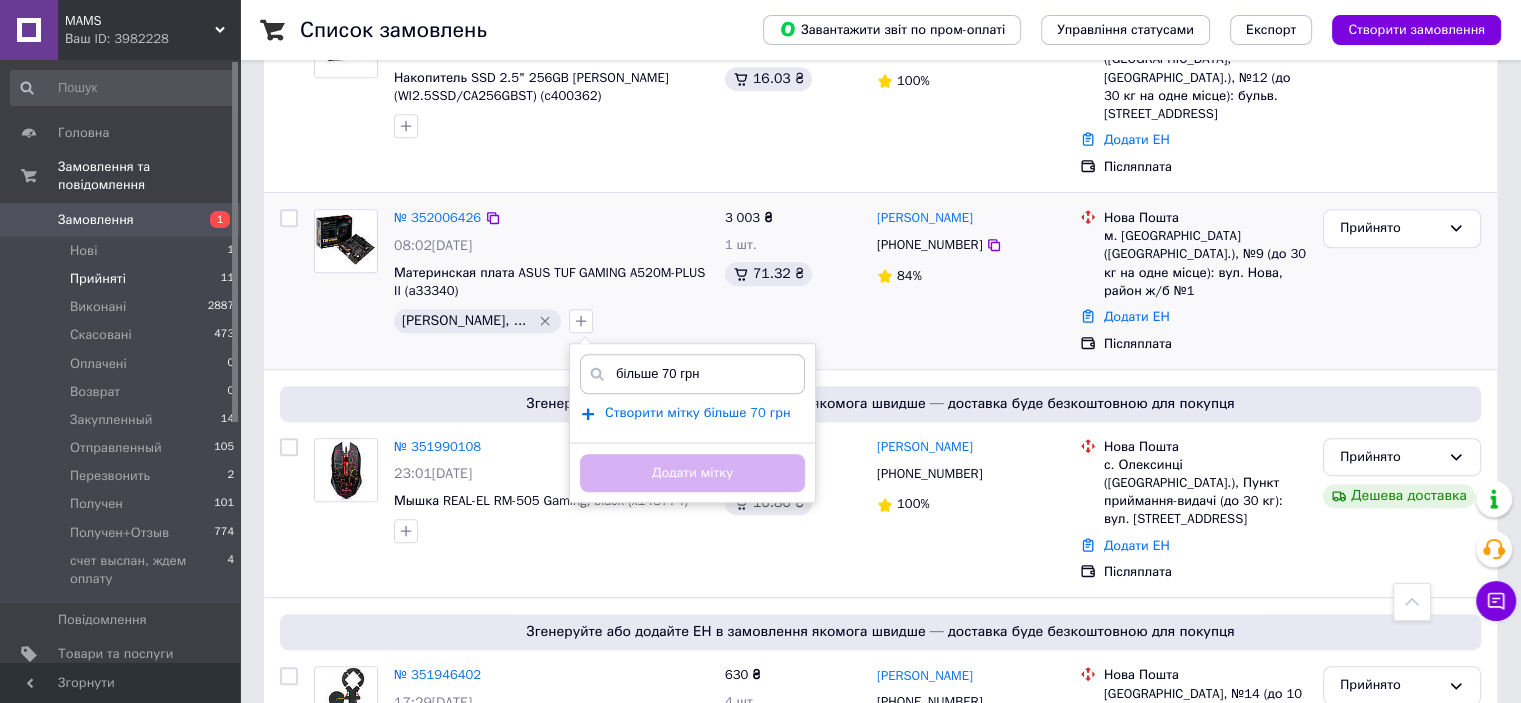 type on "більше 70 грн" 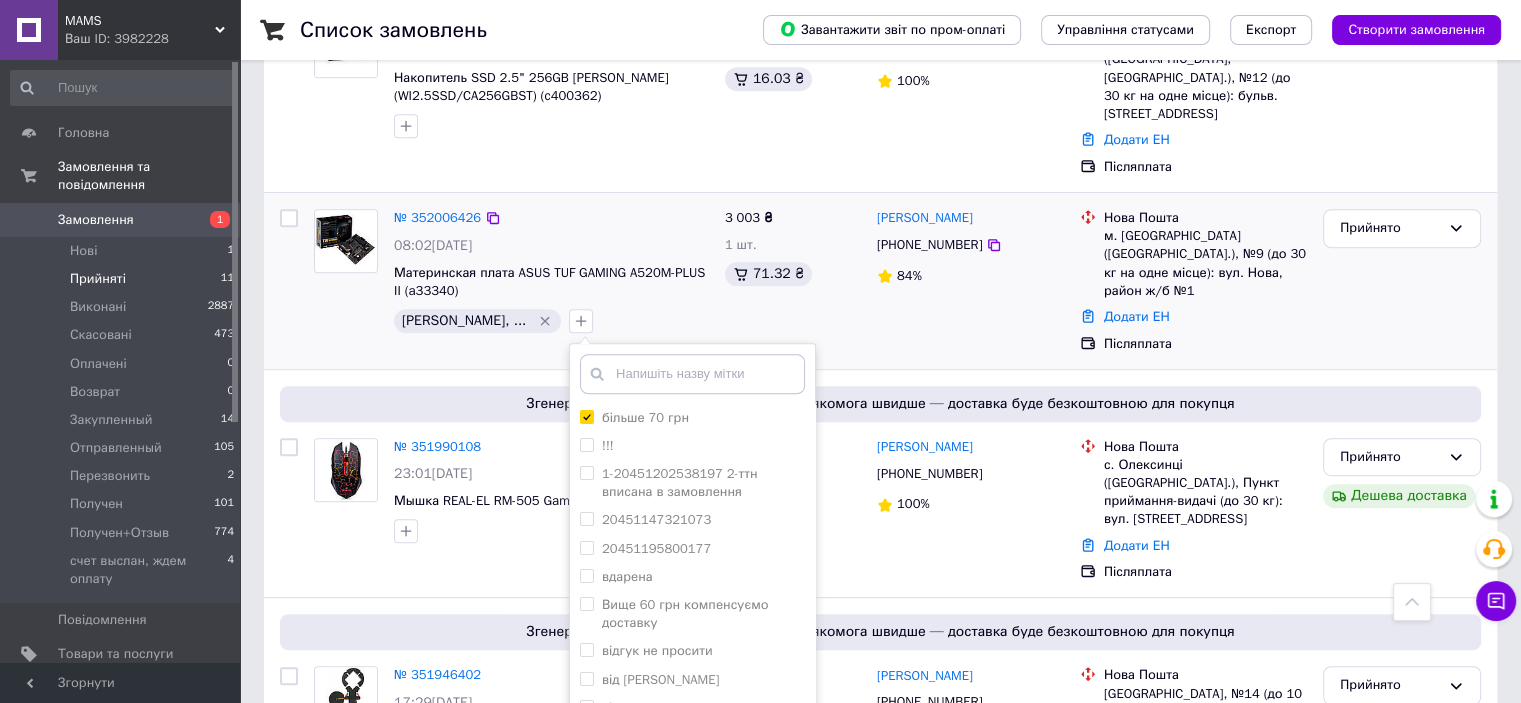click on "Додати мітку" at bounding box center [692, 740] 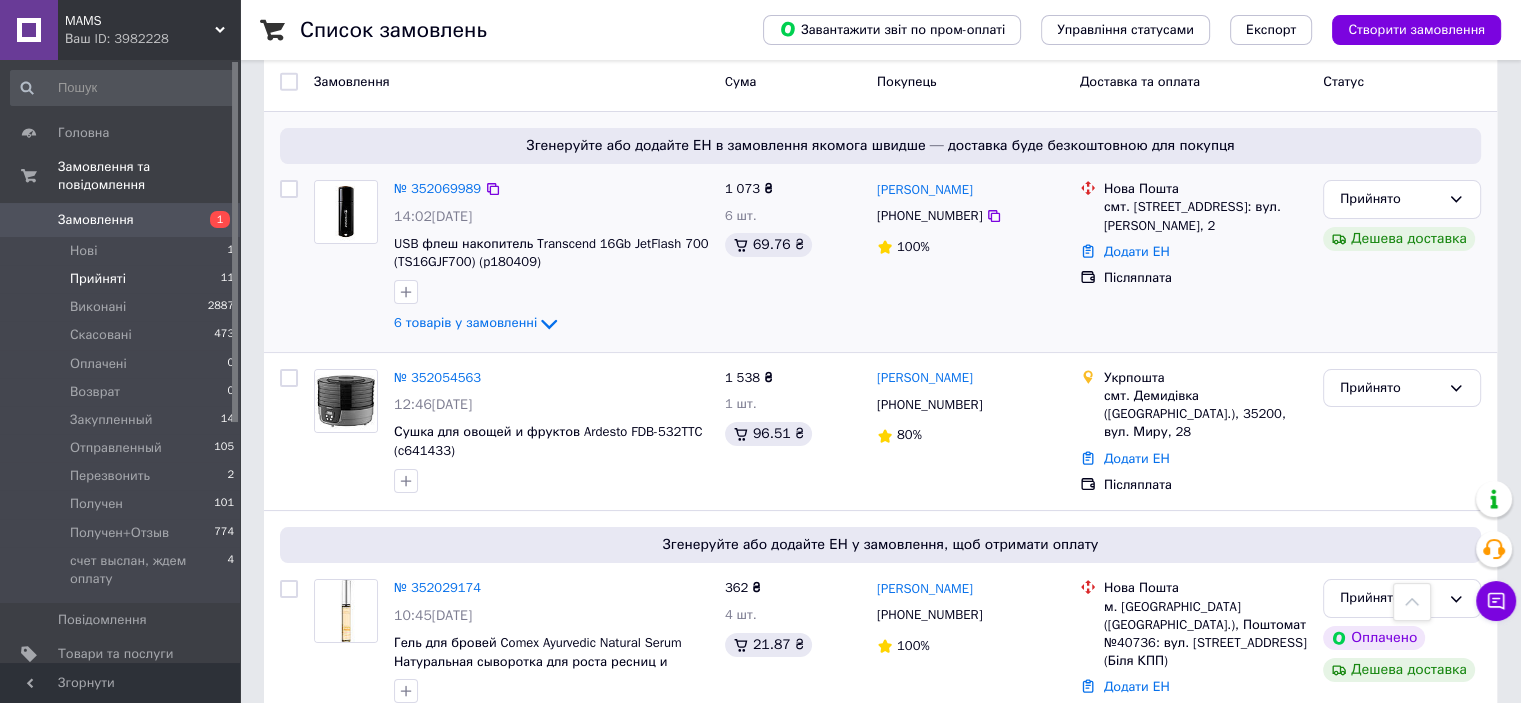 scroll, scrollTop: 0, scrollLeft: 0, axis: both 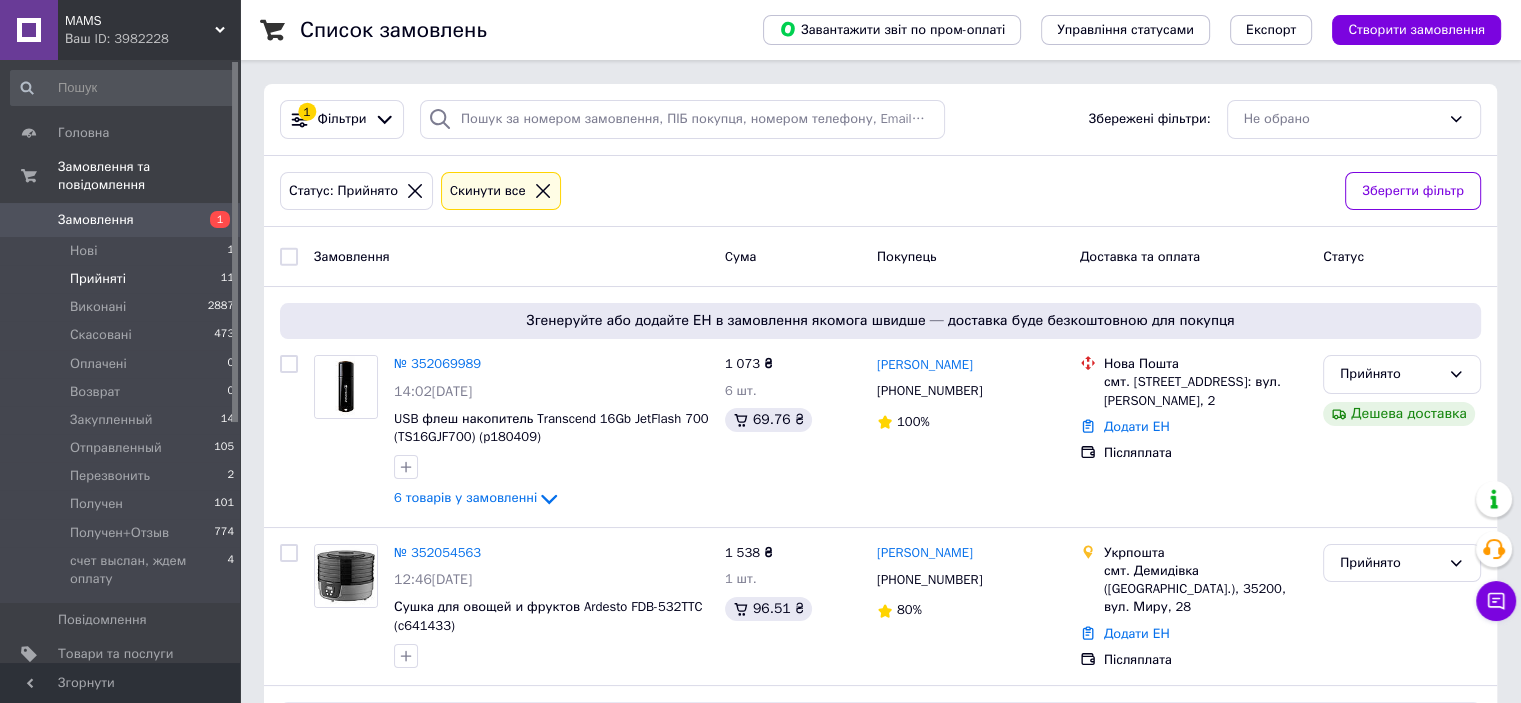 click on "Замовлення" at bounding box center [96, 220] 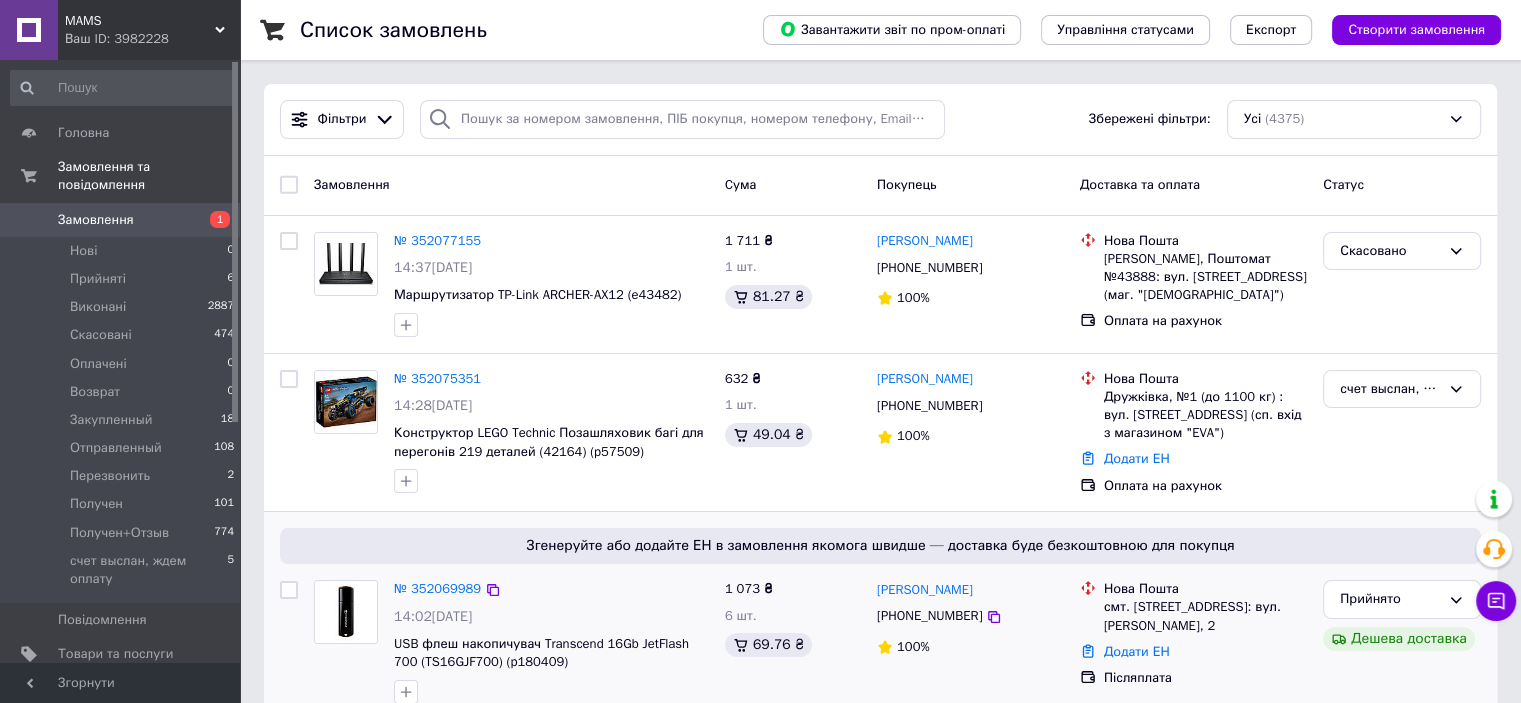 scroll, scrollTop: 5748, scrollLeft: 0, axis: vertical 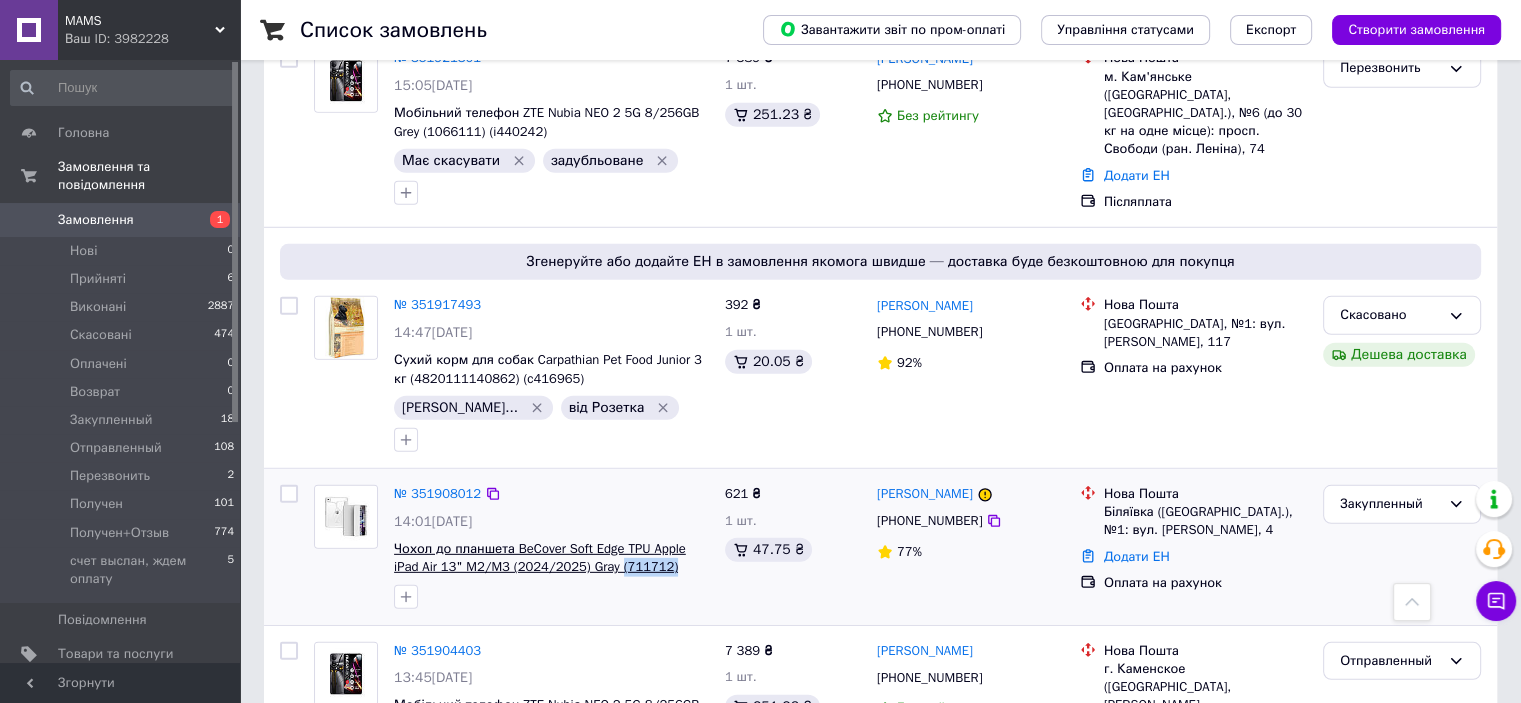 drag, startPoint x: 668, startPoint y: 431, endPoint x: 614, endPoint y: 425, distance: 54.33231 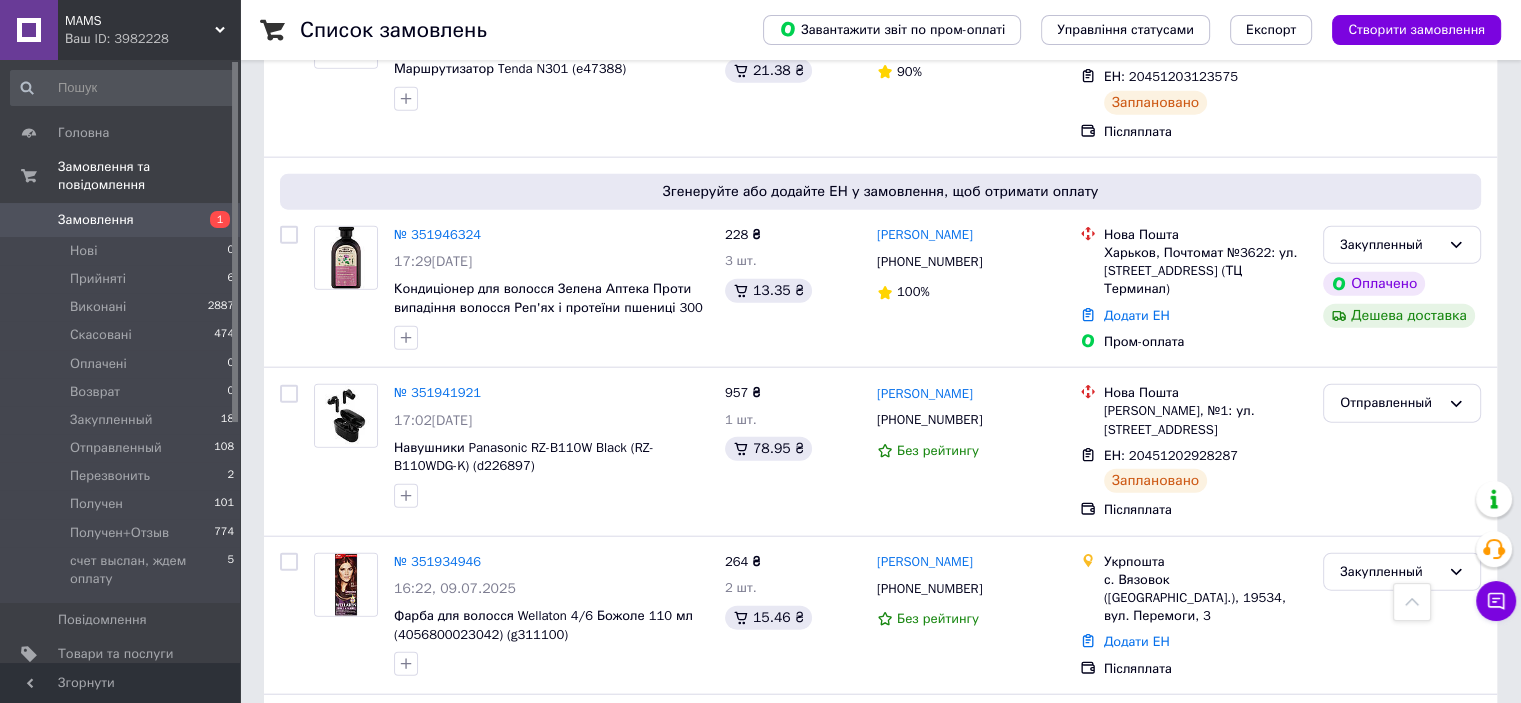 scroll, scrollTop: 4448, scrollLeft: 0, axis: vertical 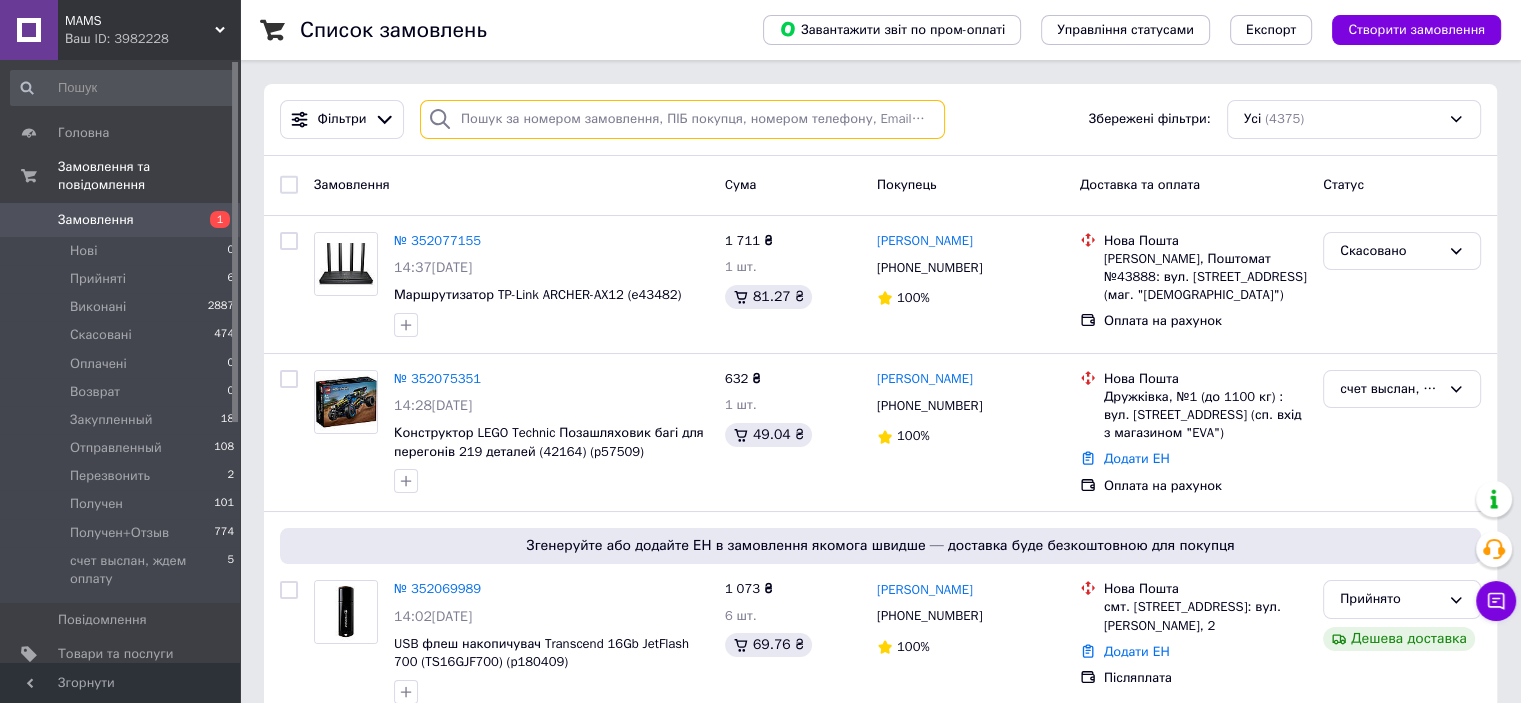 click at bounding box center [682, 119] 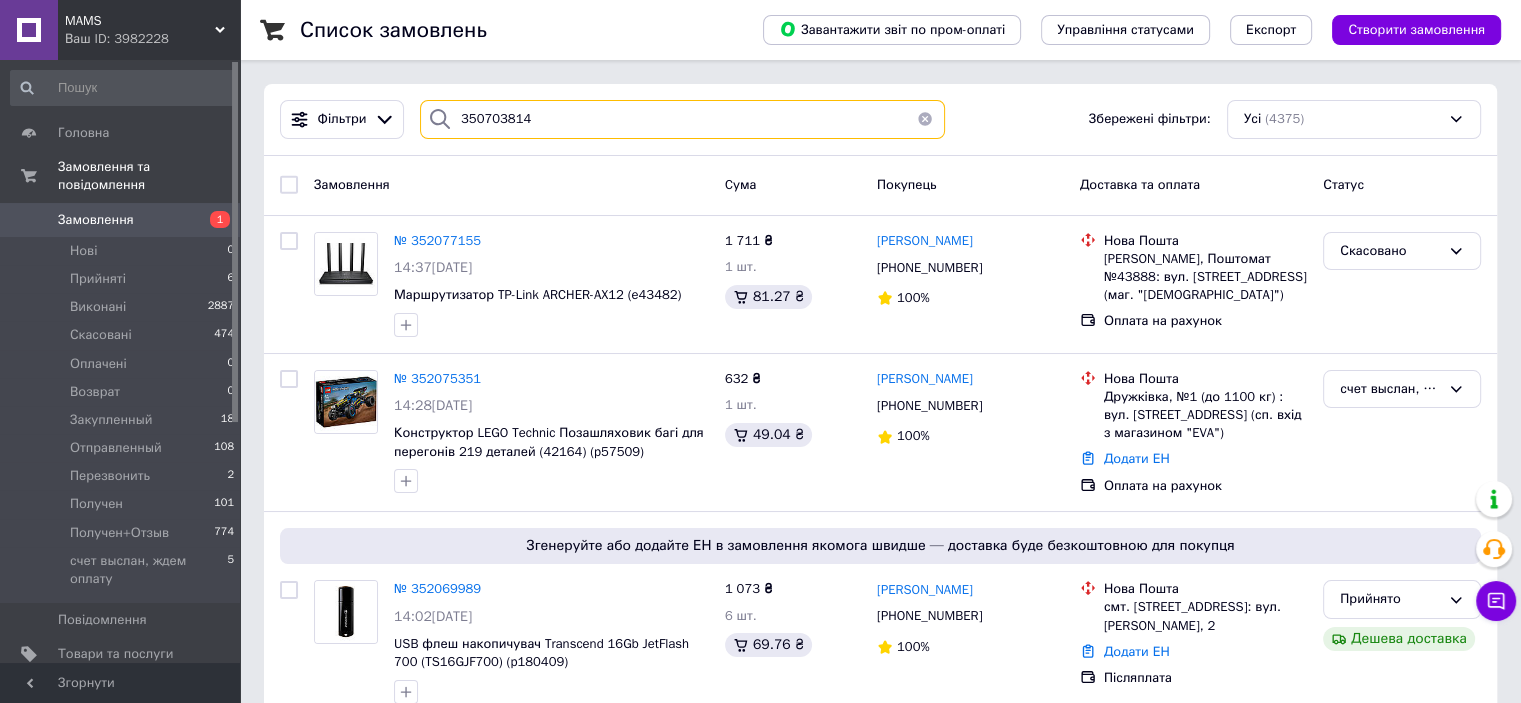 type on "350703814" 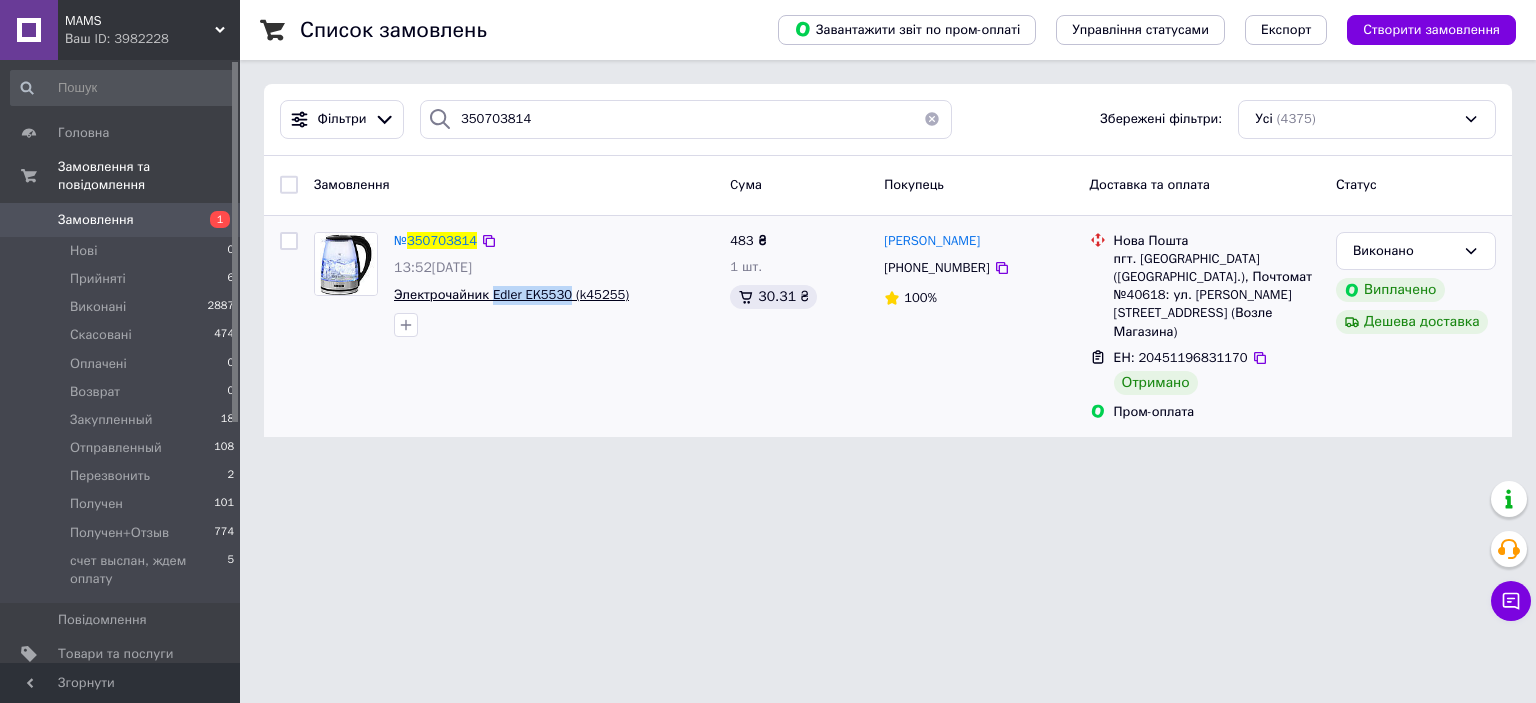 drag, startPoint x: 490, startPoint y: 284, endPoint x: 563, endPoint y: 289, distance: 73.171036 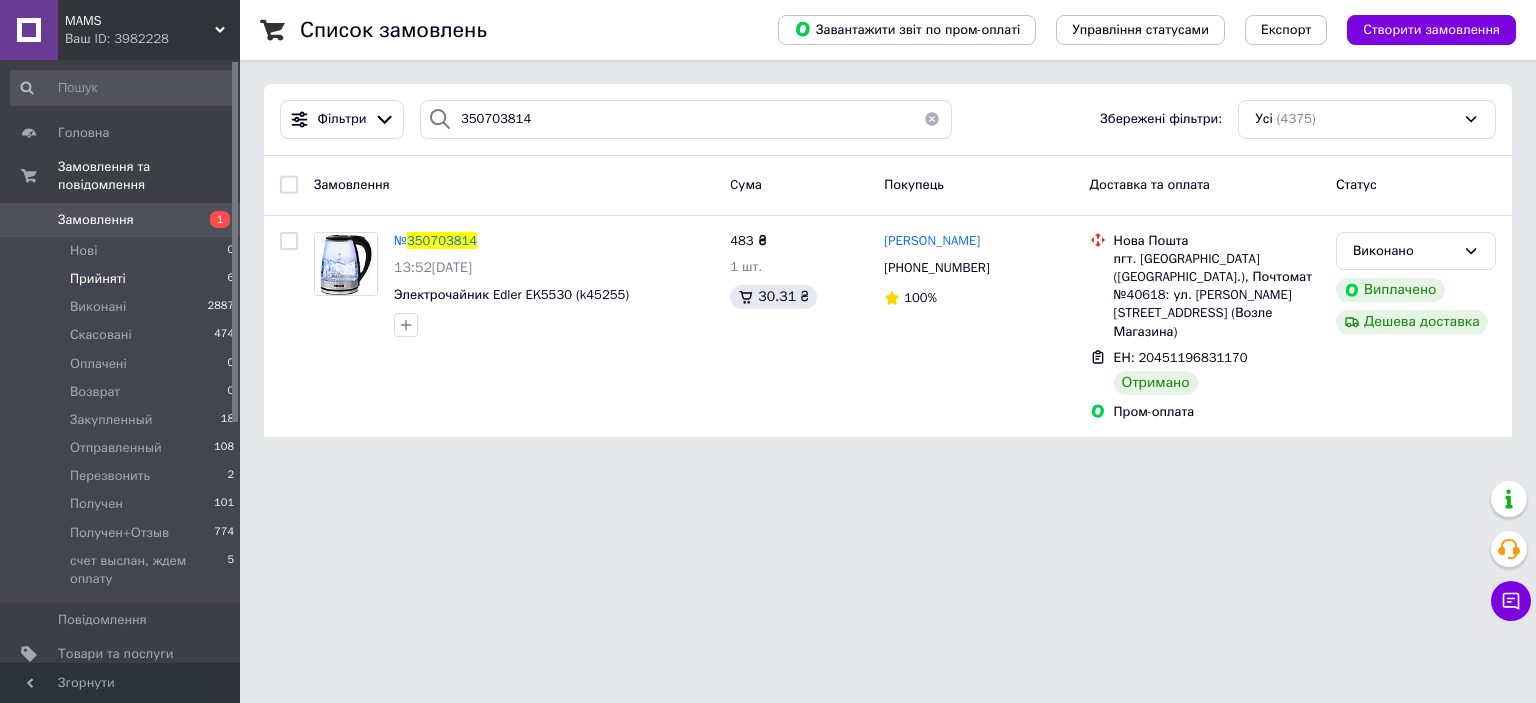 click on "Прийняті" at bounding box center (98, 279) 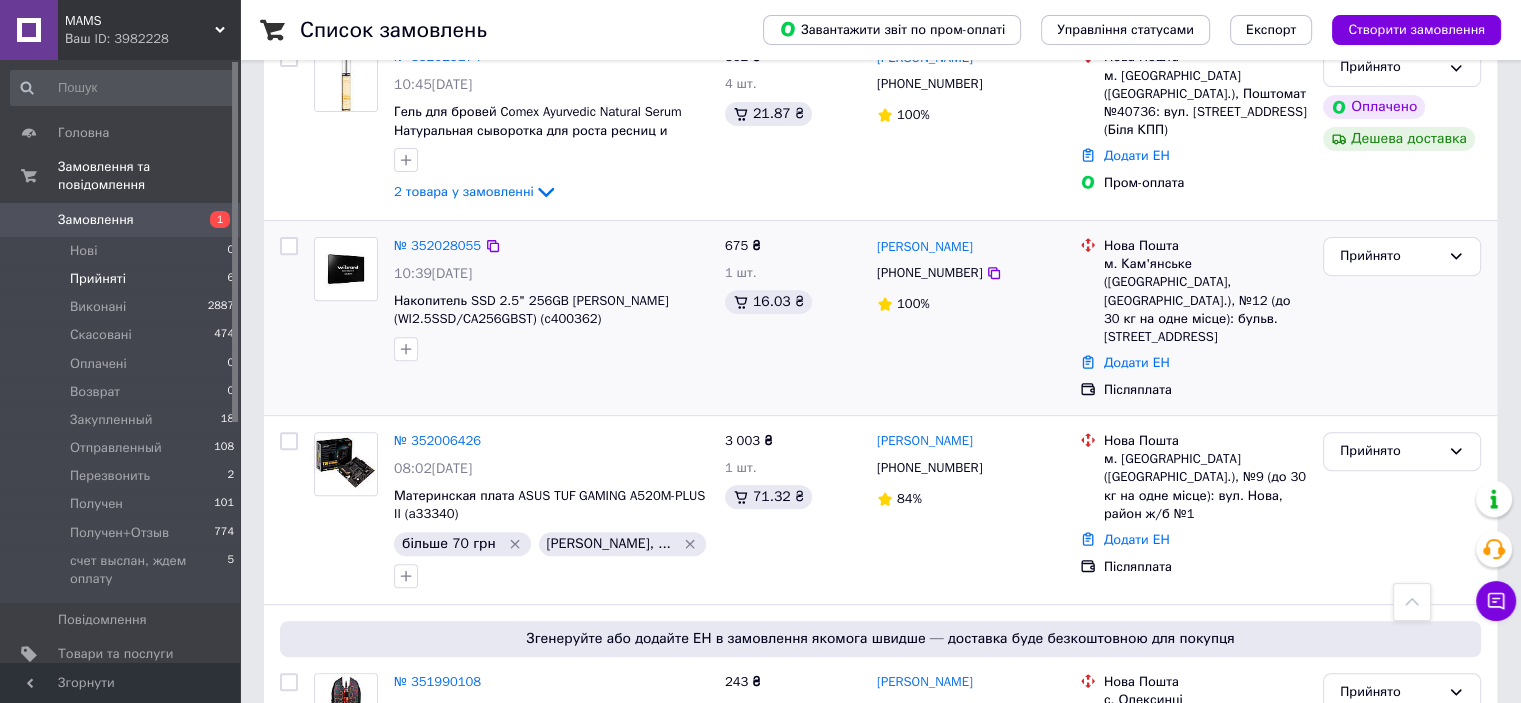scroll, scrollTop: 819, scrollLeft: 0, axis: vertical 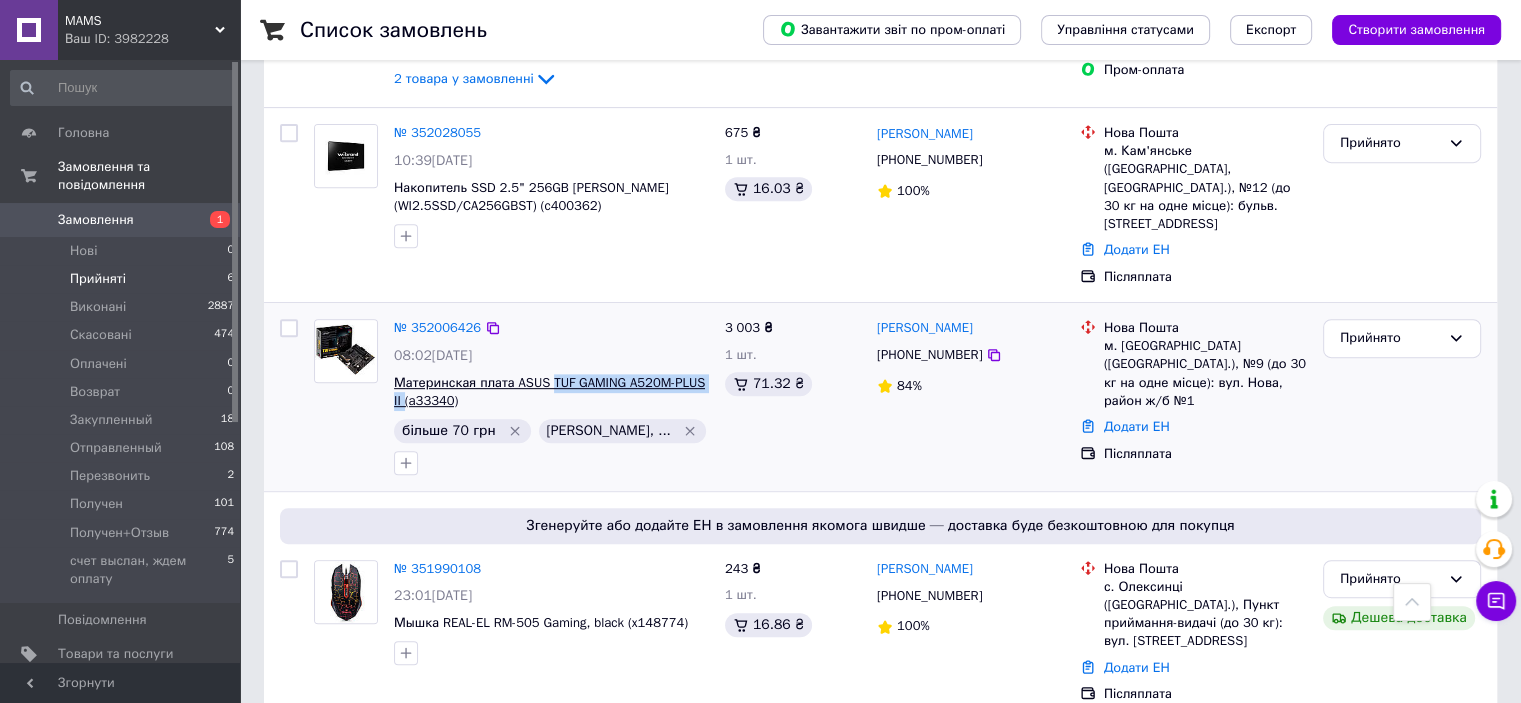 drag, startPoint x: 548, startPoint y: 347, endPoint x: 403, endPoint y: 374, distance: 147.49237 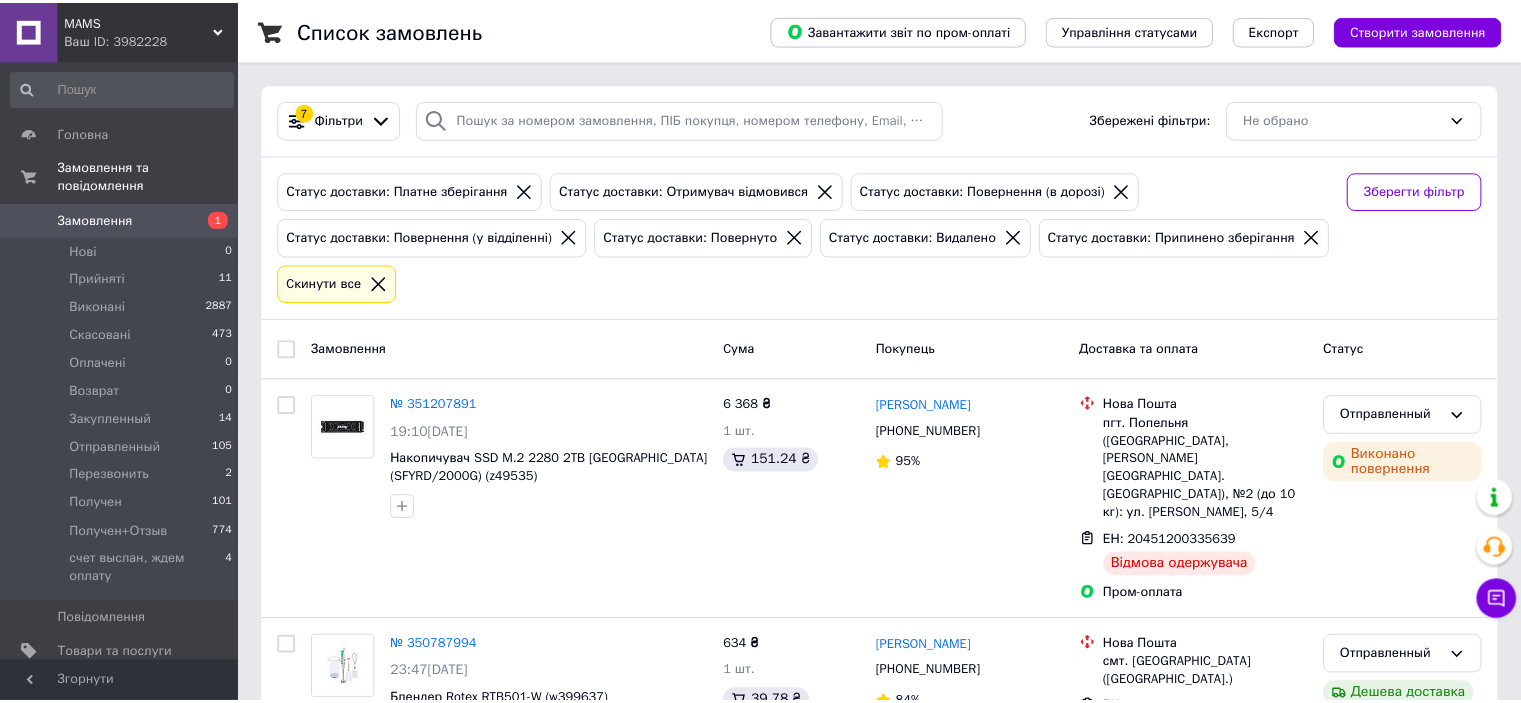 scroll, scrollTop: 0, scrollLeft: 0, axis: both 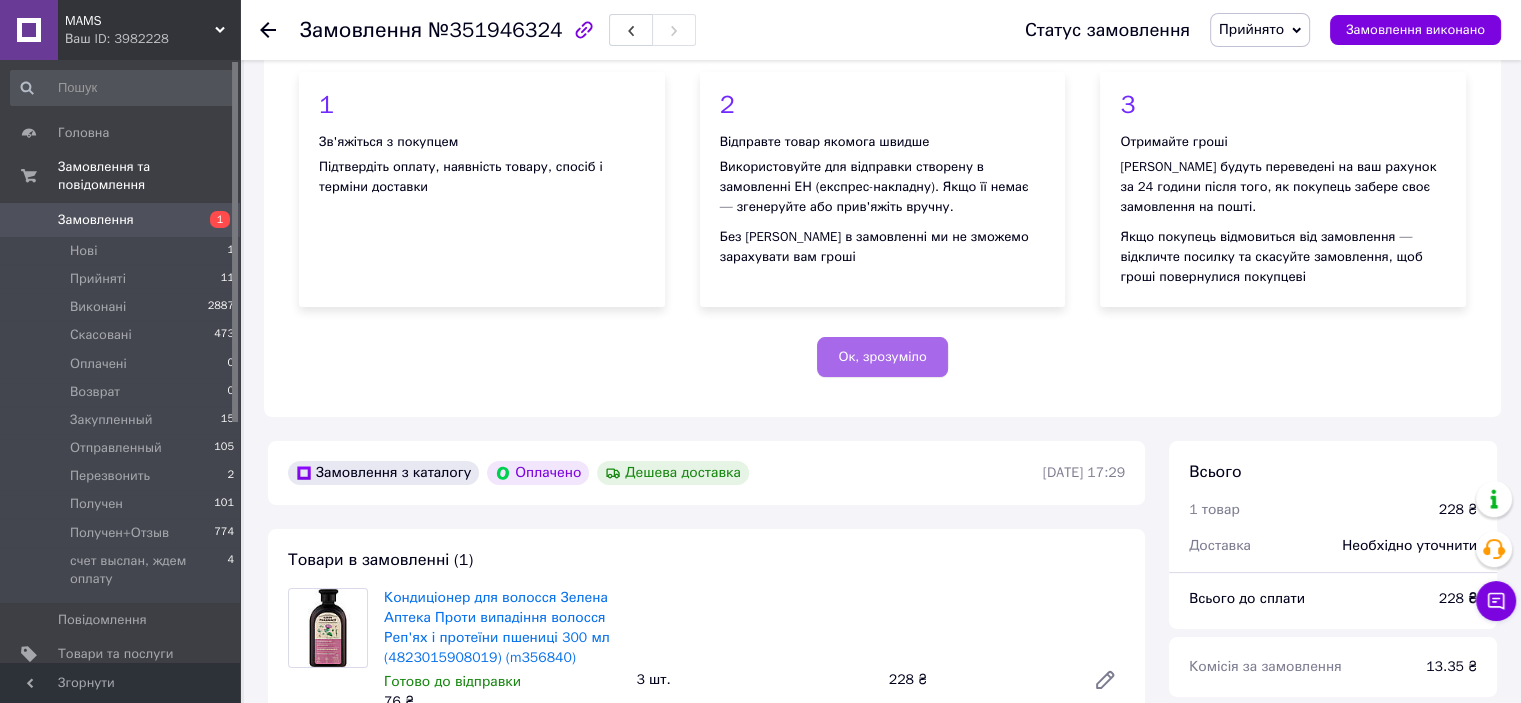 click on "Ок, зрозуміло" at bounding box center [882, 357] 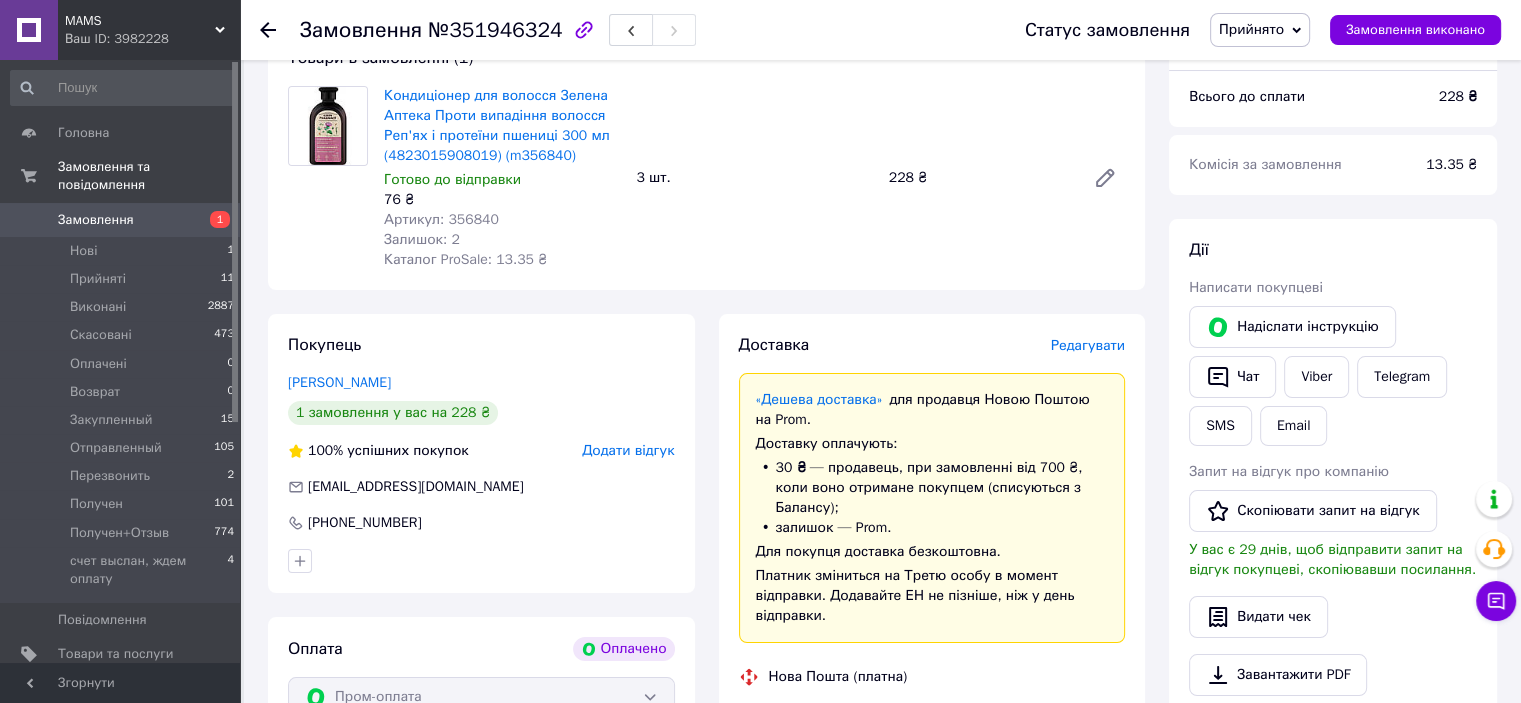 scroll, scrollTop: 100, scrollLeft: 0, axis: vertical 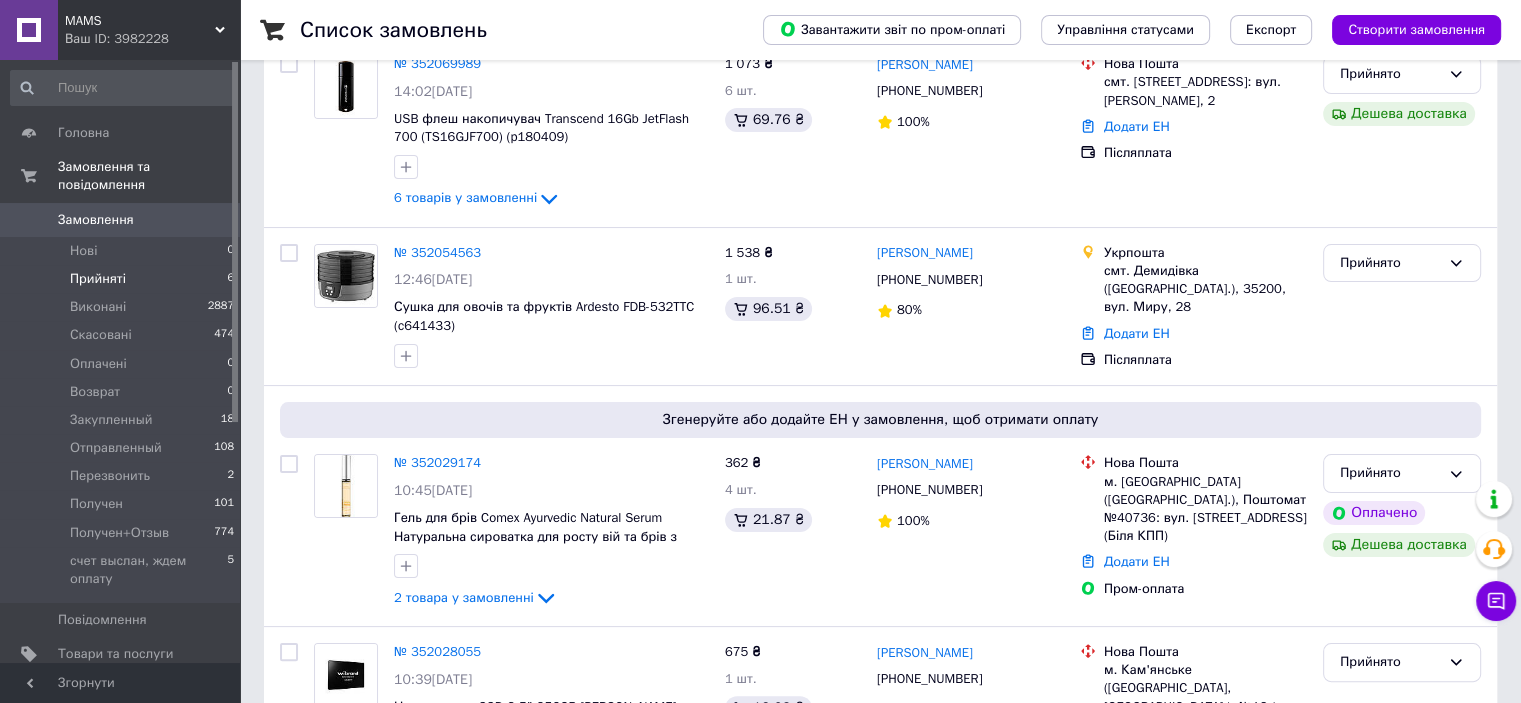 click on "Прийняті" at bounding box center (98, 279) 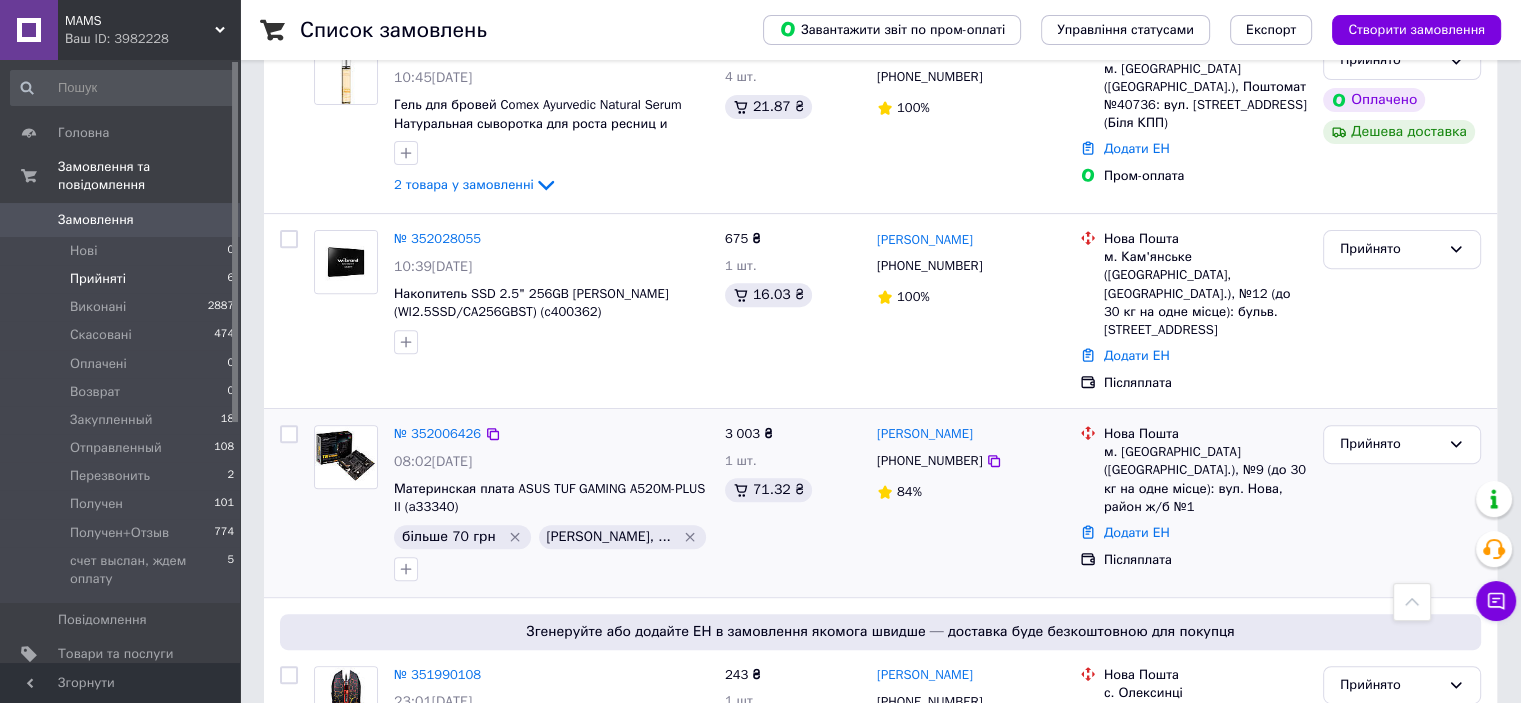 scroll, scrollTop: 819, scrollLeft: 0, axis: vertical 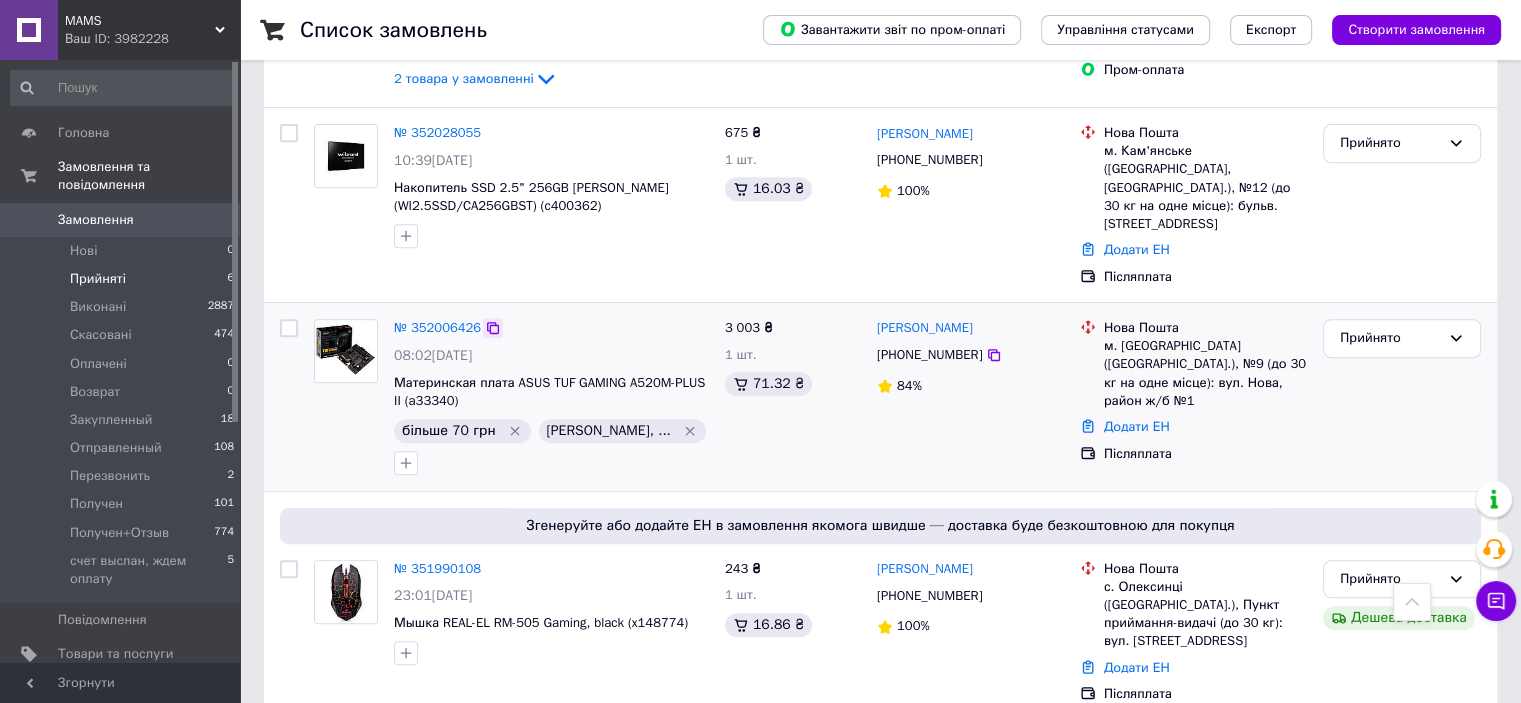 click 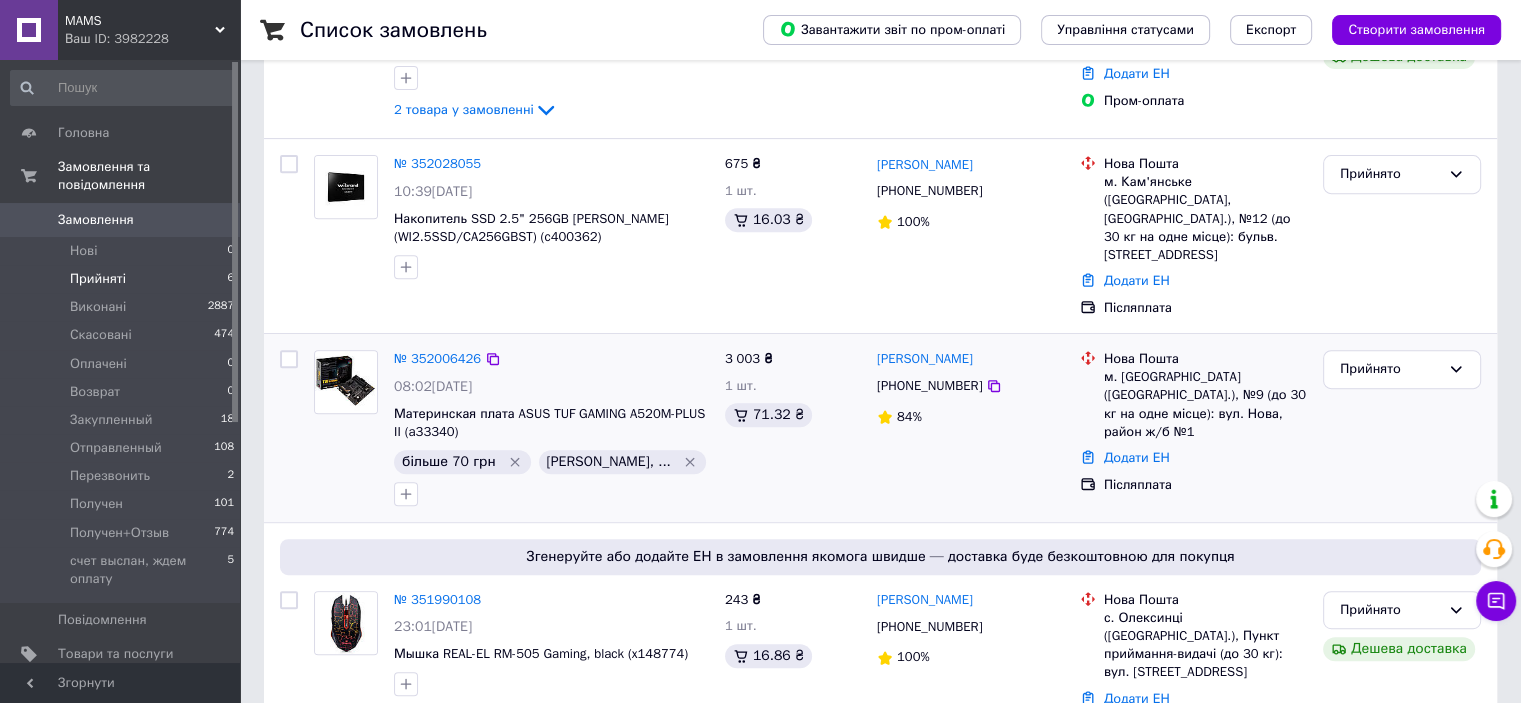 scroll, scrollTop: 819, scrollLeft: 0, axis: vertical 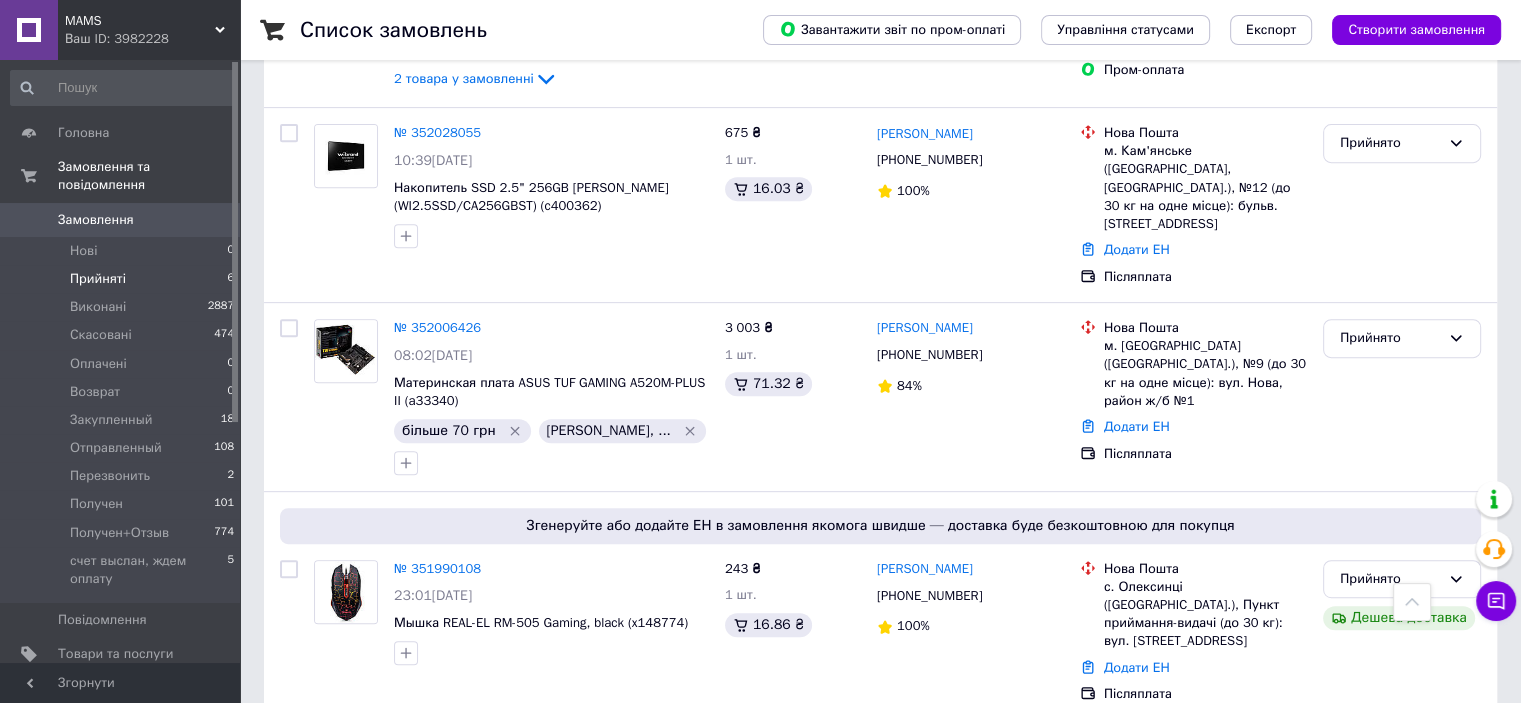 click on "Прийняті" at bounding box center [98, 279] 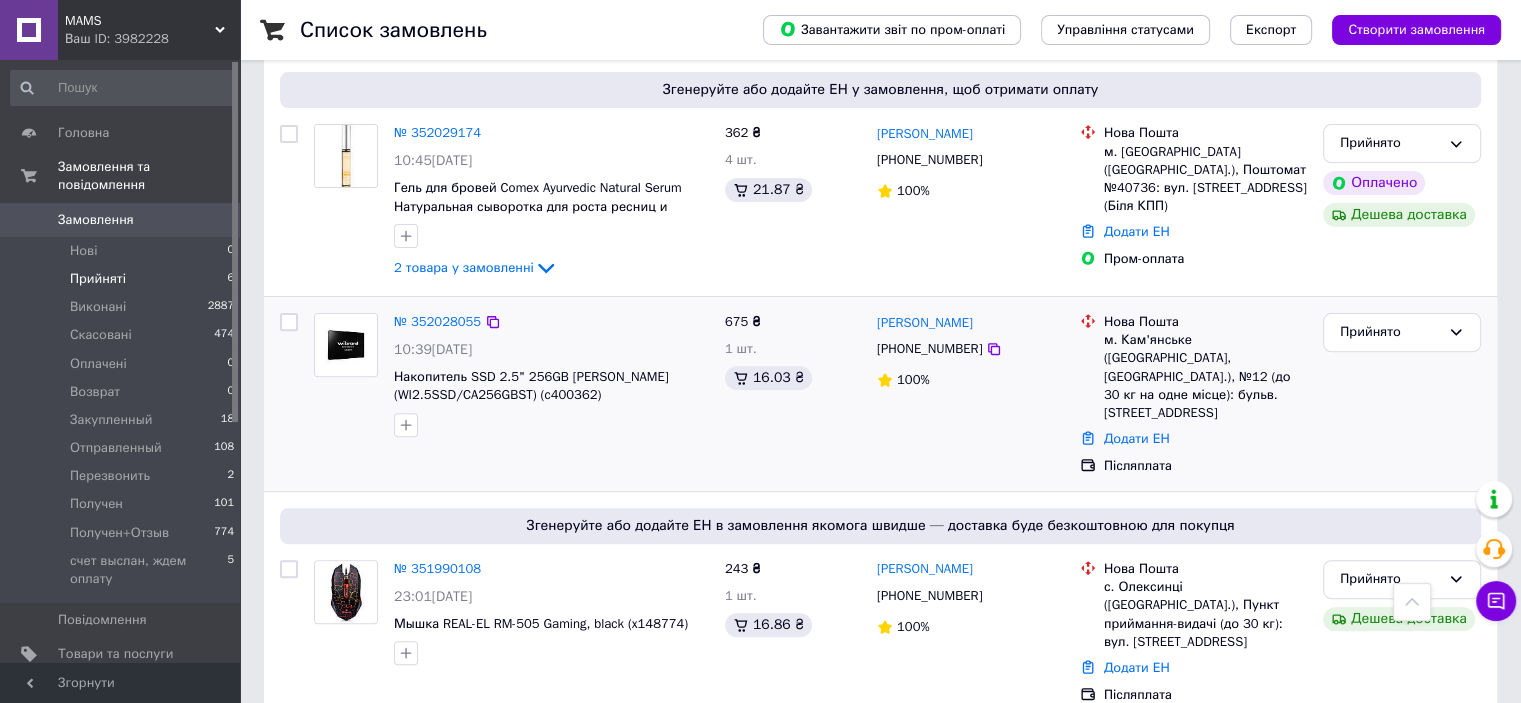 scroll, scrollTop: 530, scrollLeft: 0, axis: vertical 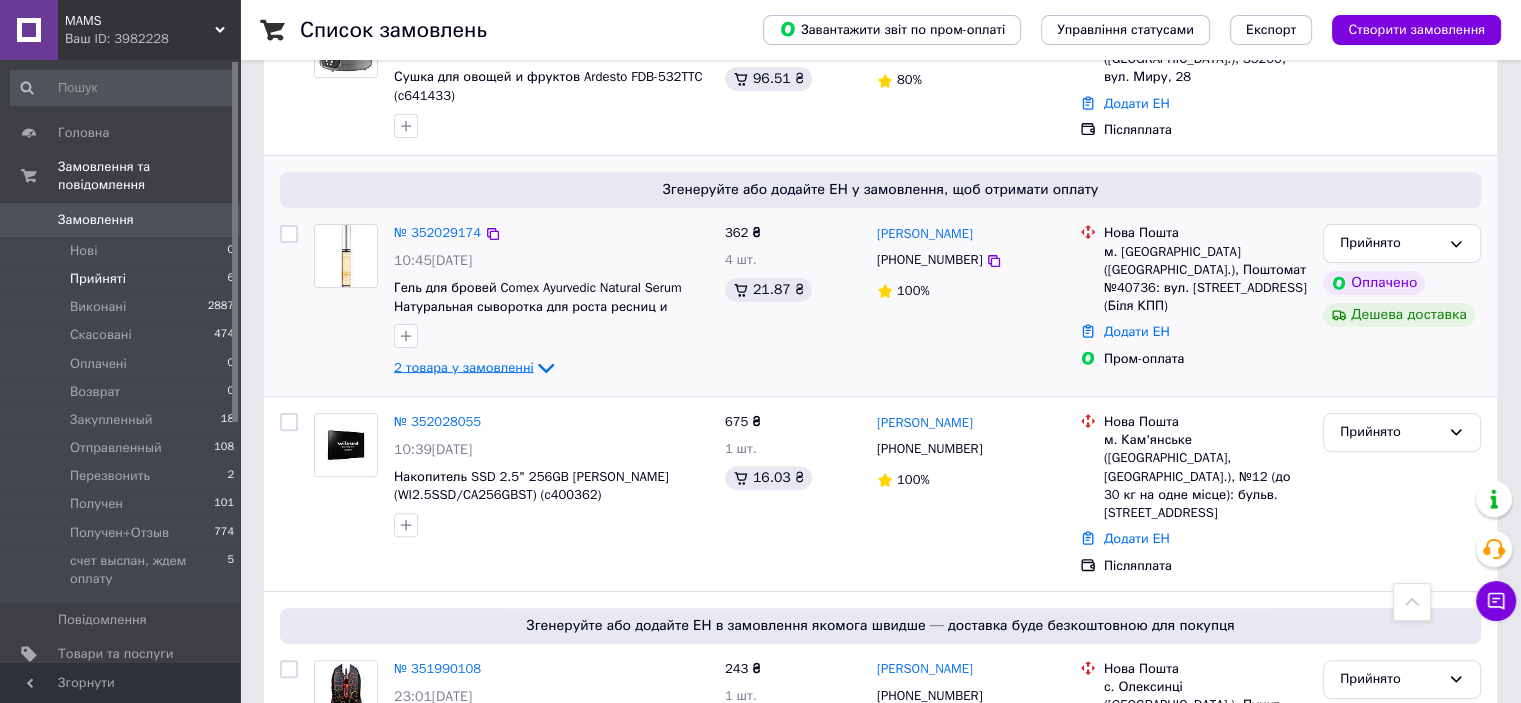 click 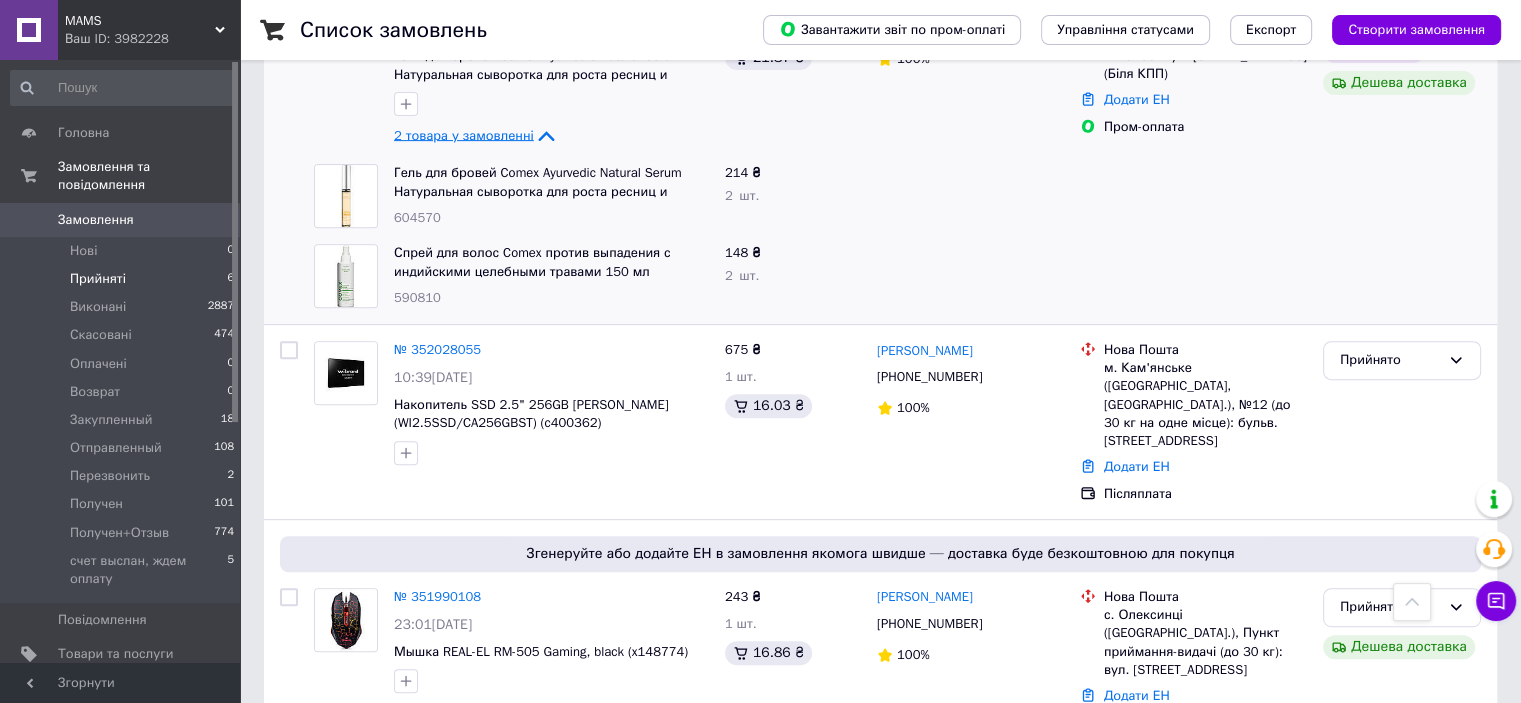 scroll, scrollTop: 790, scrollLeft: 0, axis: vertical 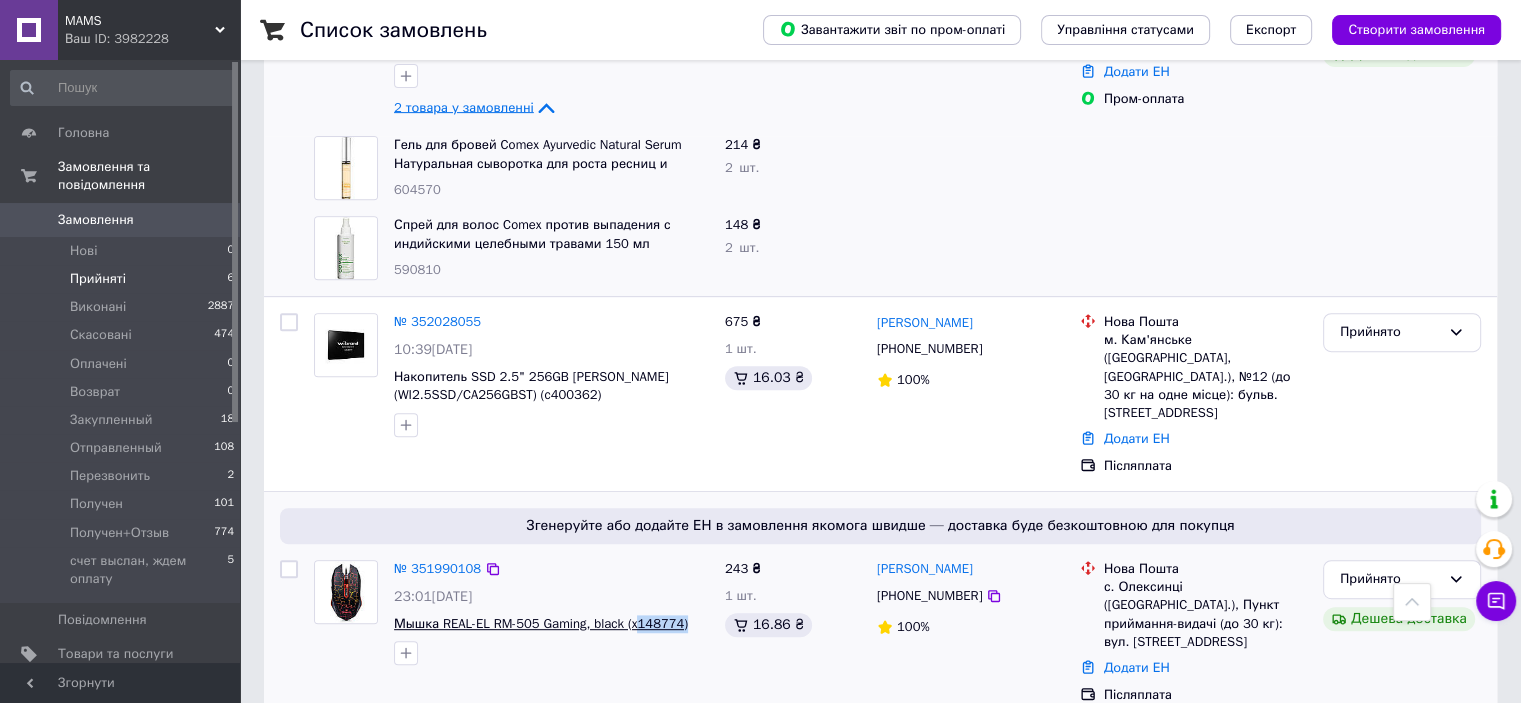 drag, startPoint x: 688, startPoint y: 592, endPoint x: 637, endPoint y: 598, distance: 51.351727 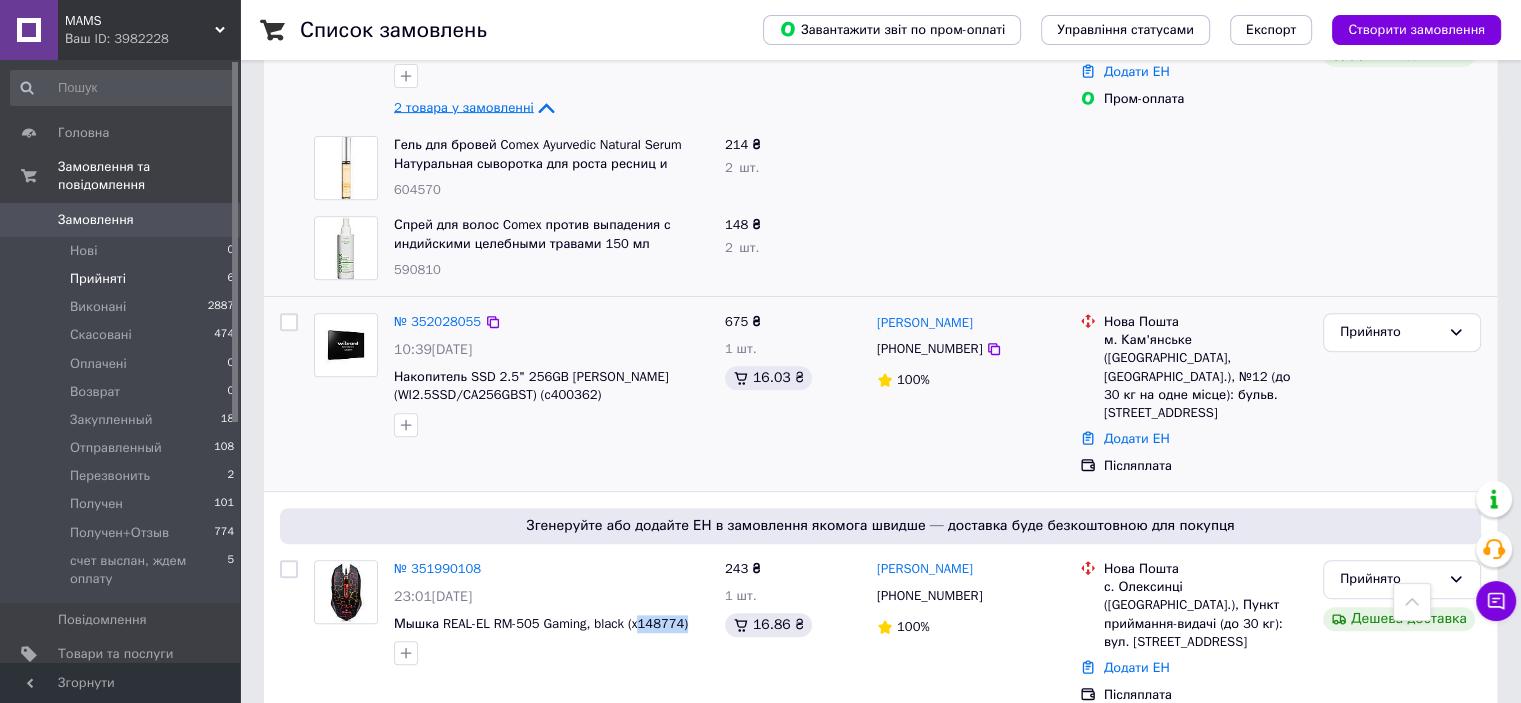 copy on "148774)" 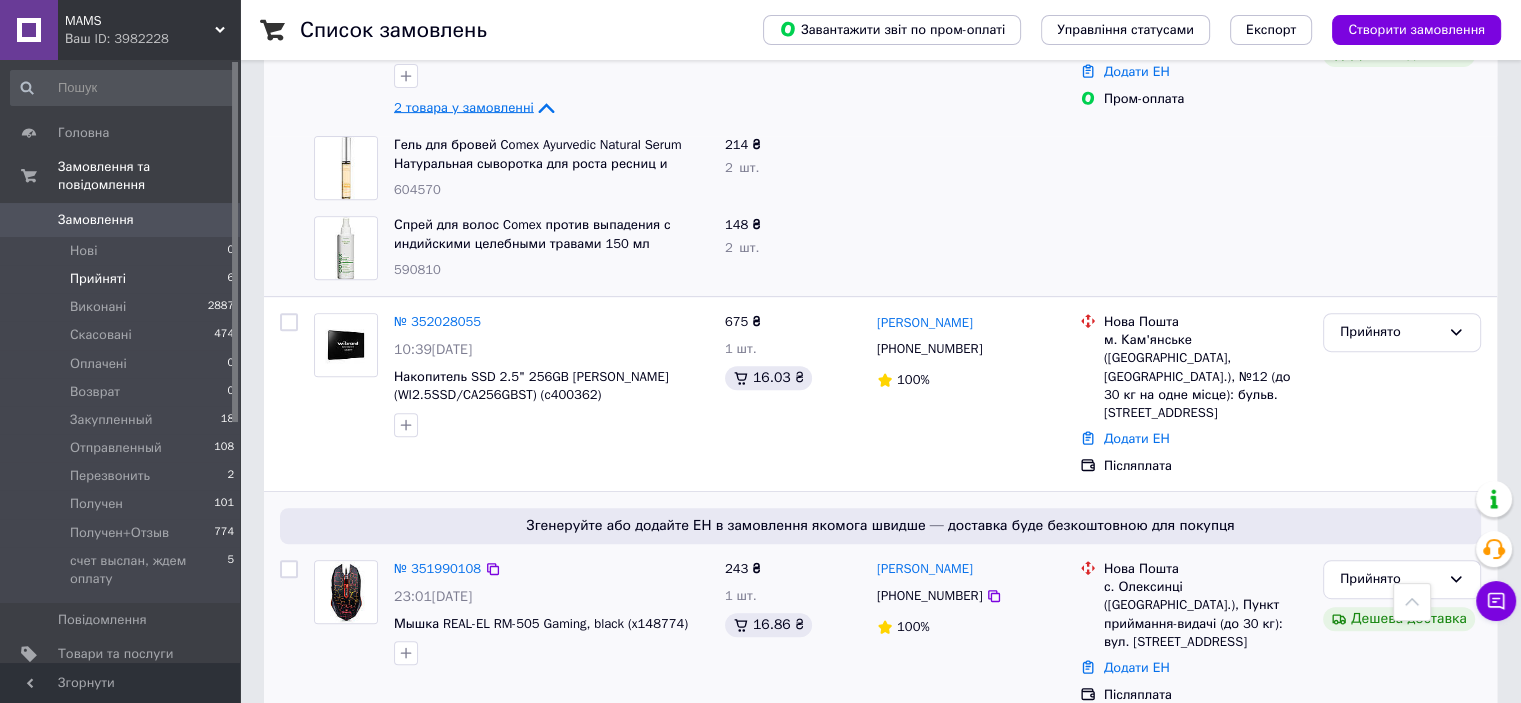 drag, startPoint x: 486, startPoint y: 547, endPoint x: 516, endPoint y: 527, distance: 36.05551 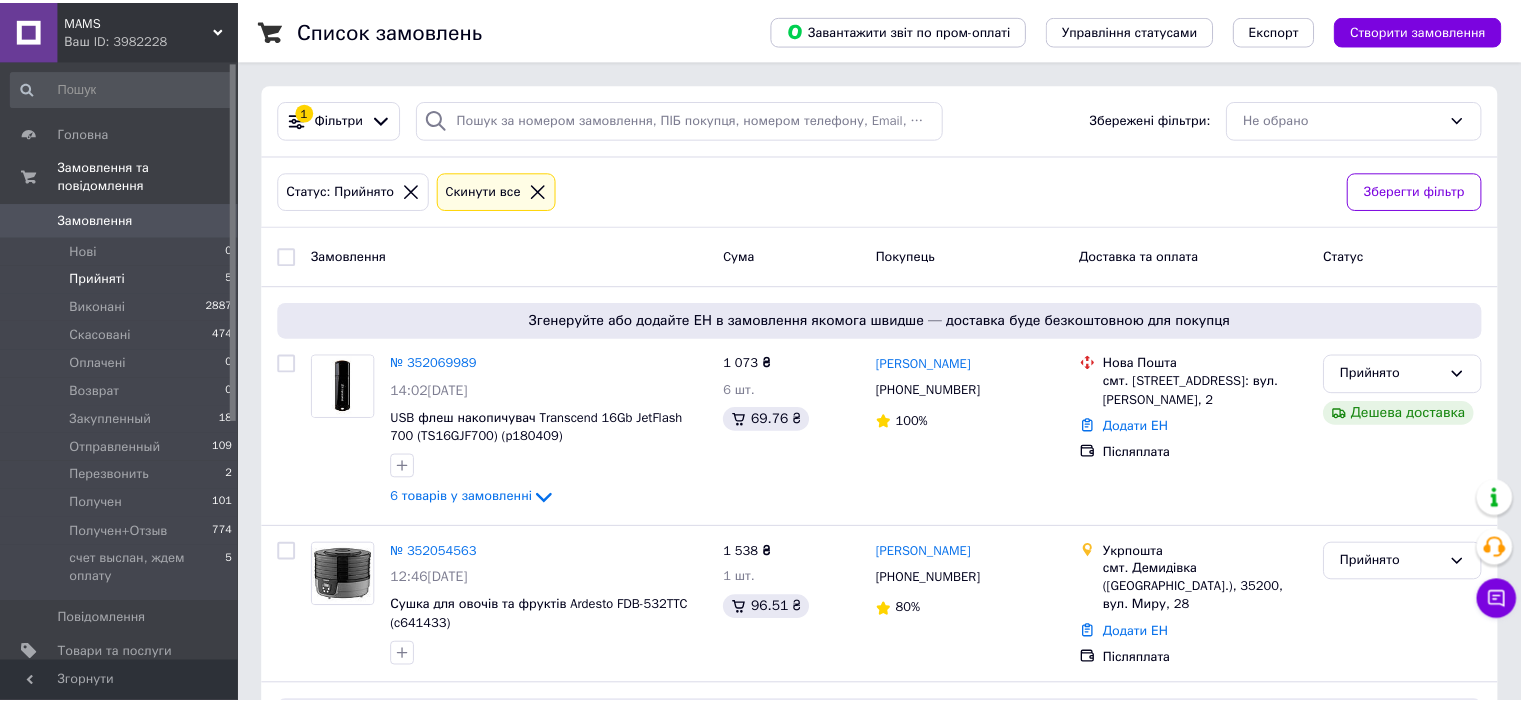 scroll, scrollTop: 0, scrollLeft: 0, axis: both 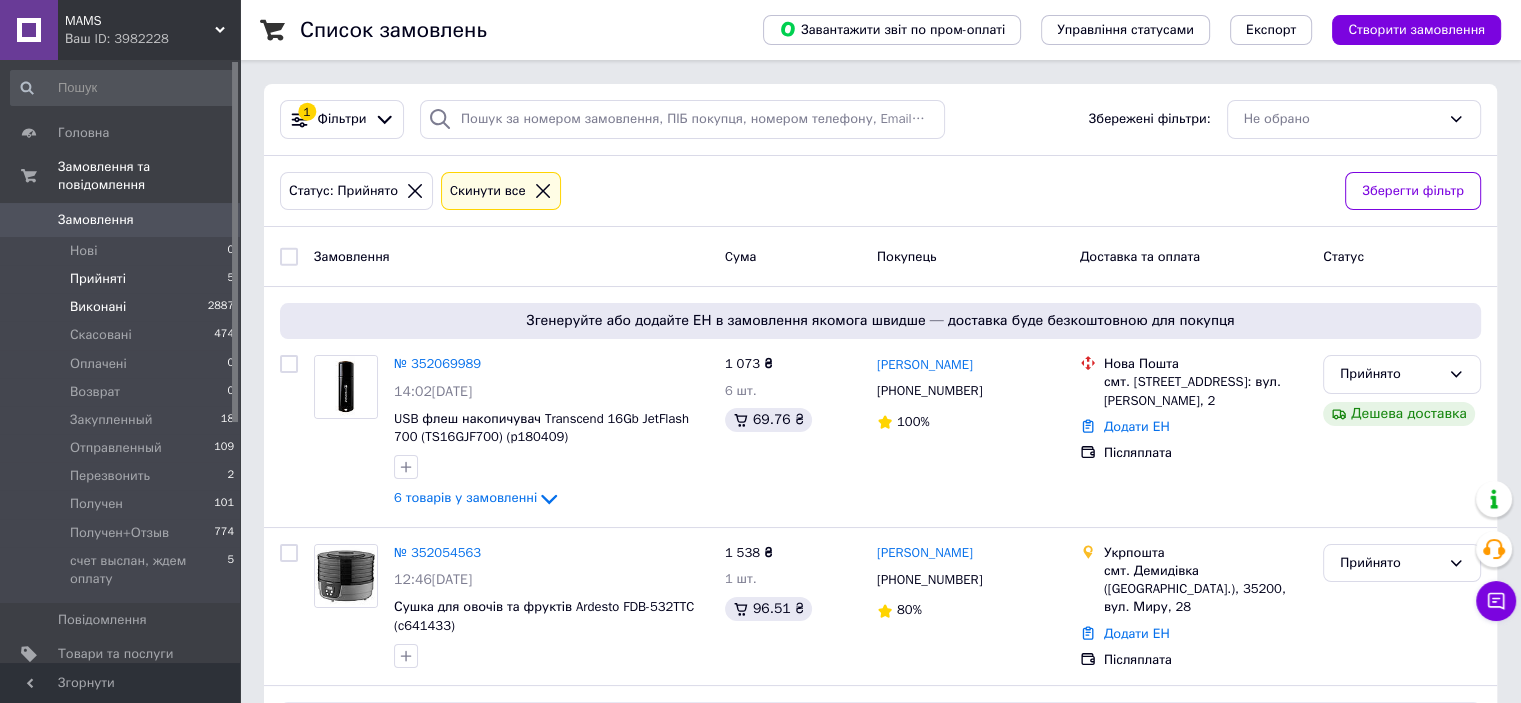 drag, startPoint x: 113, startPoint y: 264, endPoint x: 216, endPoint y: 302, distance: 109.786156 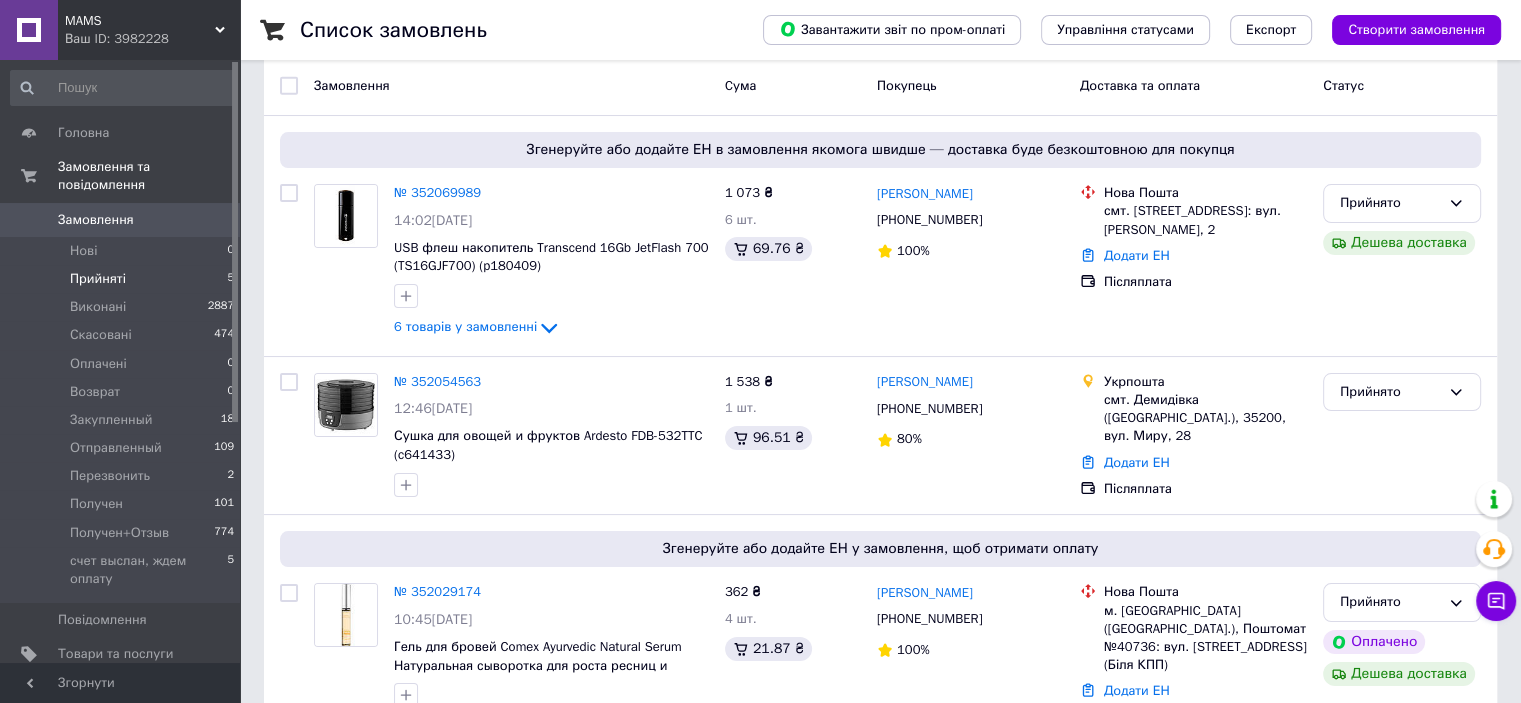 scroll, scrollTop: 122, scrollLeft: 0, axis: vertical 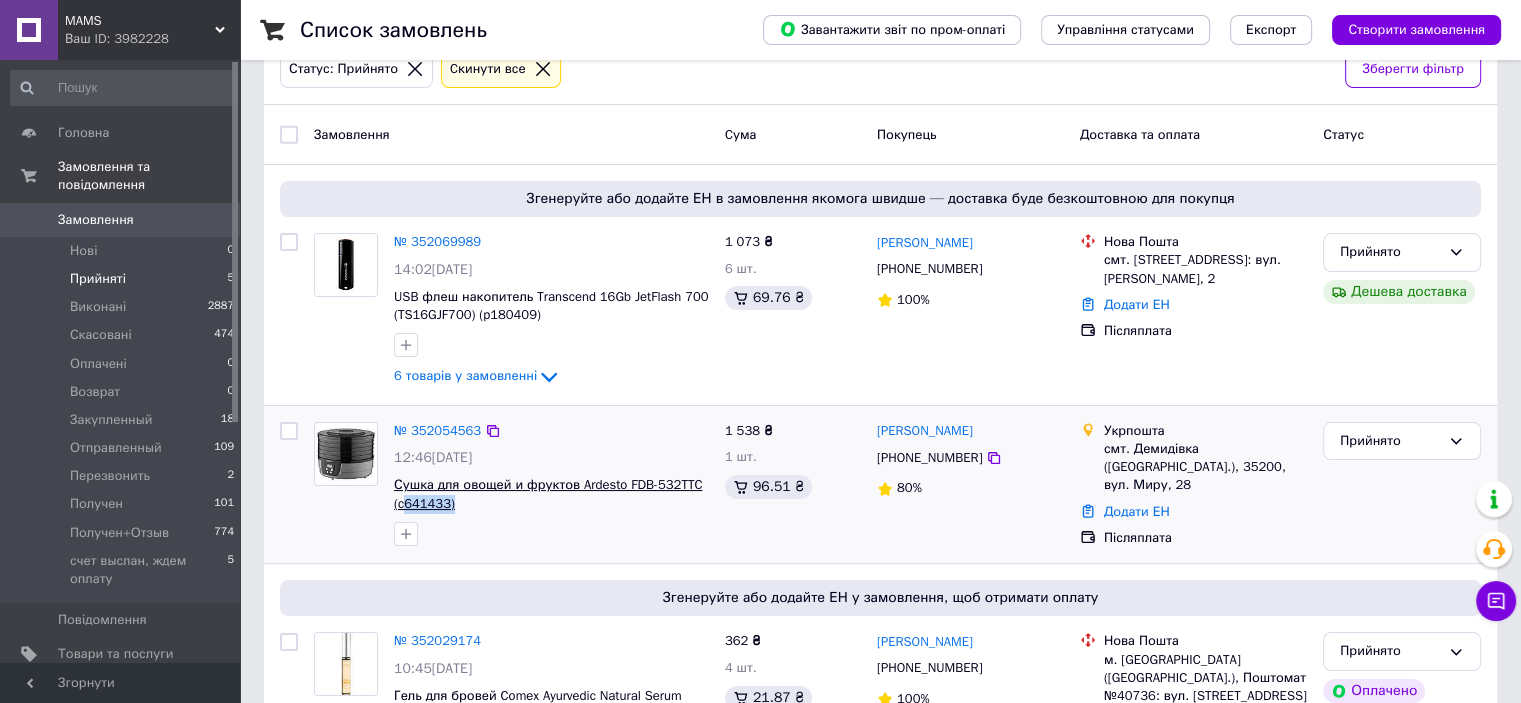 drag, startPoint x: 456, startPoint y: 506, endPoint x: 405, endPoint y: 502, distance: 51.156624 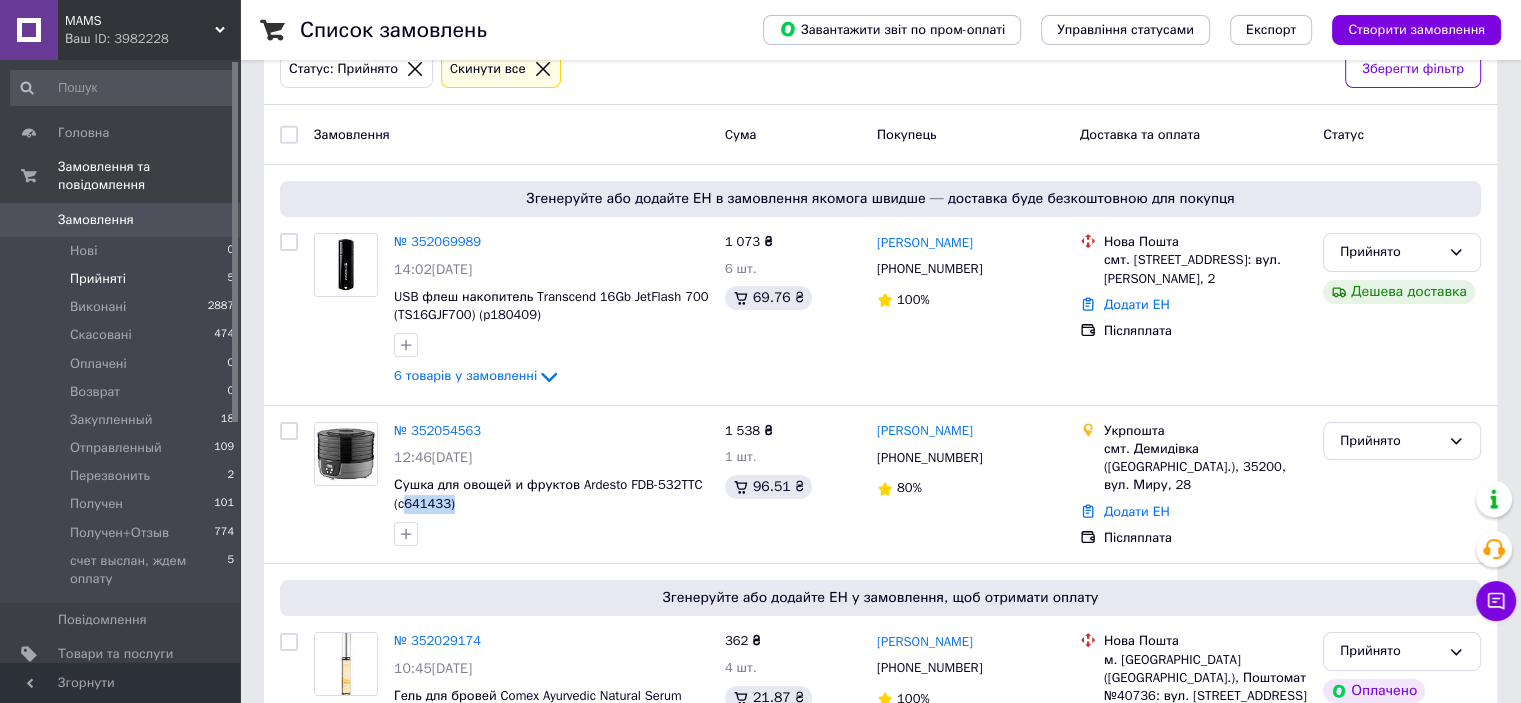 copy on "641433)" 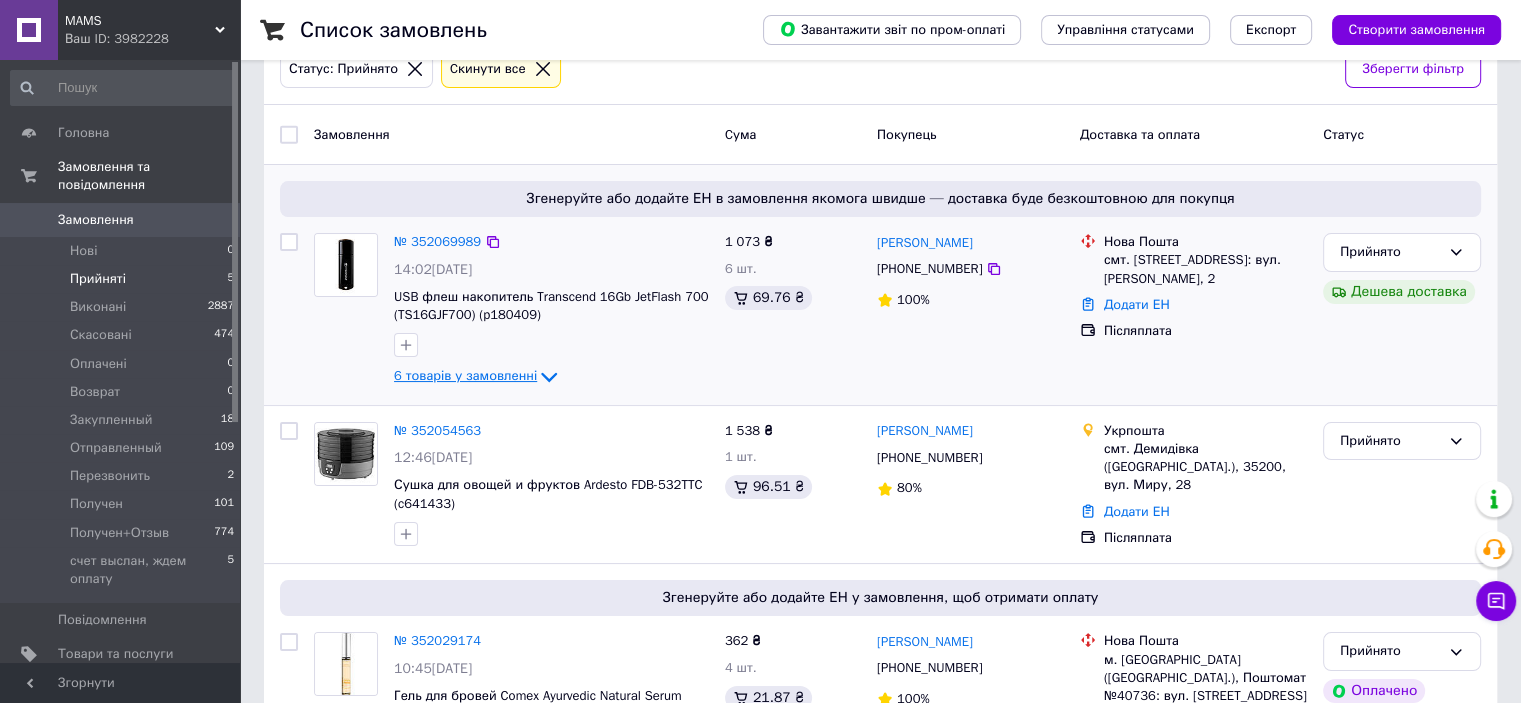 click 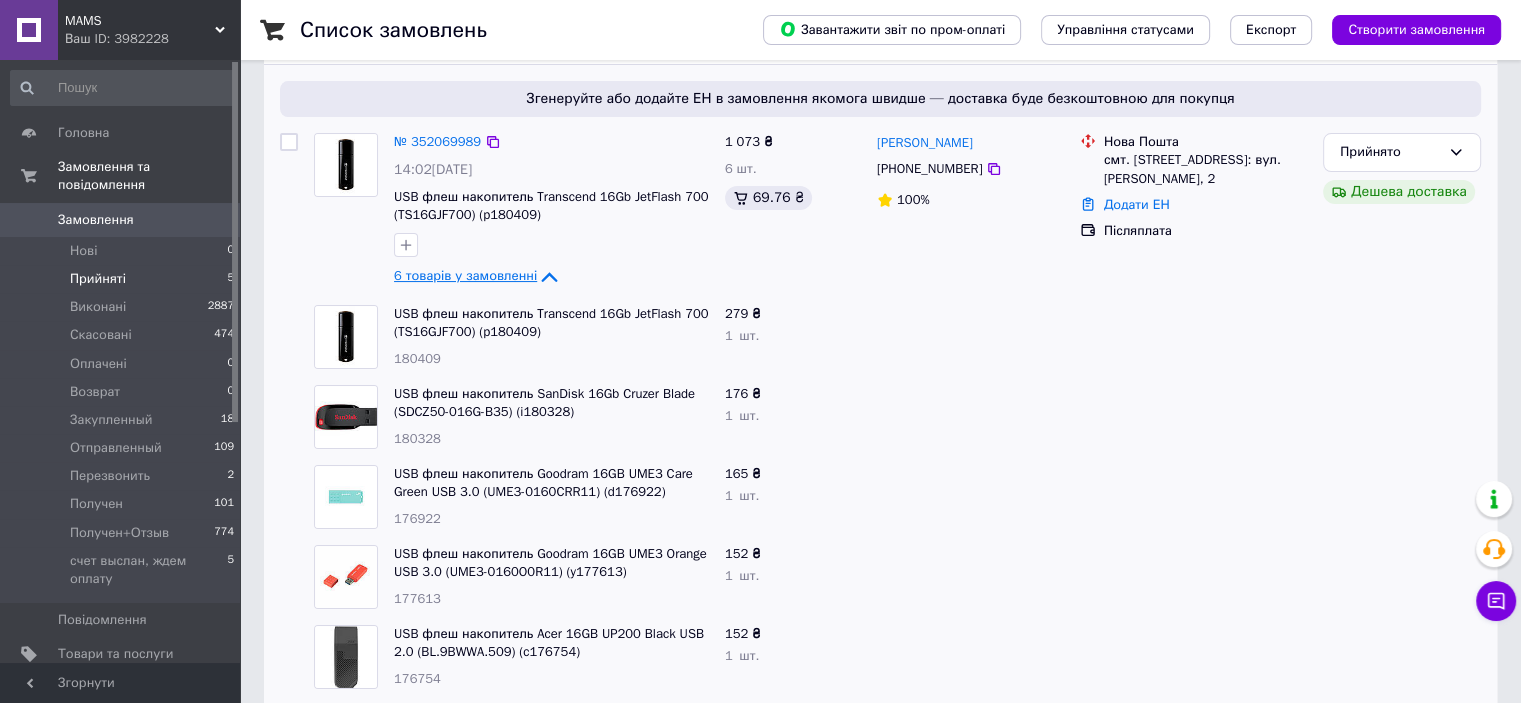click 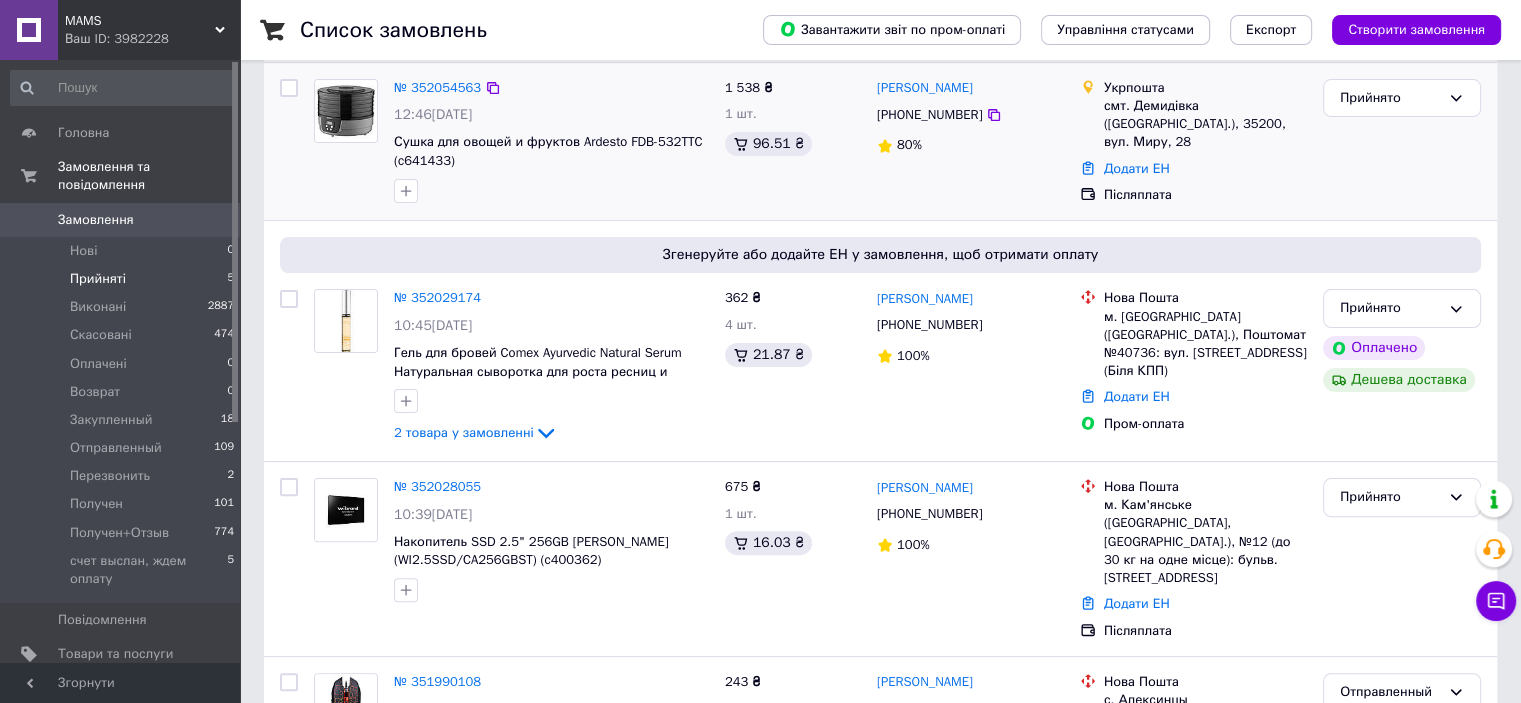 scroll, scrollTop: 622, scrollLeft: 0, axis: vertical 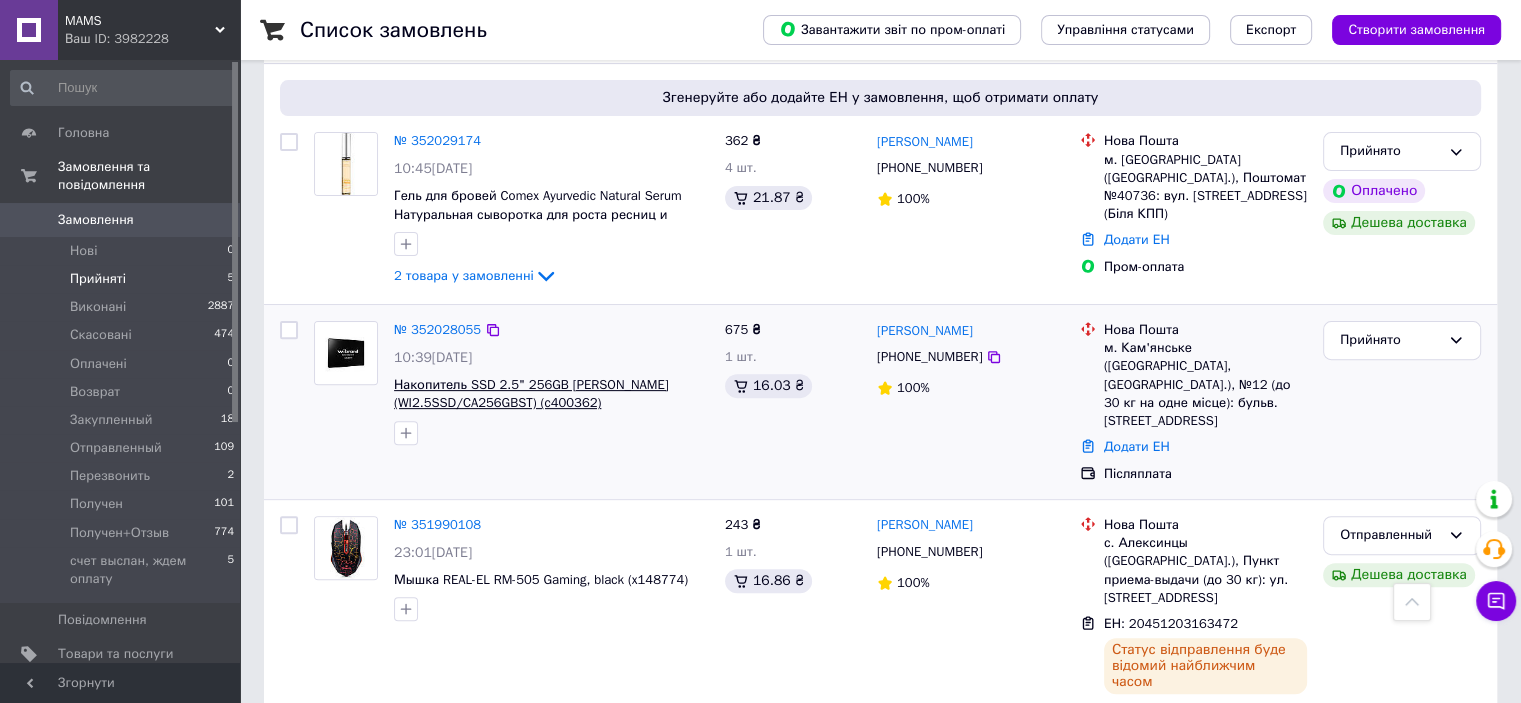 drag, startPoint x: 594, startPoint y: 403, endPoint x: 540, endPoint y: 401, distance: 54.037025 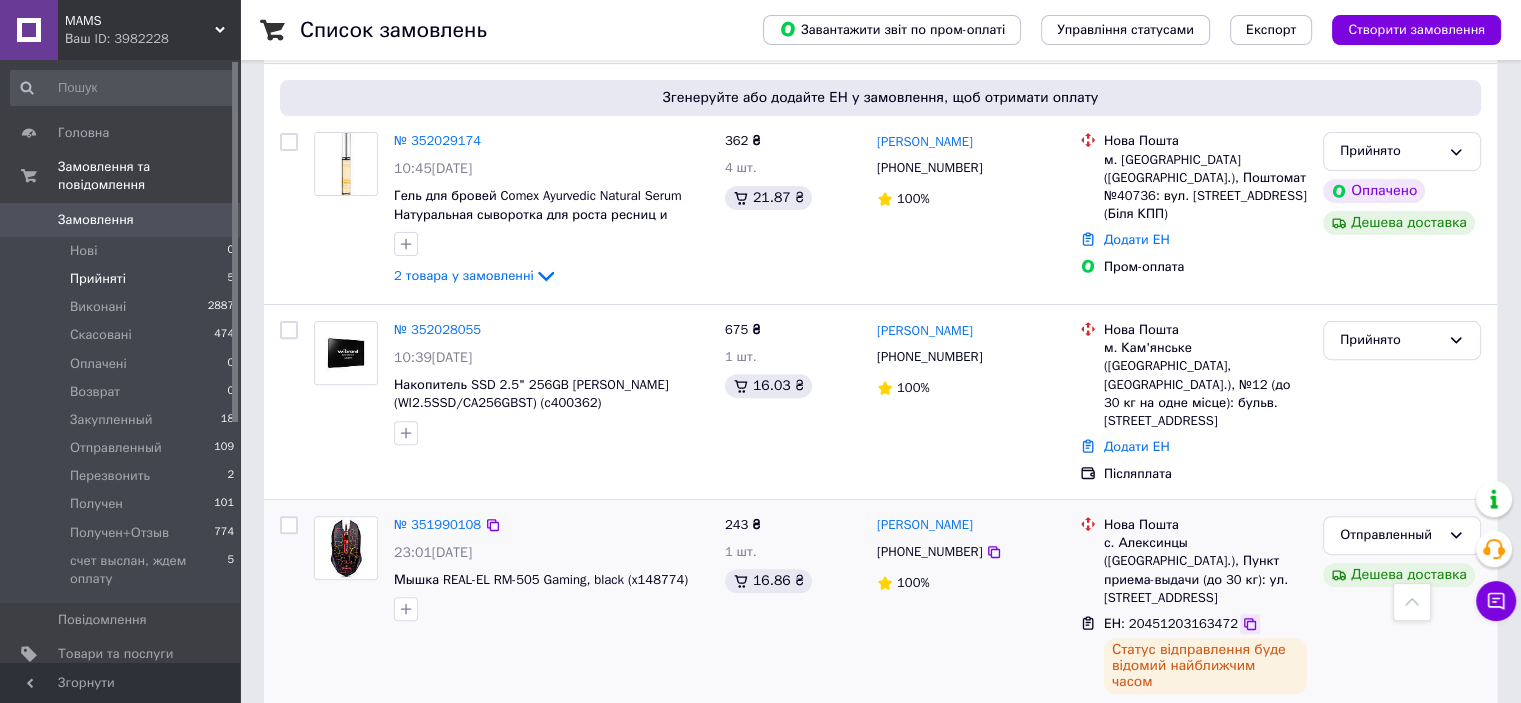 click 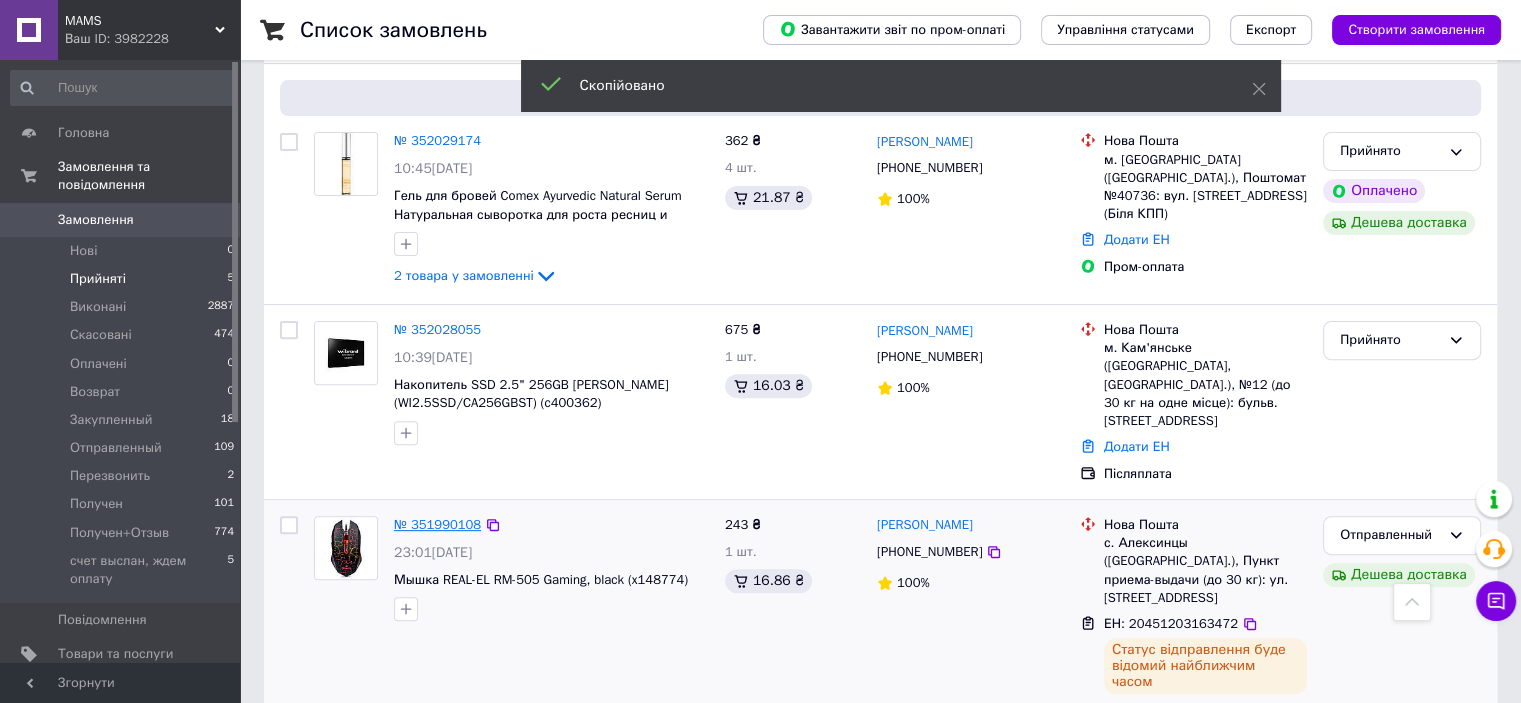 click on "№ 351990108" at bounding box center (437, 524) 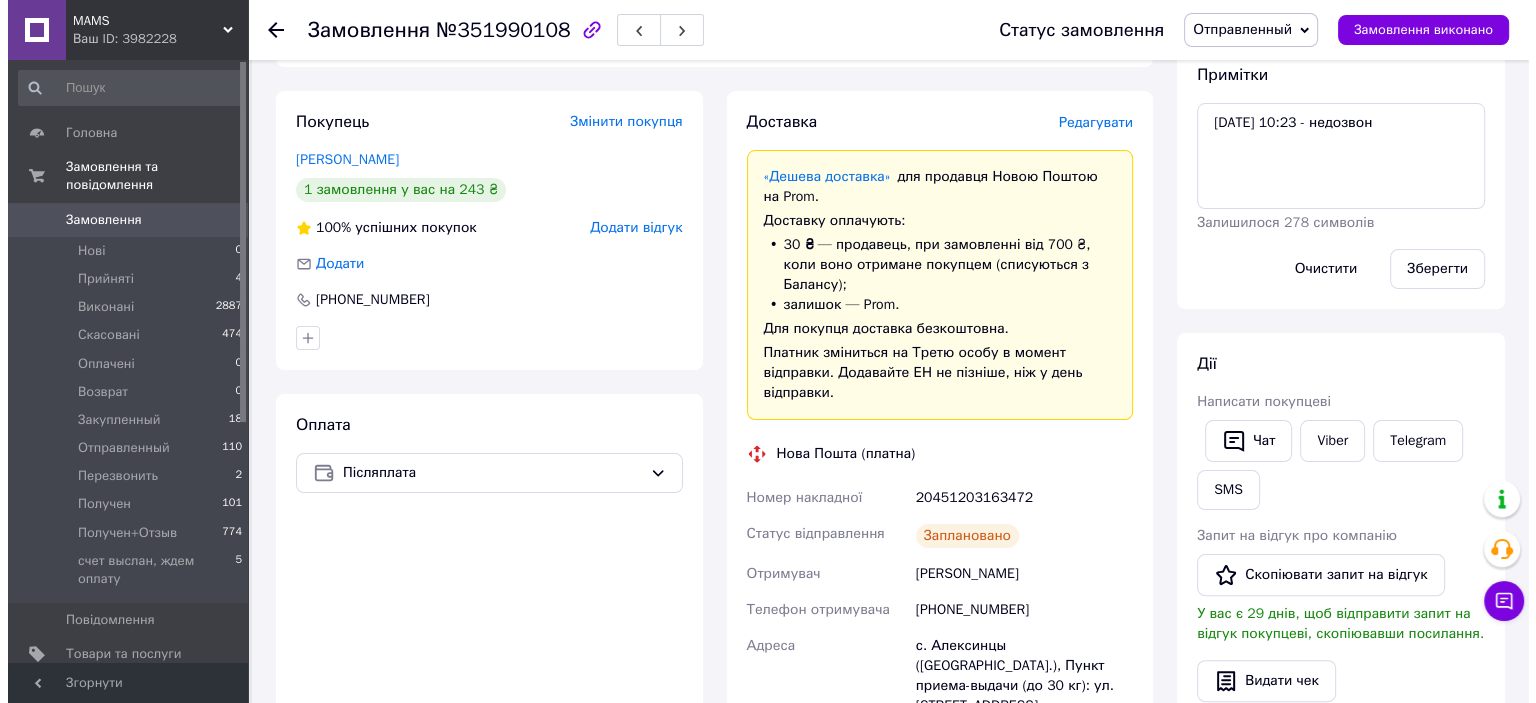 scroll, scrollTop: 200, scrollLeft: 0, axis: vertical 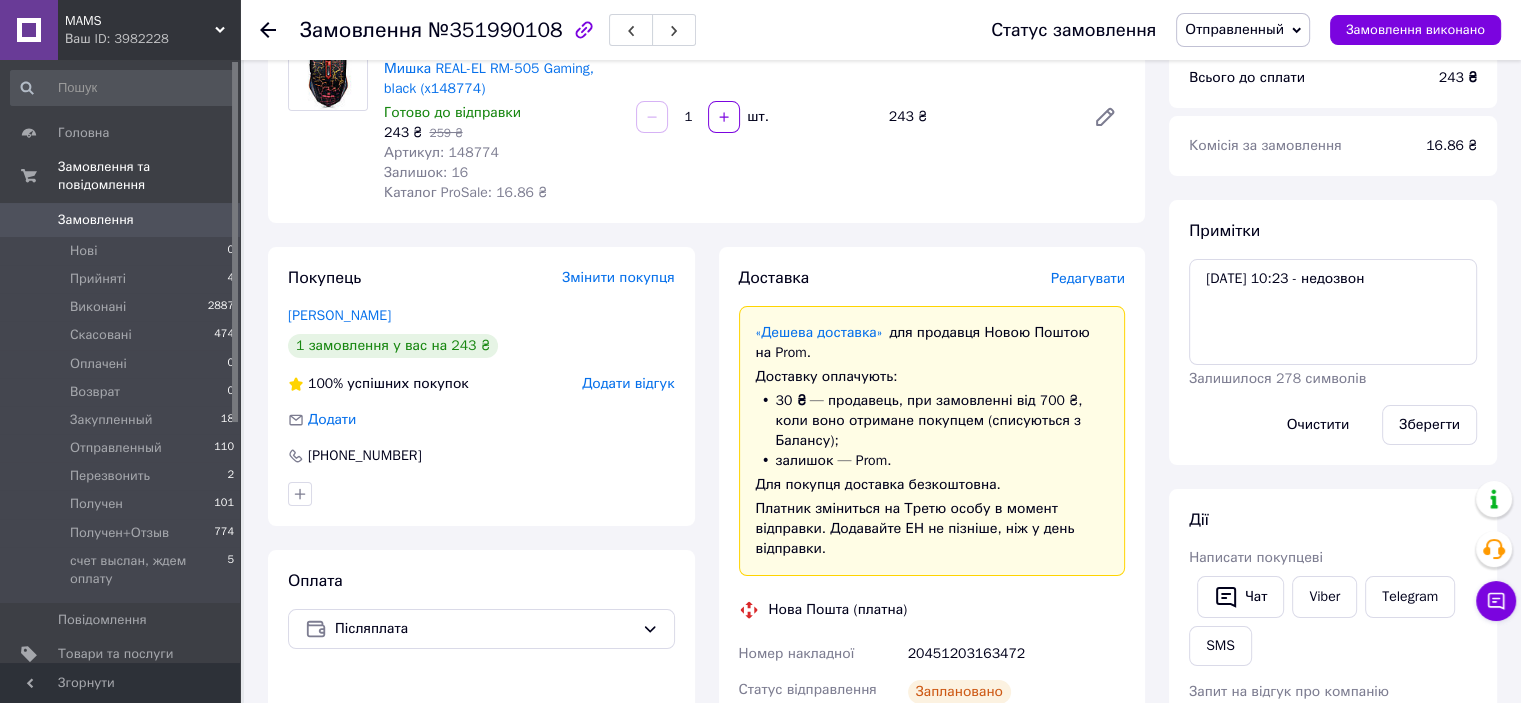click on "Редагувати" at bounding box center (1088, 278) 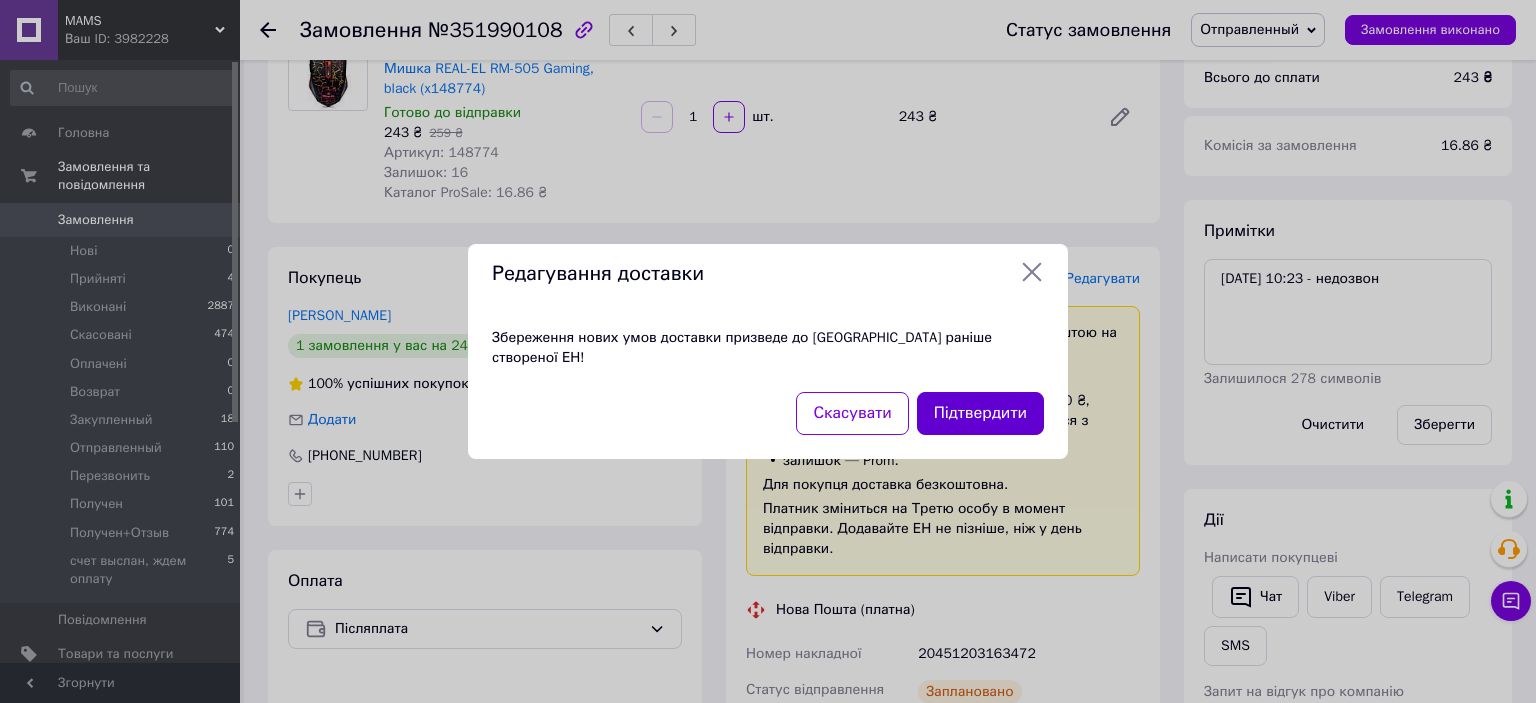 click on "Підтвердити" at bounding box center [980, 413] 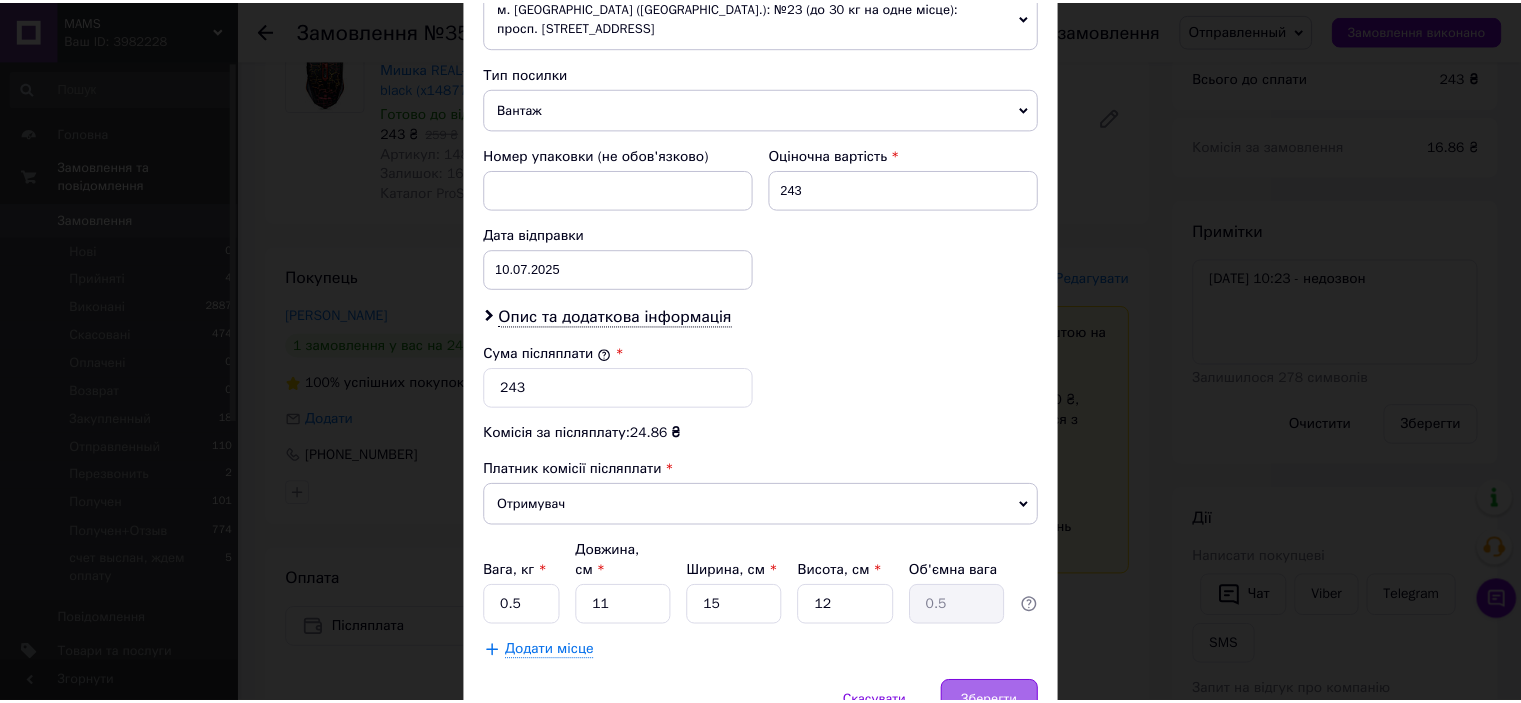 scroll, scrollTop: 836, scrollLeft: 0, axis: vertical 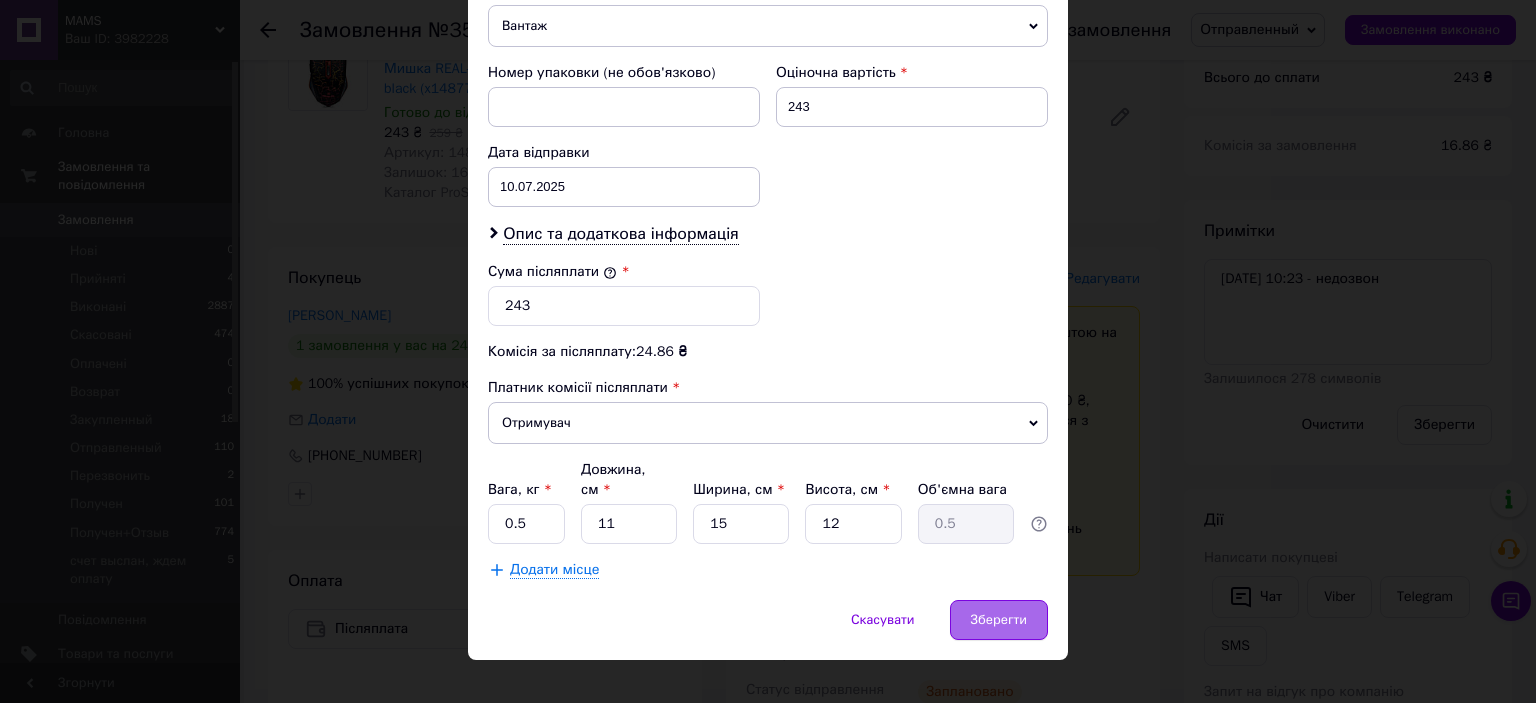 click on "Зберегти" at bounding box center (999, 620) 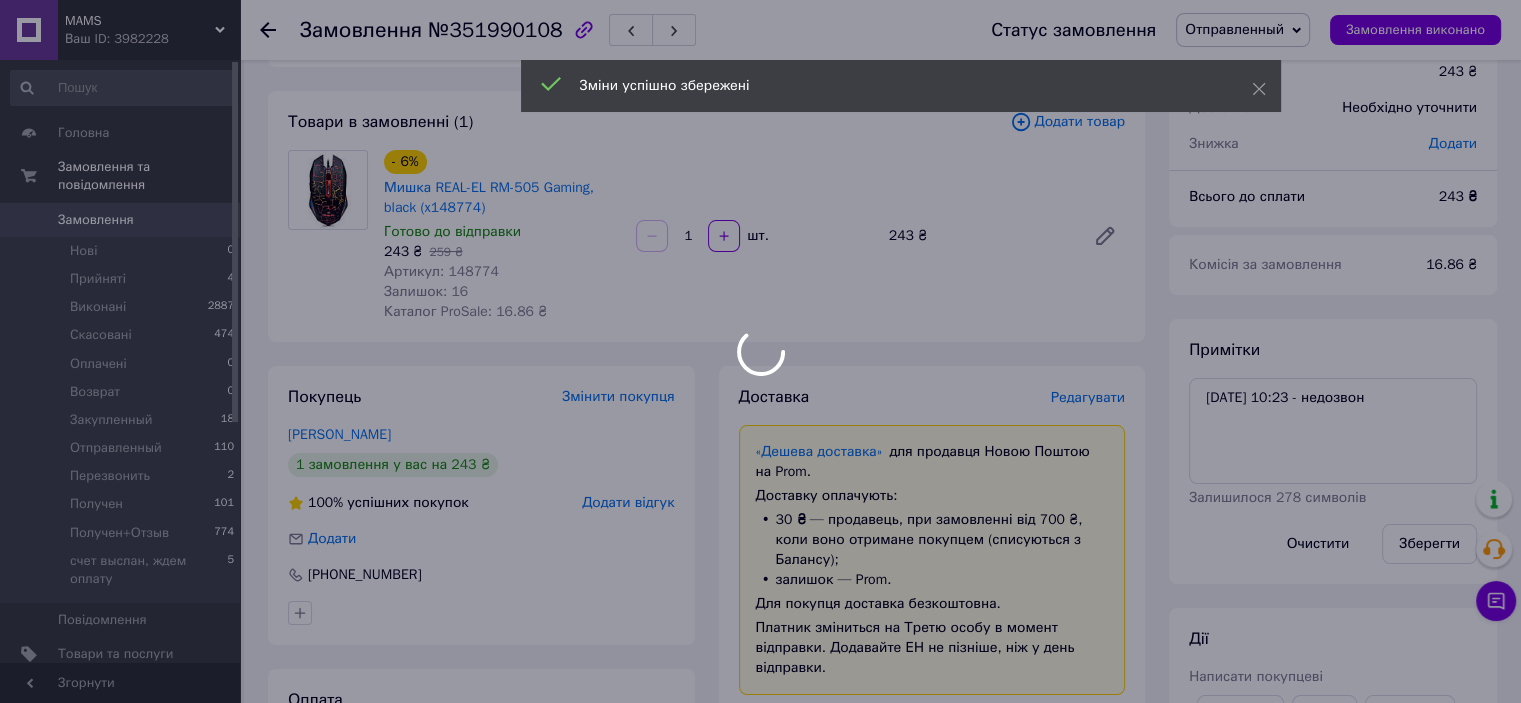 scroll, scrollTop: 0, scrollLeft: 0, axis: both 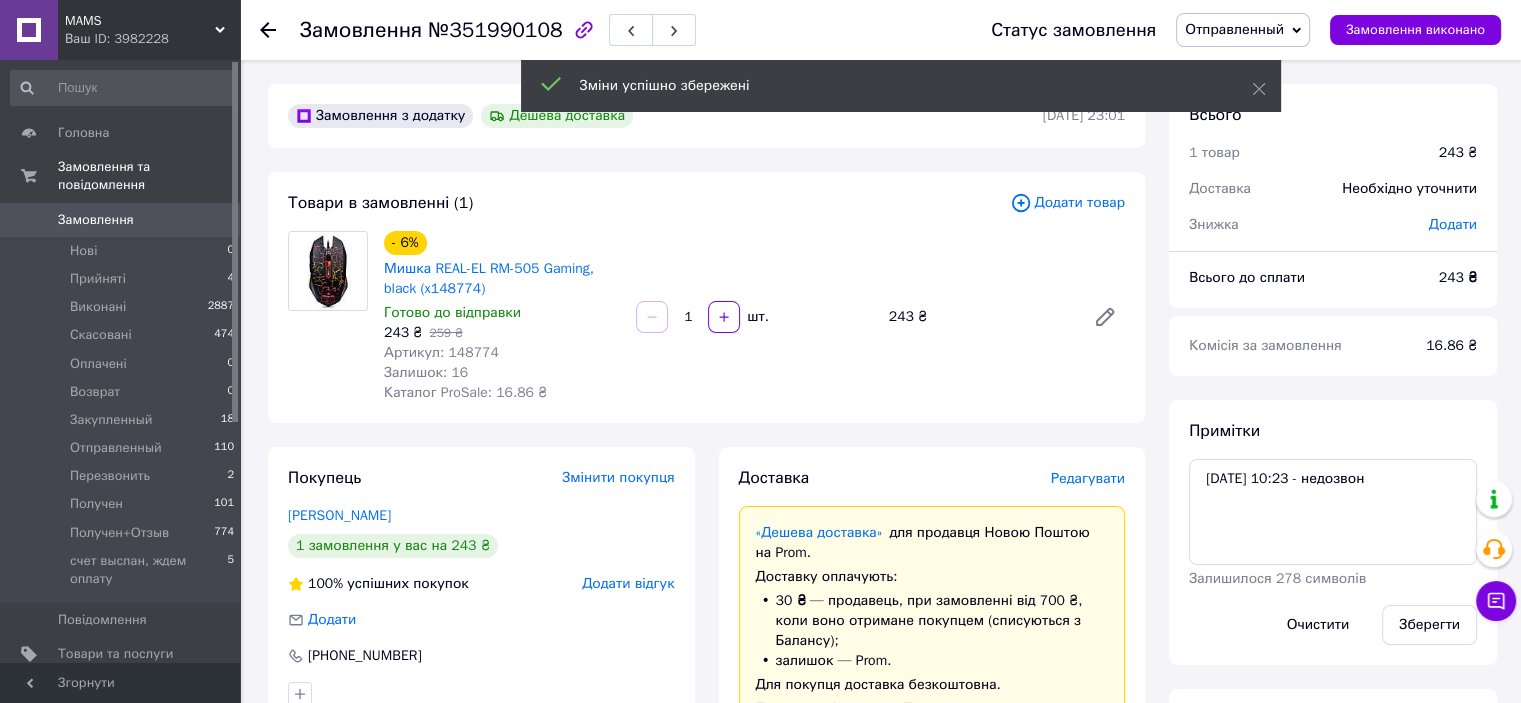 click on "Отправленный" at bounding box center [1234, 29] 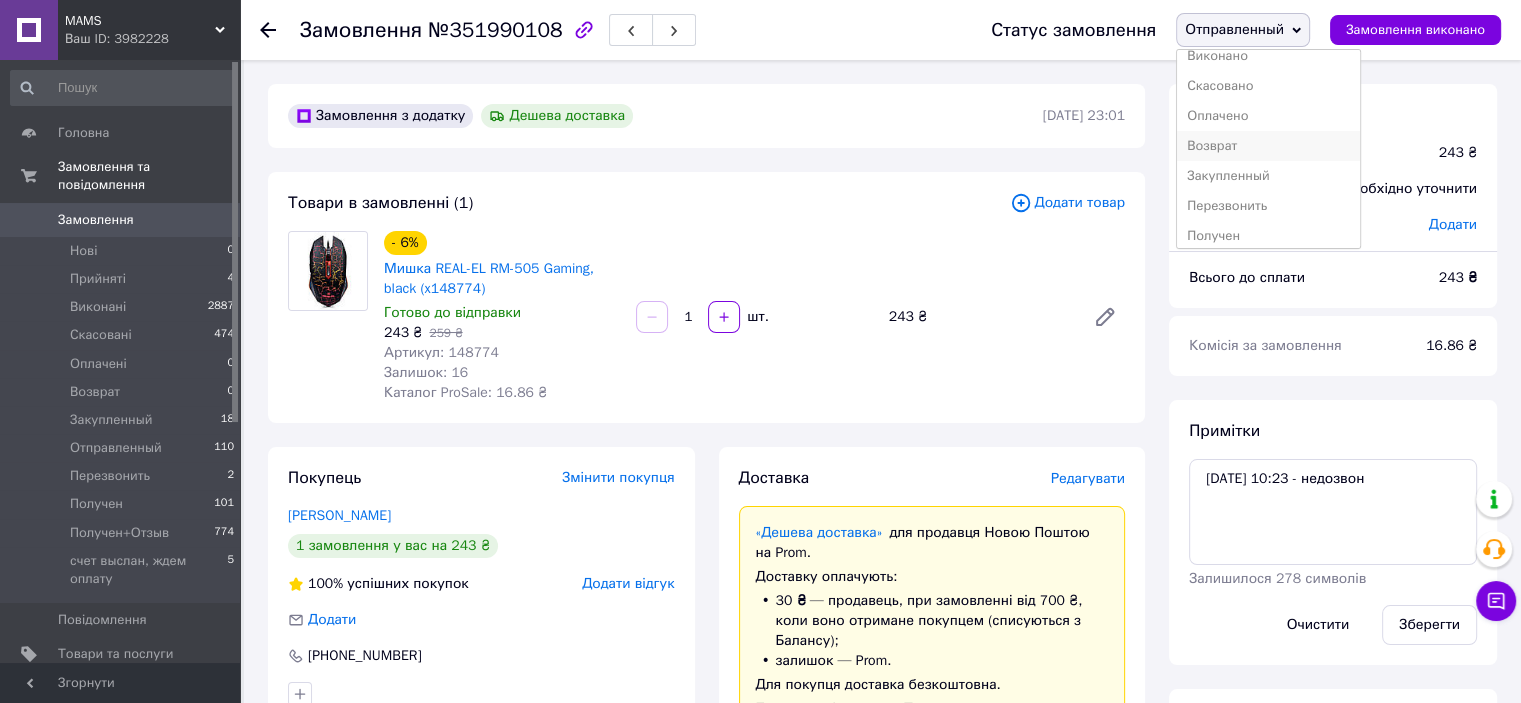 scroll, scrollTop: 0, scrollLeft: 0, axis: both 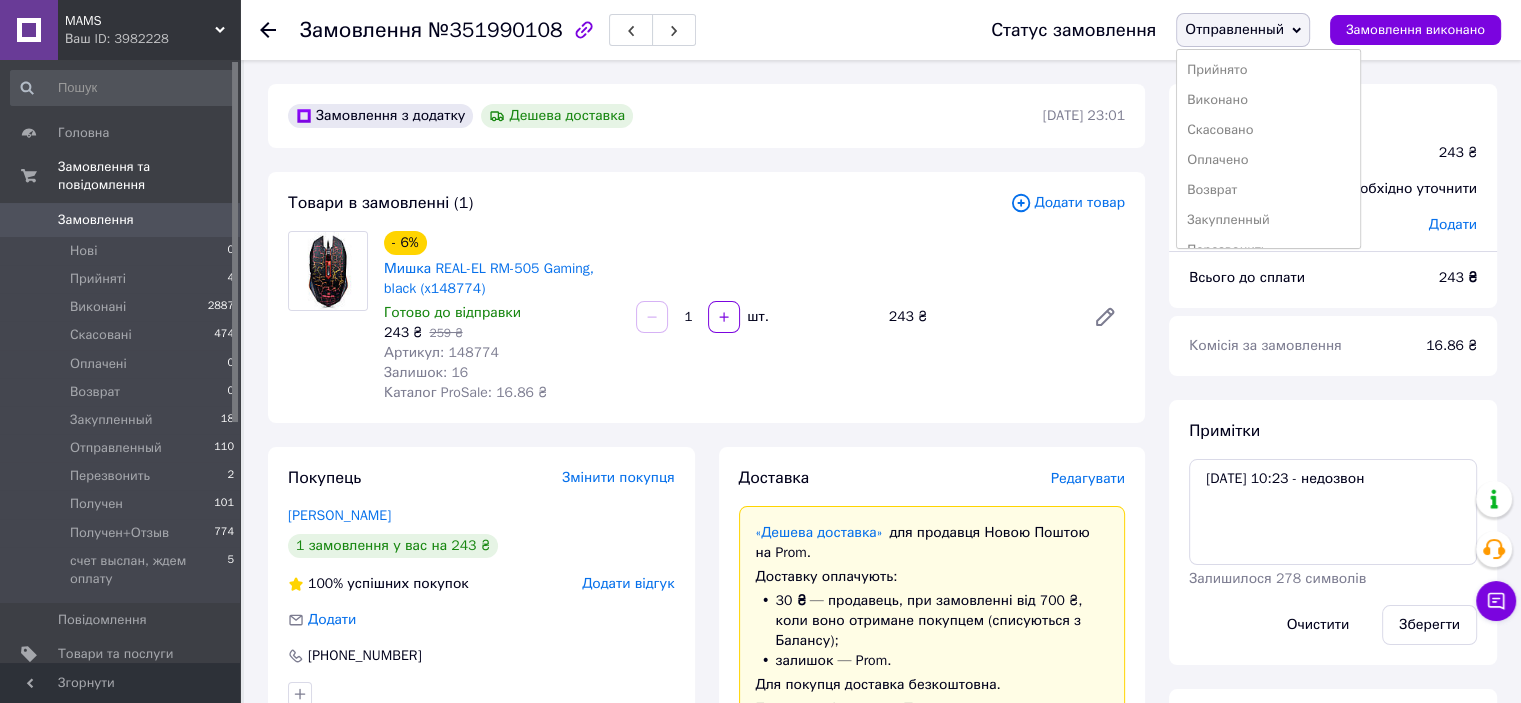 click on "Замовлення з додатку Дешева доставка [DATE] 23:01 Товари в замовленні (1) Додати товар - 6% Мишка REAL-EL RM-505 Gaming, black (x148774) Готово до відправки 243 ₴   259 ₴ Артикул: 148774 Залишок: 16 Каталог ProSale: 16.86 ₴  1   шт. 243 ₴ Покупець Змінити покупця [PERSON_NAME] 1 замовлення у вас на 243 ₴ 100%   успішних покупок Додати відгук Додати [PHONE_NUMBER] Оплата Післяплата Доставка Редагувати «Дешева доставка»   для продавця [GEOGRAPHIC_DATA] на Prom. Доставку оплачують: 30 ₴   — продавець , при замовленні від 700 ₴, коли воно отримане покупцем (списуються з Балансу); залишок — Prom. Нова Пошта (платна)" at bounding box center (706, 1106) 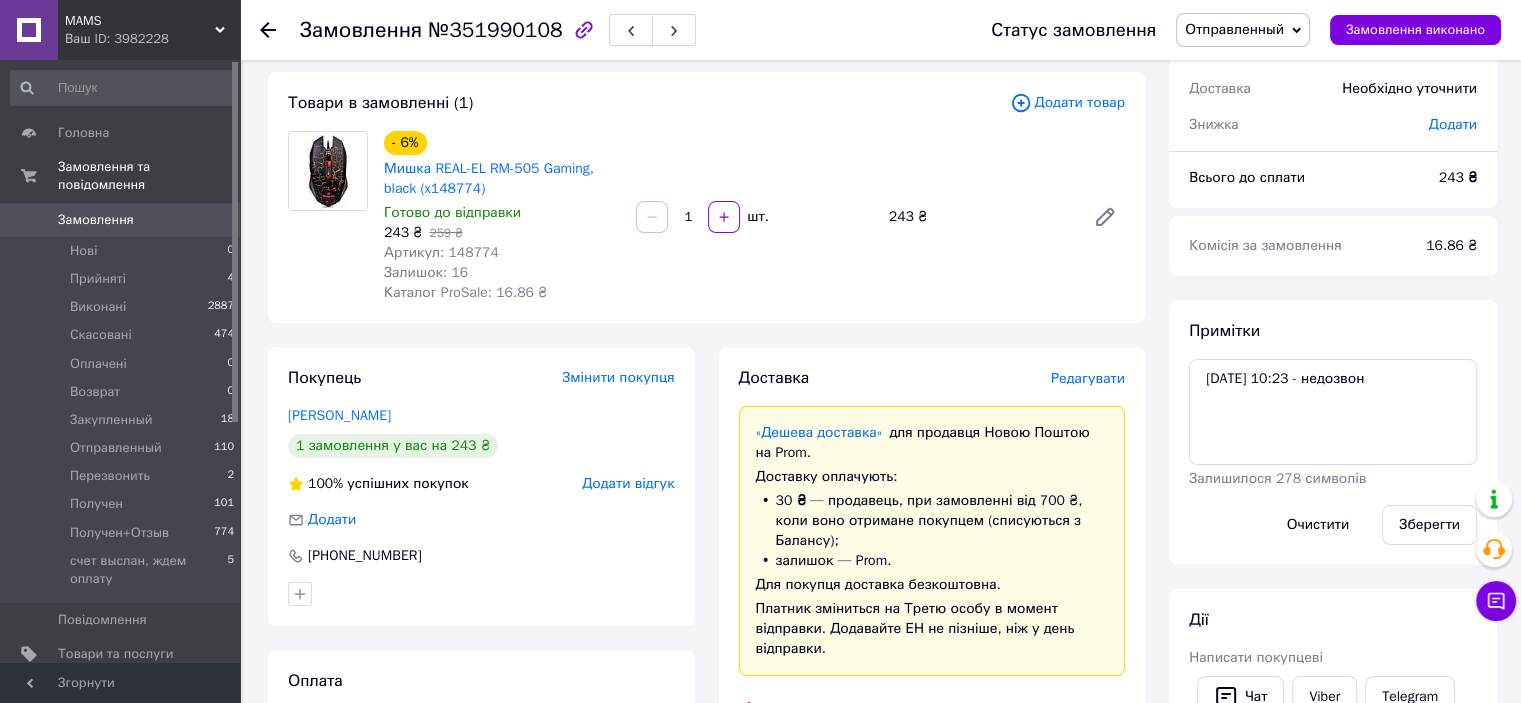 scroll, scrollTop: 0, scrollLeft: 0, axis: both 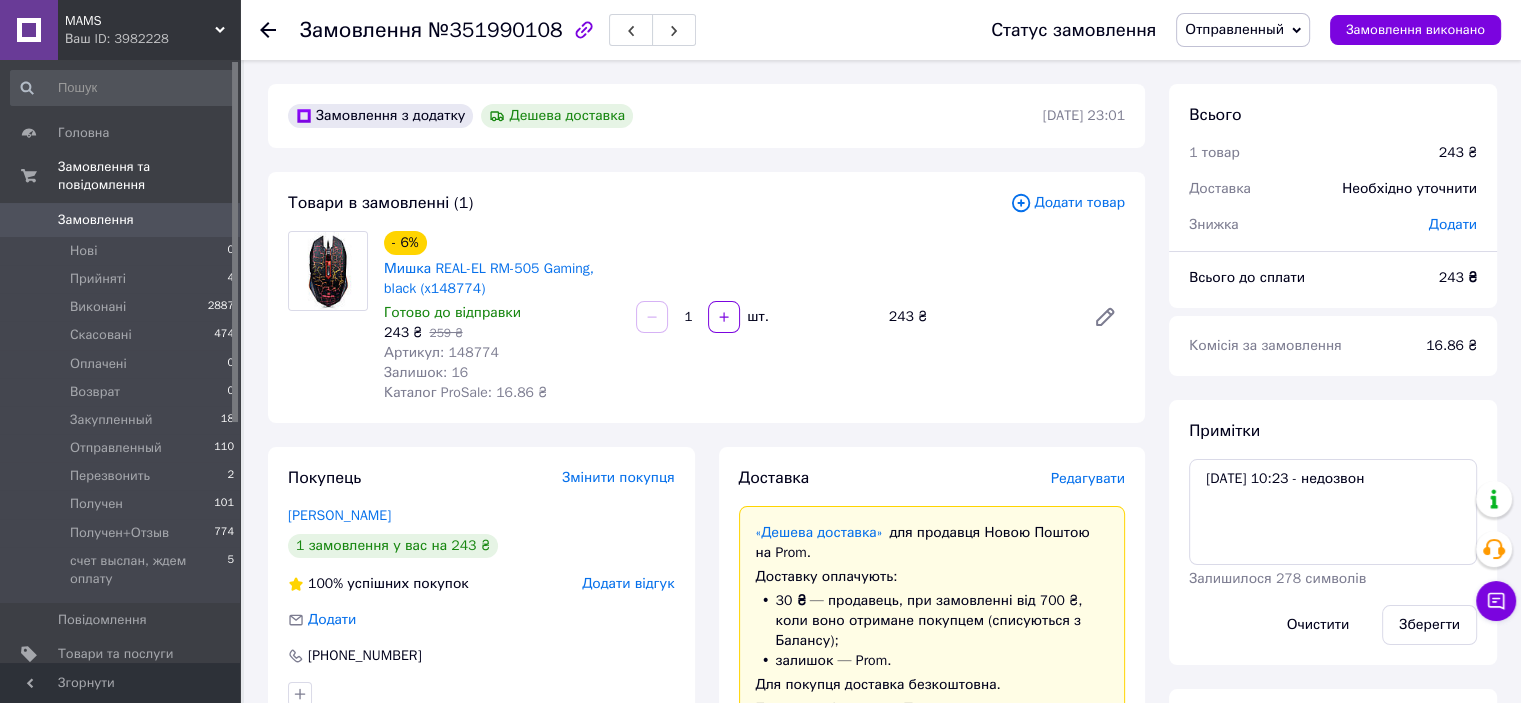 click on "Замовлення" at bounding box center [96, 220] 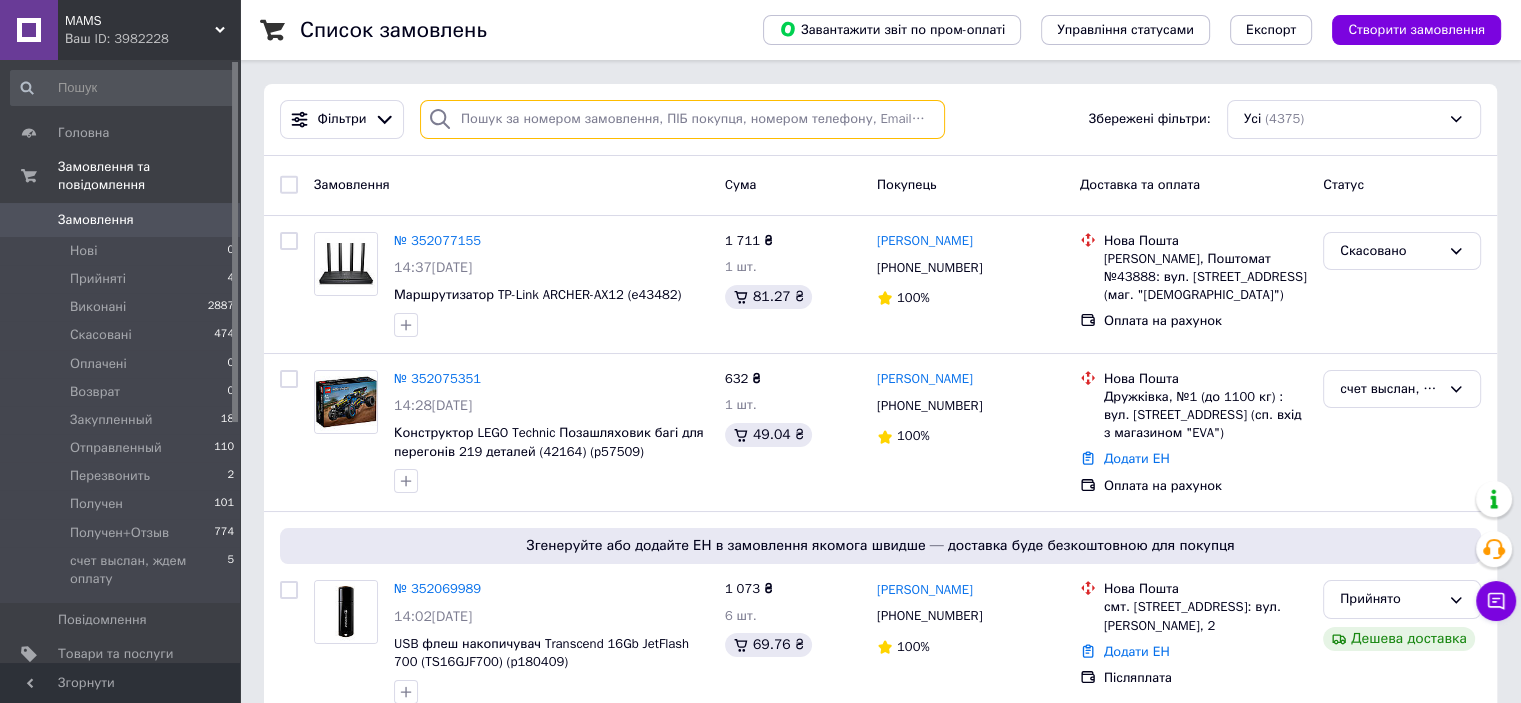 click at bounding box center (682, 119) 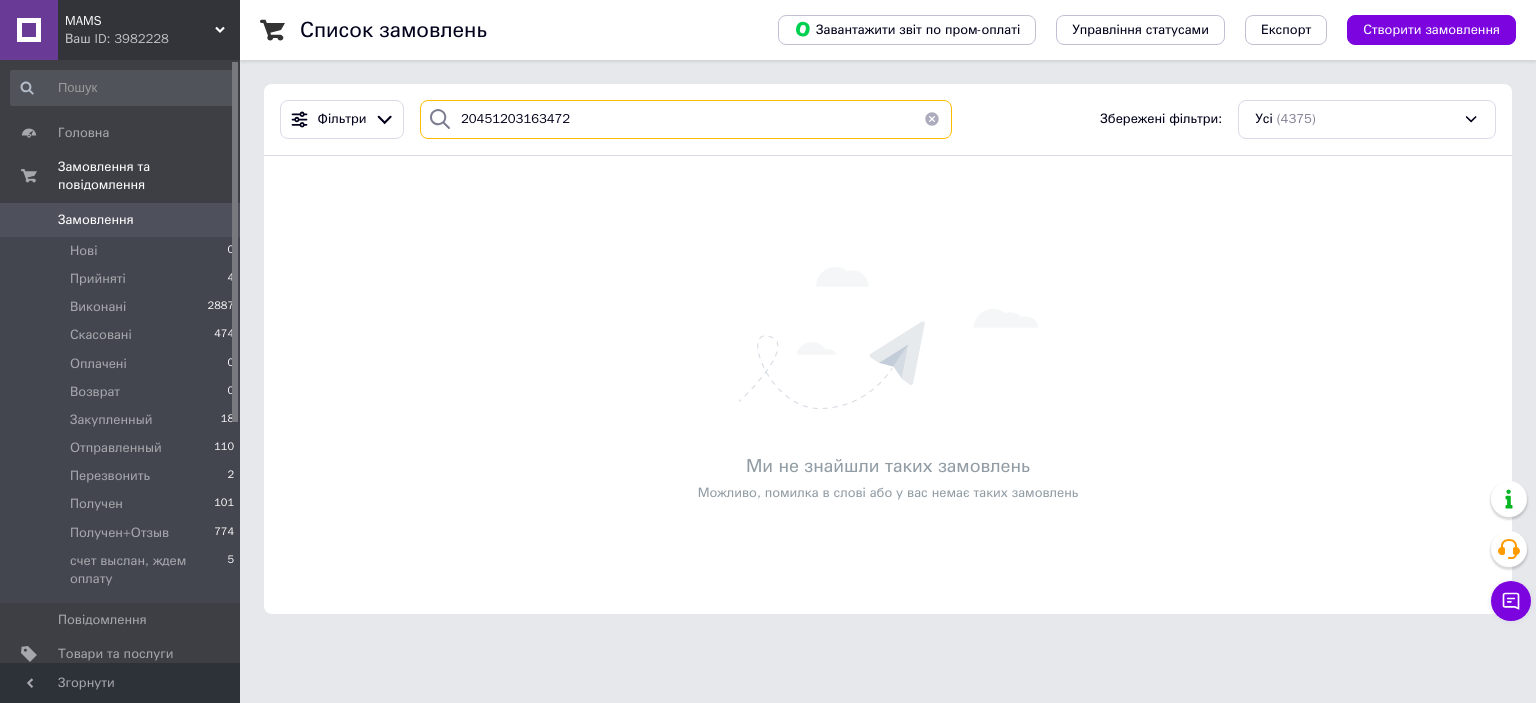type on "20451203163472" 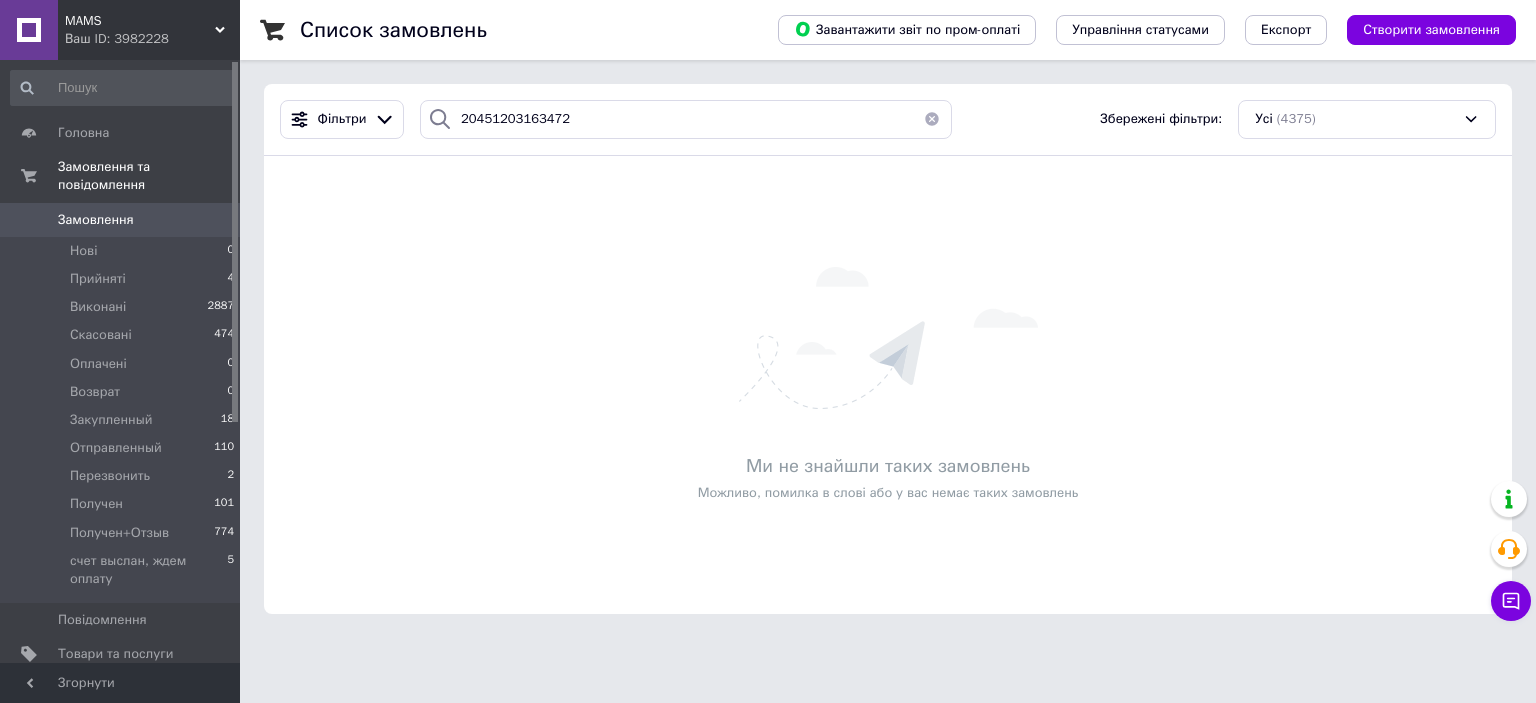 click on "Замовлення" at bounding box center (96, 220) 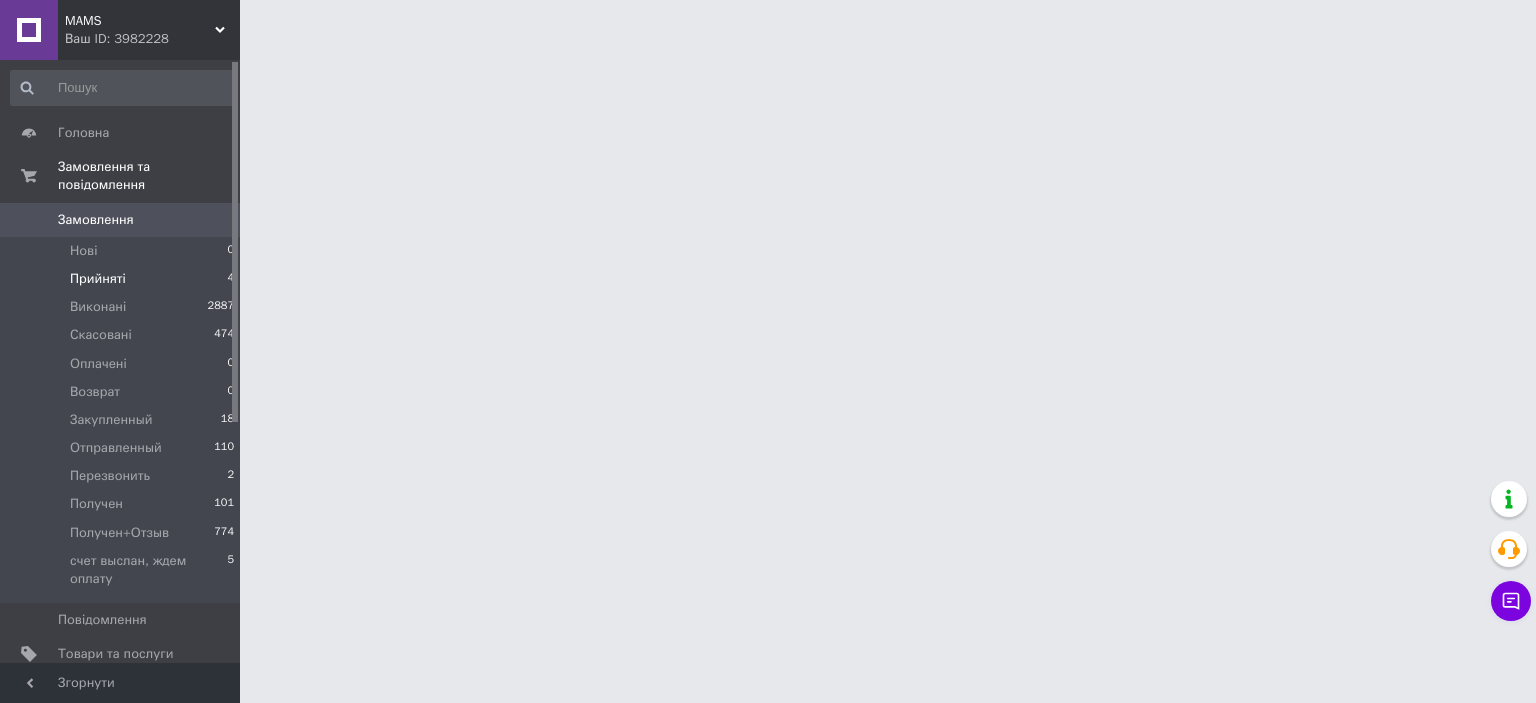 click on "Прийняті" at bounding box center (98, 279) 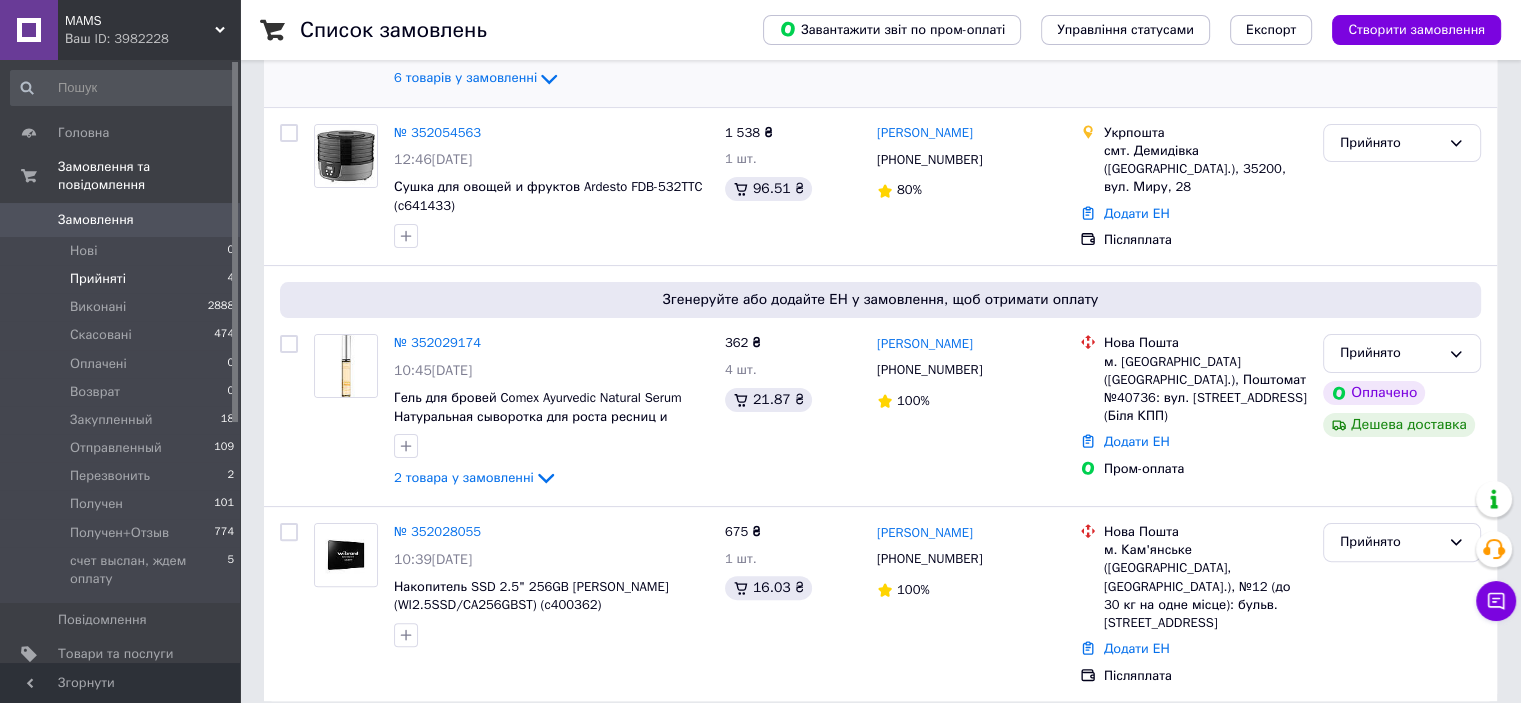 scroll, scrollTop: 0, scrollLeft: 0, axis: both 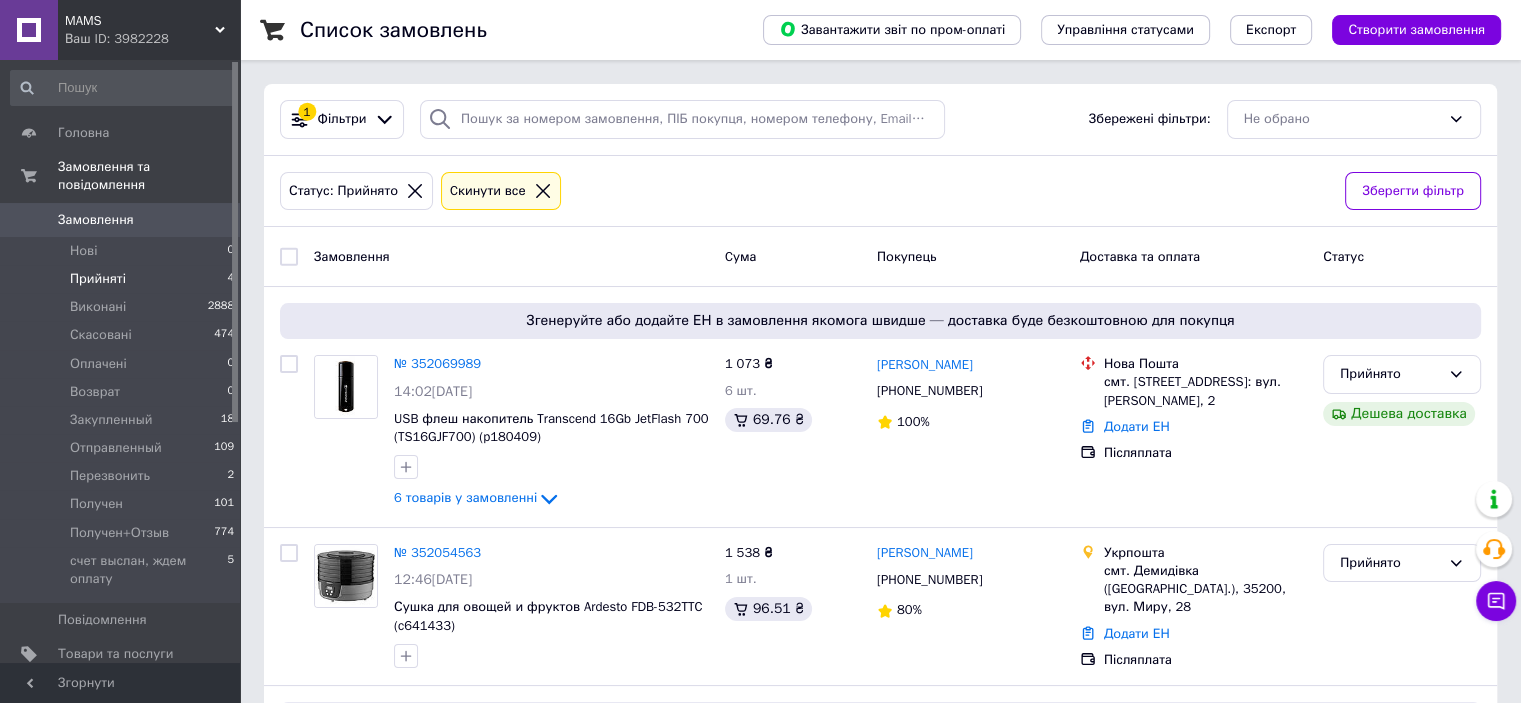 click on "Замовлення" at bounding box center (96, 220) 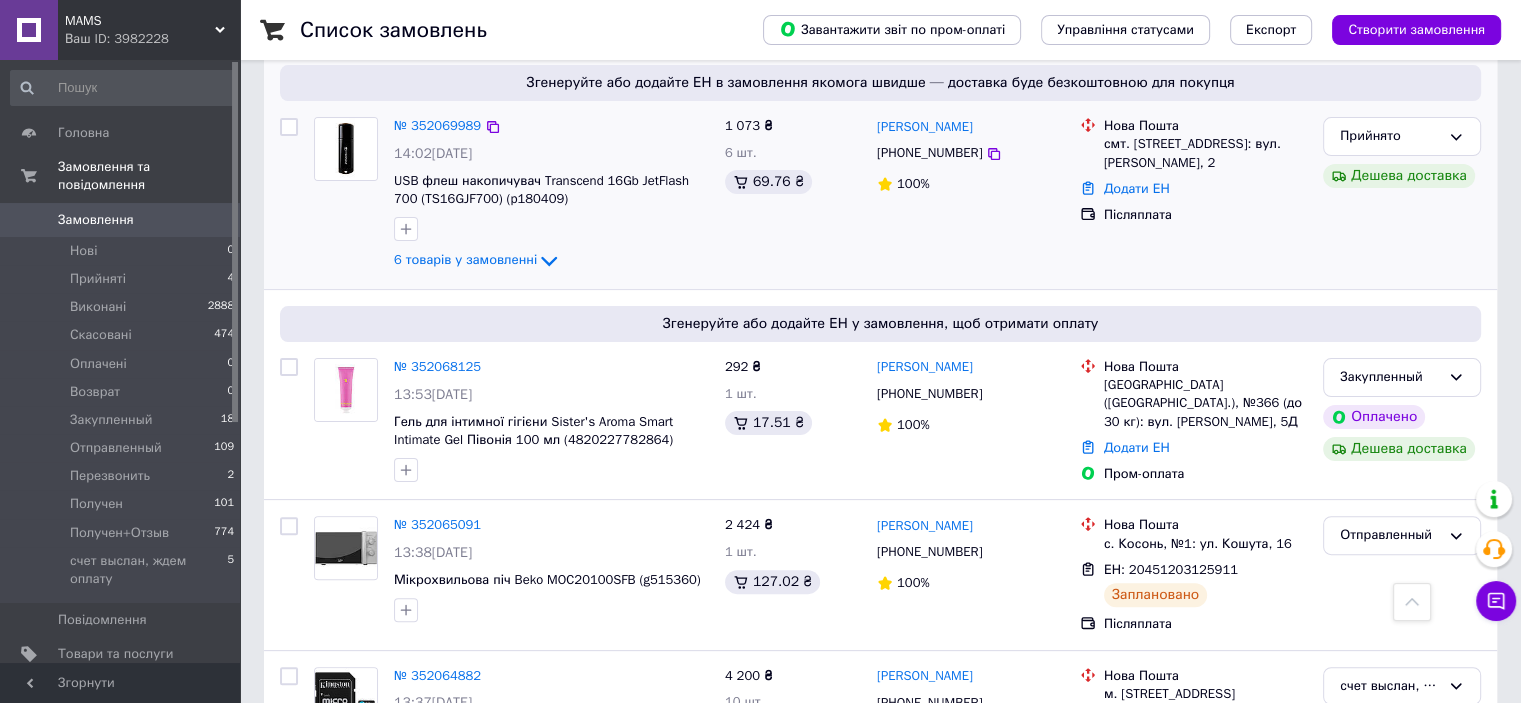scroll, scrollTop: 500, scrollLeft: 0, axis: vertical 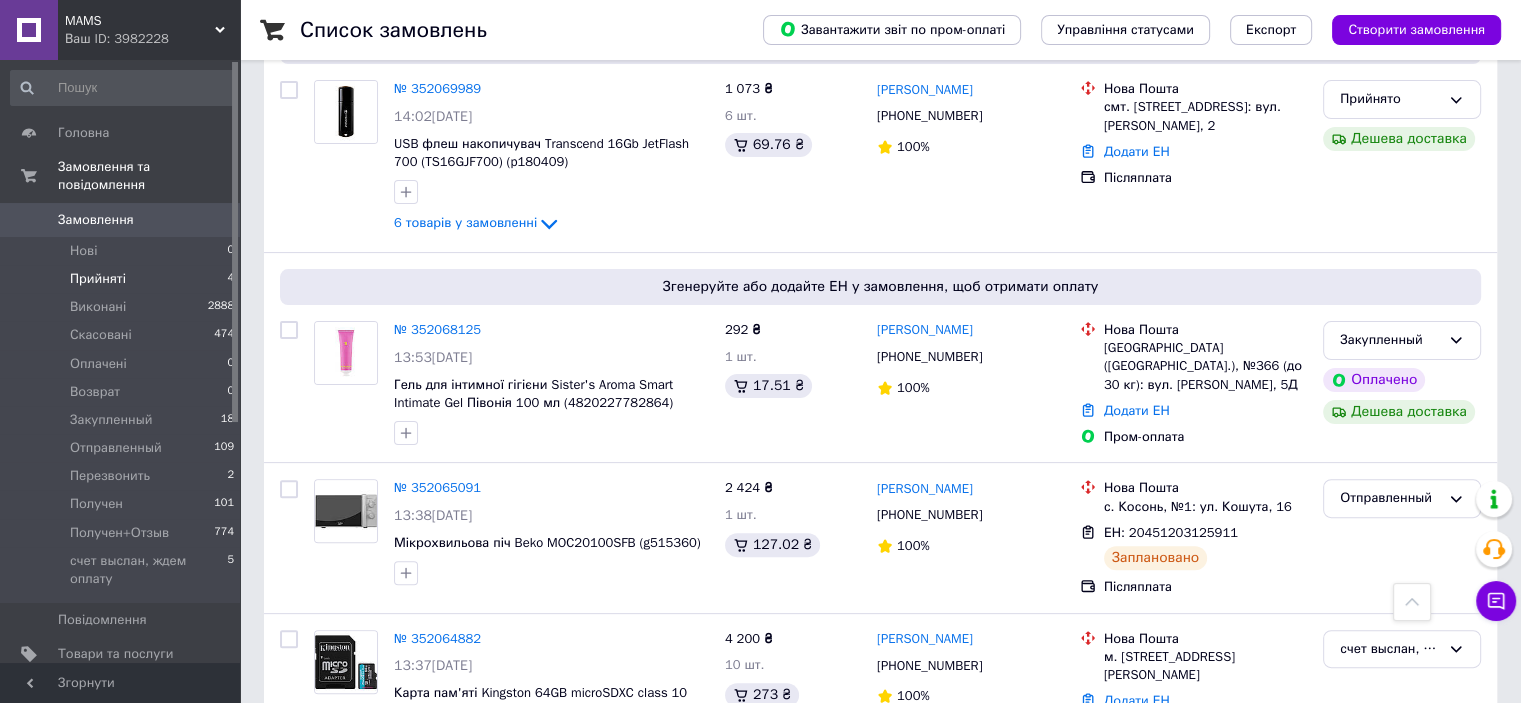 click on "Прийняті" at bounding box center [98, 279] 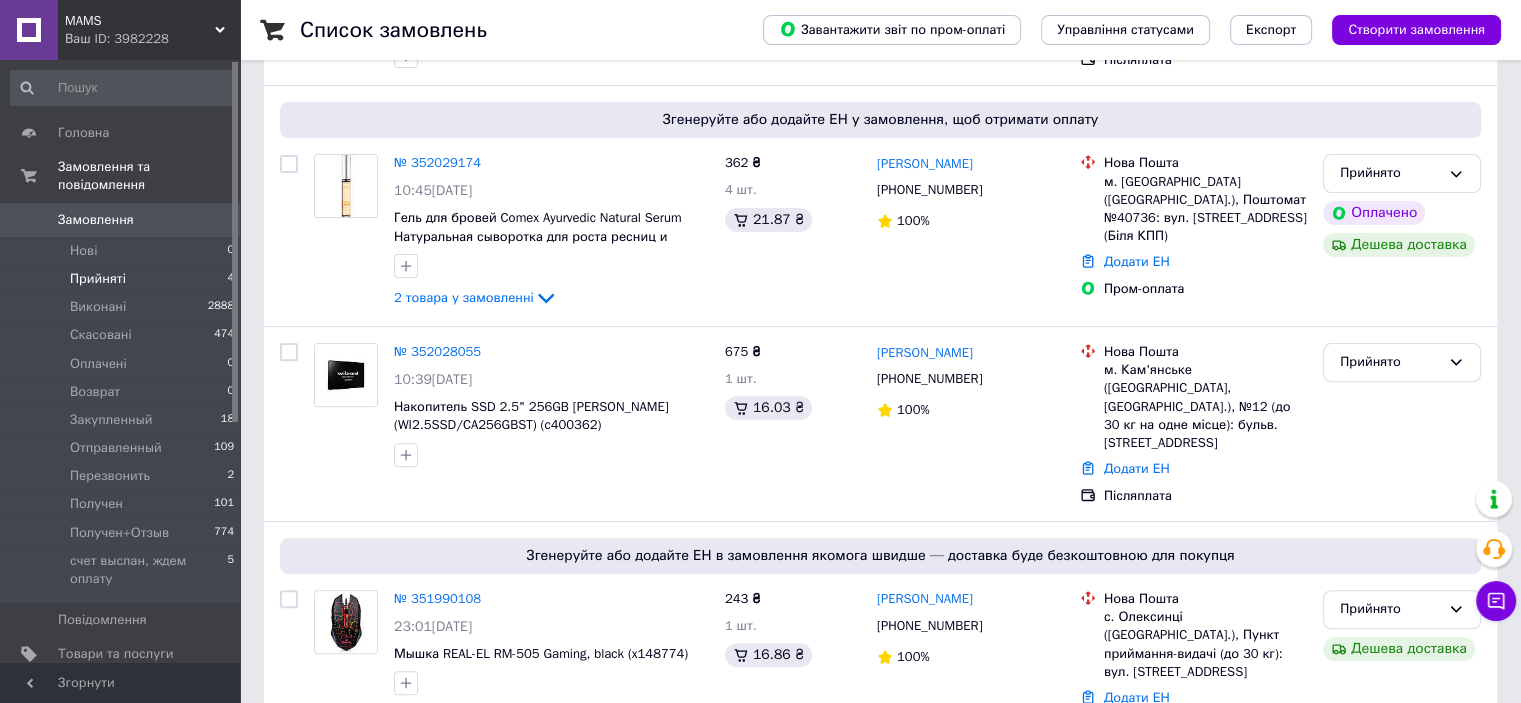 scroll, scrollTop: 630, scrollLeft: 0, axis: vertical 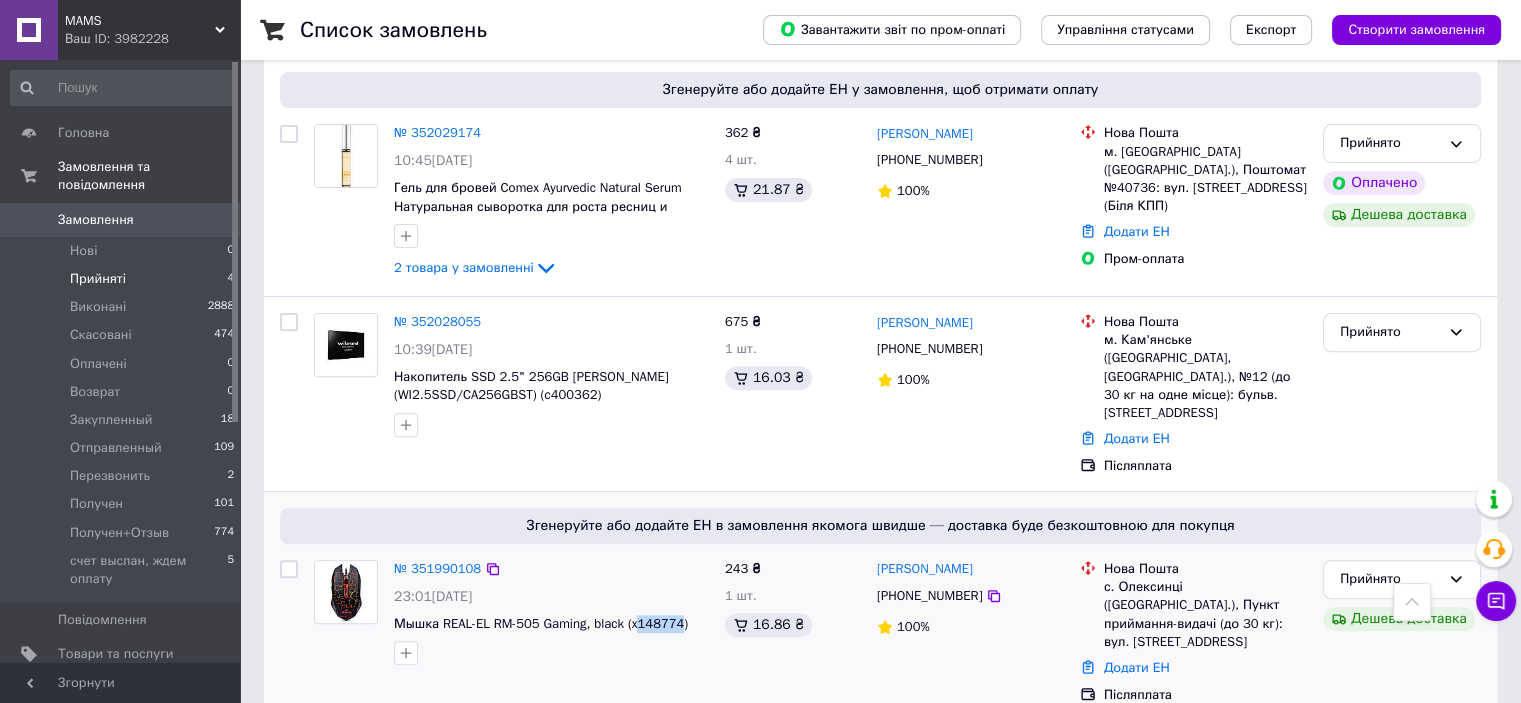 drag, startPoint x: 637, startPoint y: 587, endPoint x: 676, endPoint y: 591, distance: 39.20459 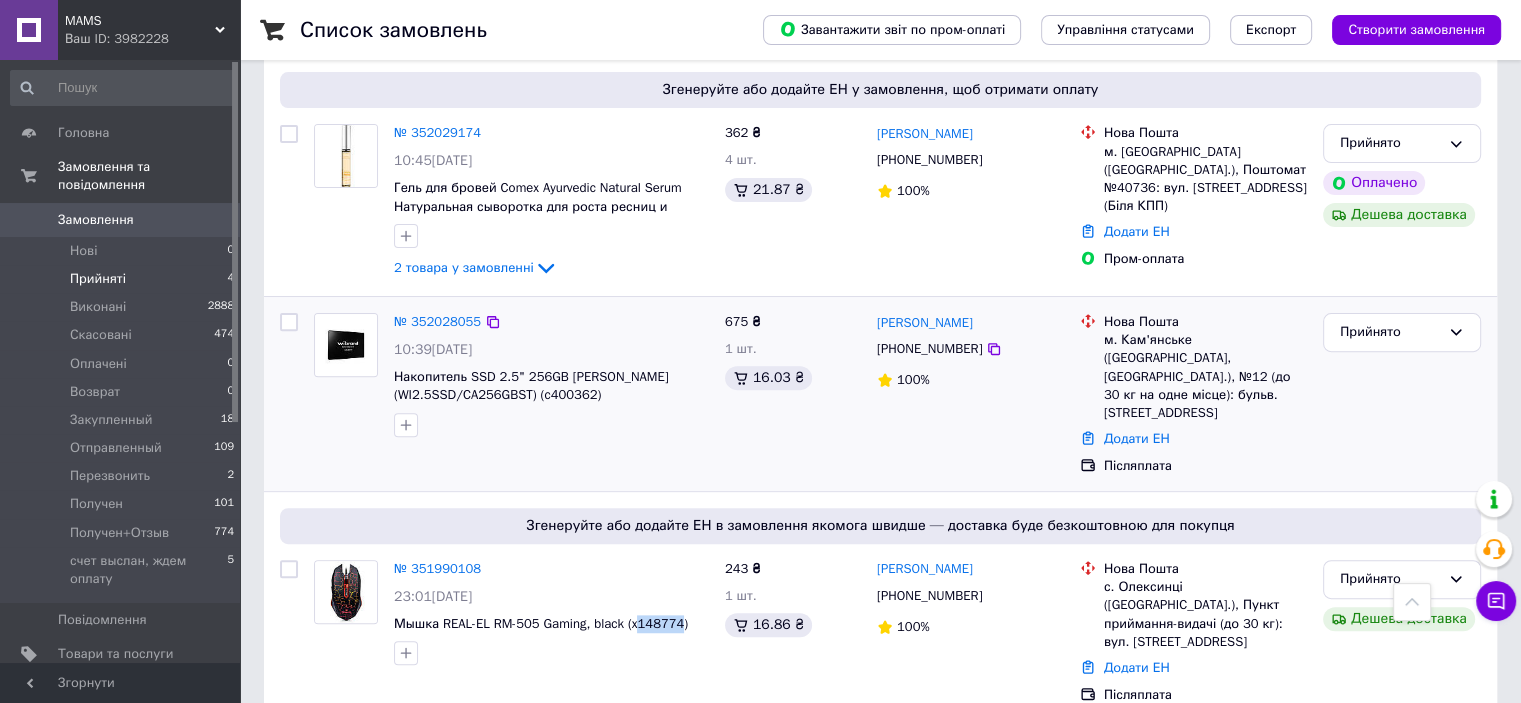 copy on "148774" 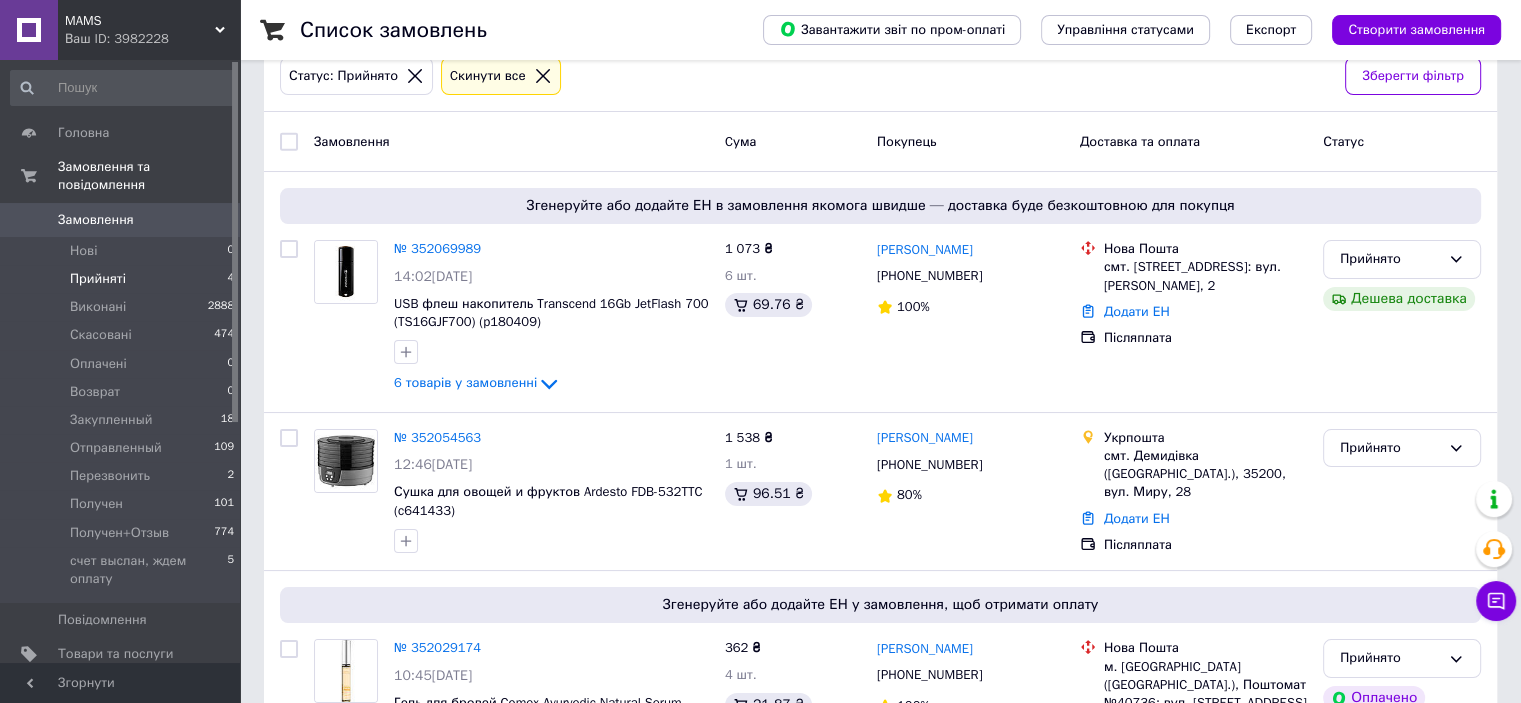 scroll, scrollTop: 0, scrollLeft: 0, axis: both 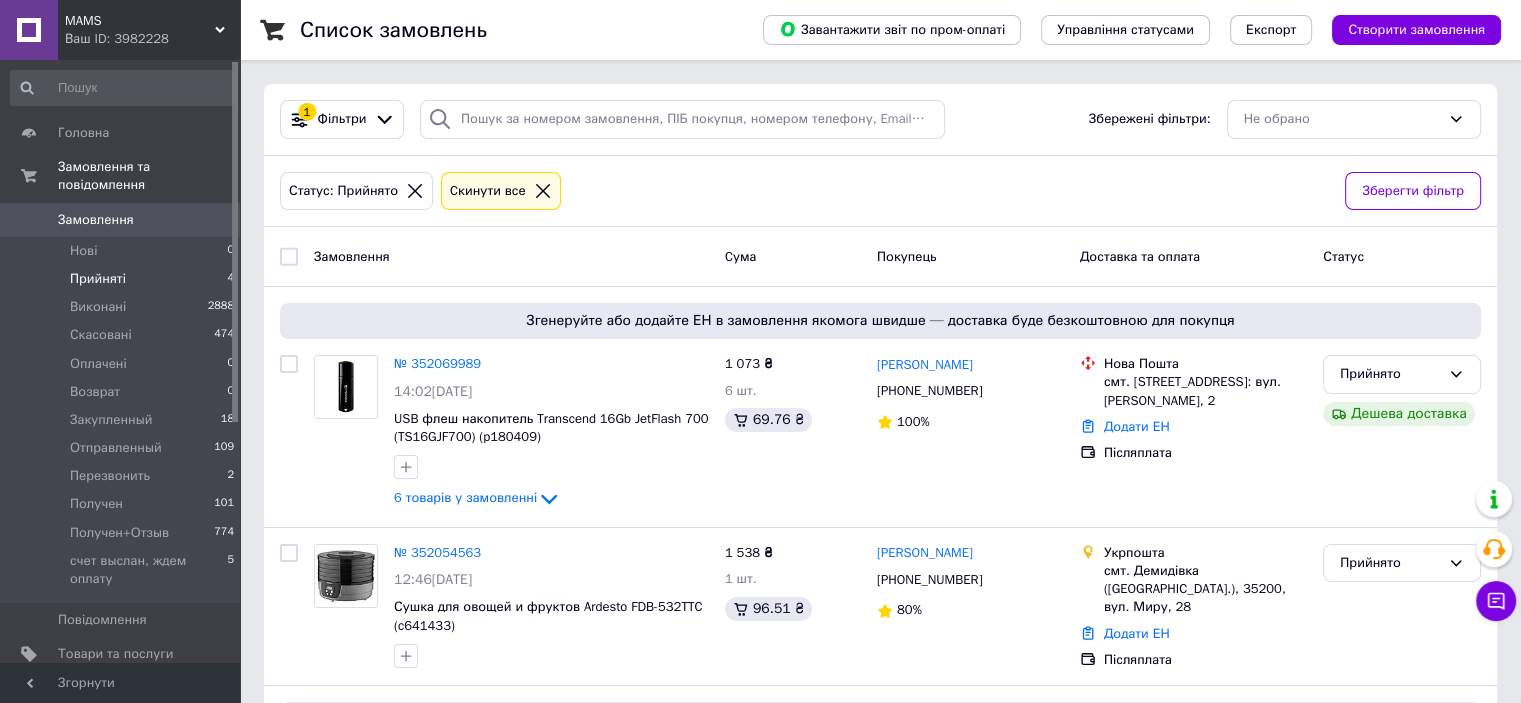 click on "Прийняті 4" at bounding box center [123, 279] 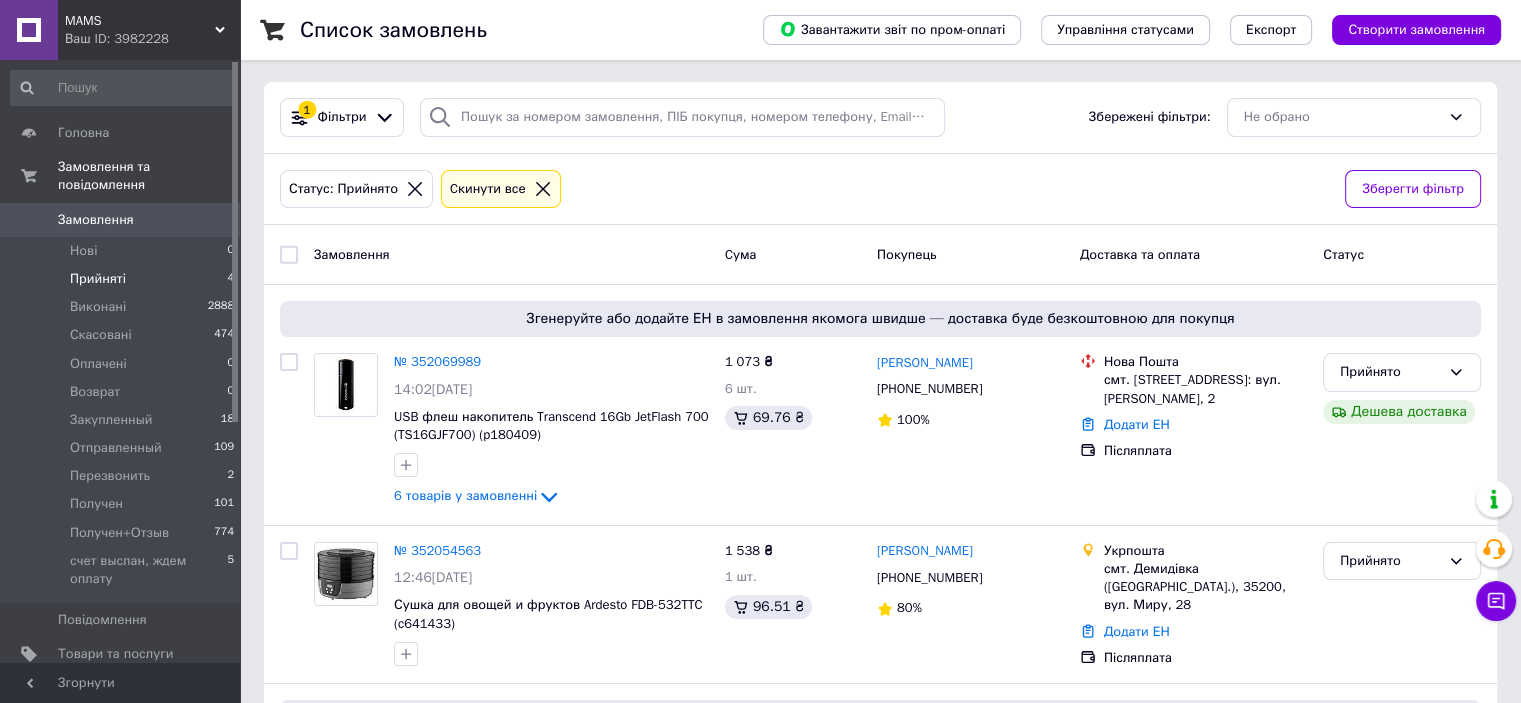 scroll, scrollTop: 0, scrollLeft: 0, axis: both 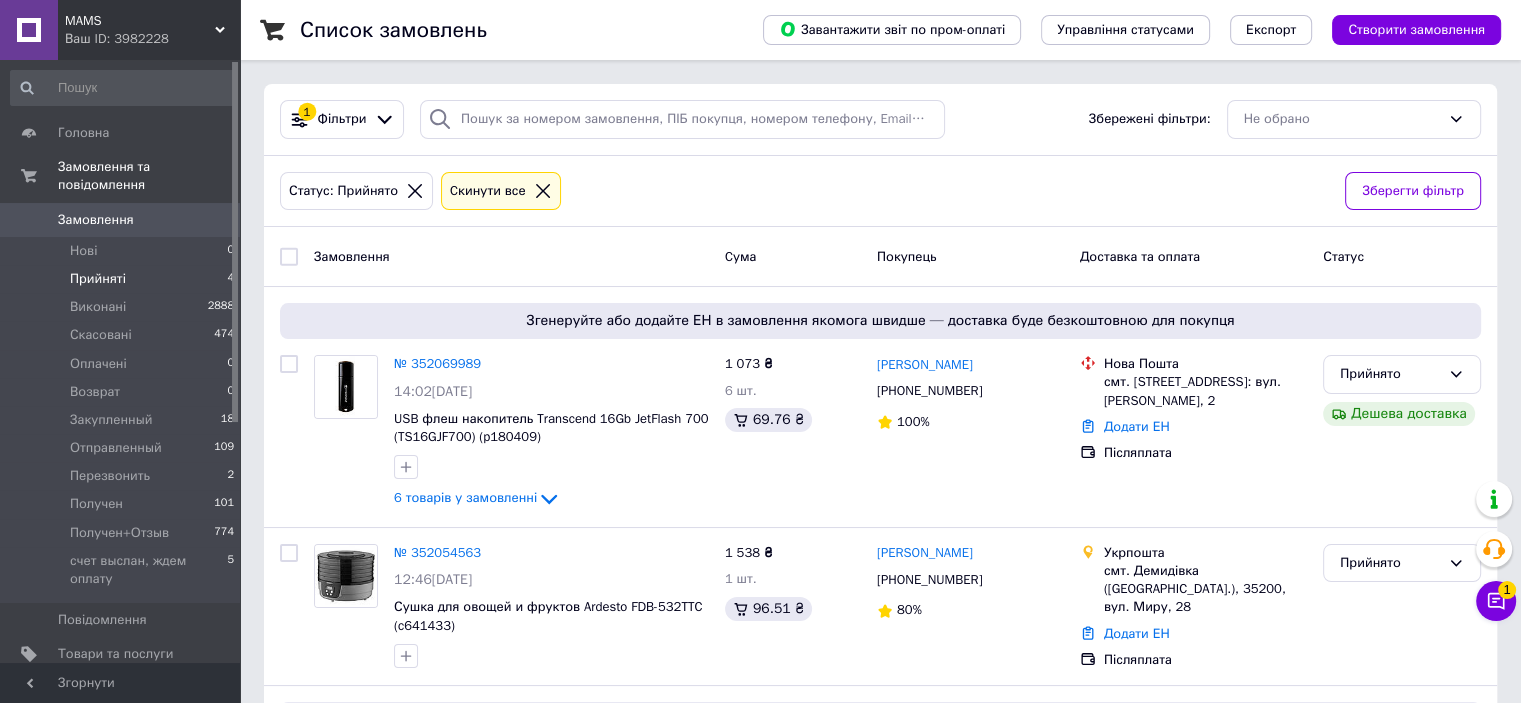 click on "Прийняті 4" at bounding box center [123, 279] 